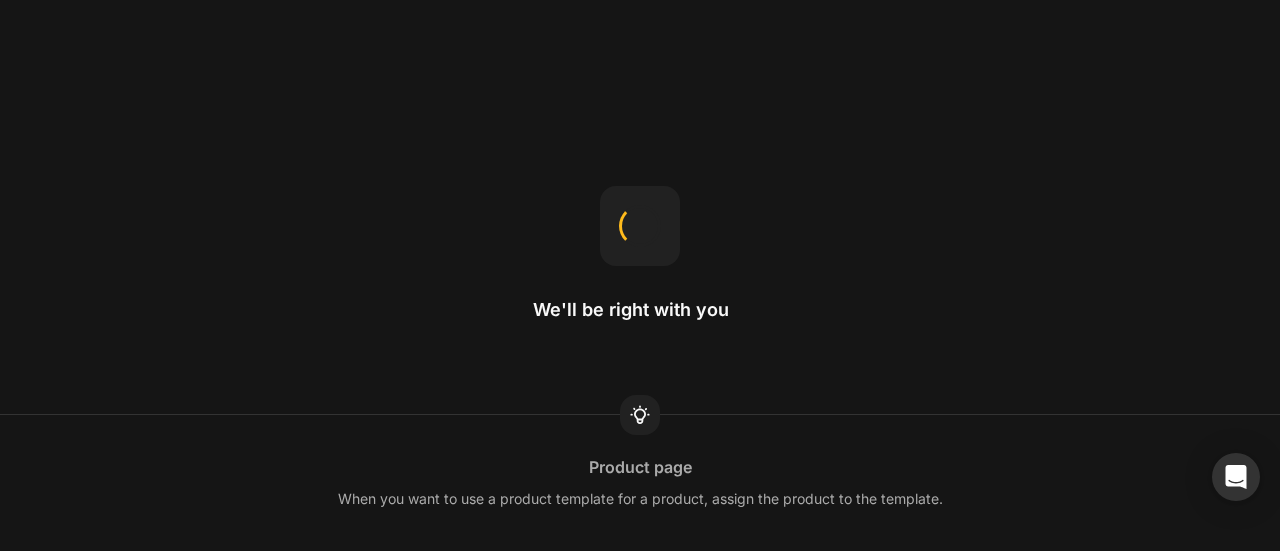 scroll, scrollTop: 0, scrollLeft: 0, axis: both 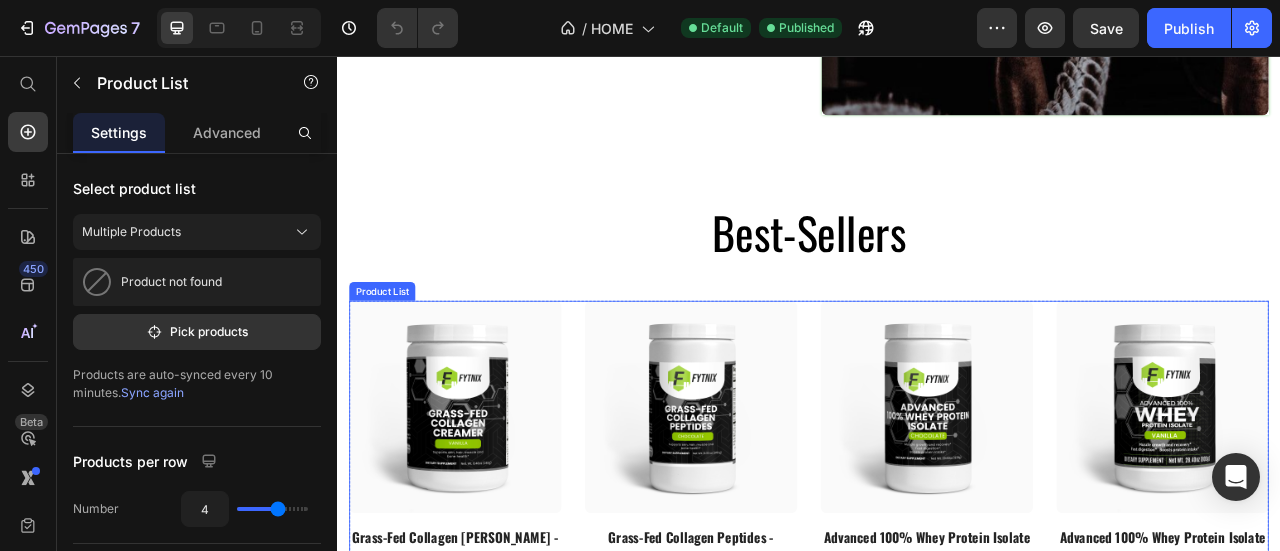 drag, startPoint x: 630, startPoint y: 497, endPoint x: 620, endPoint y: 496, distance: 10.049875 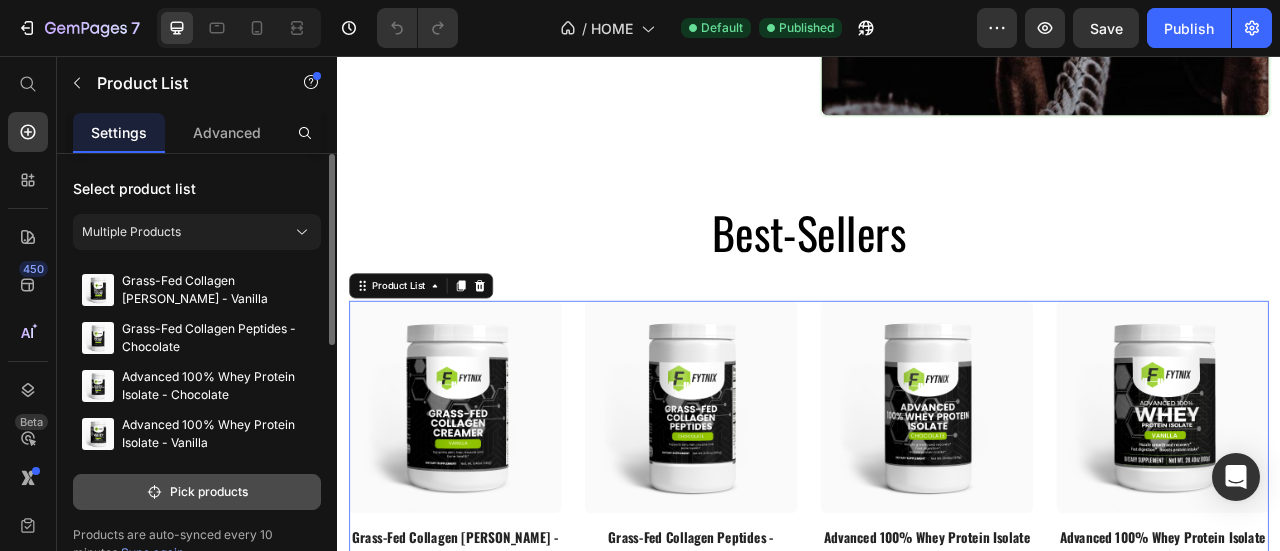 click on "Pick products" at bounding box center (197, 492) 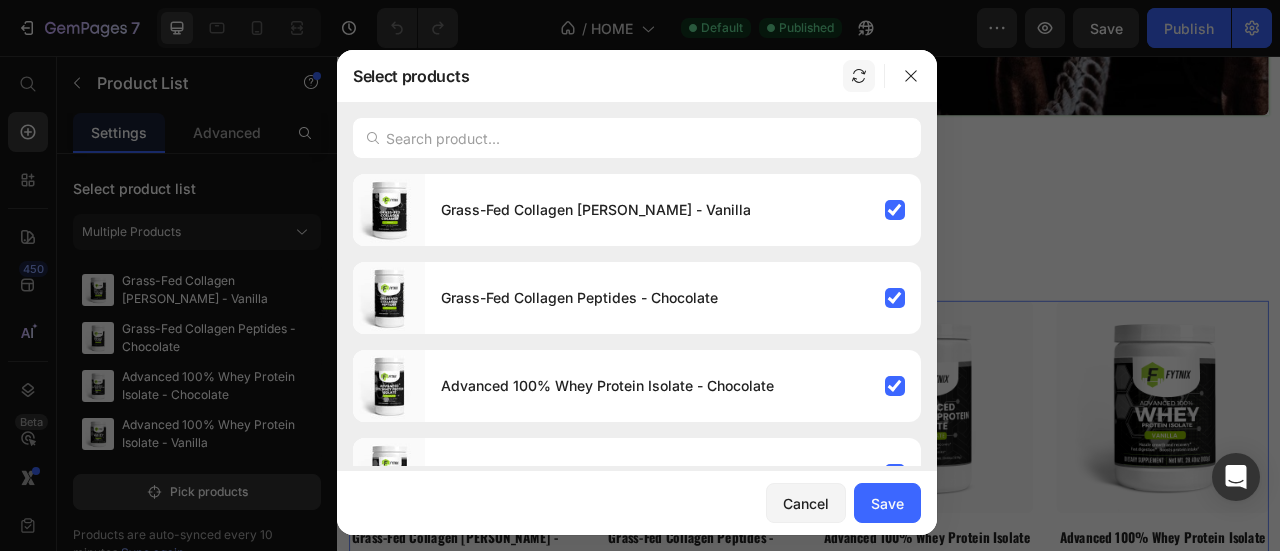 click at bounding box center [859, 76] 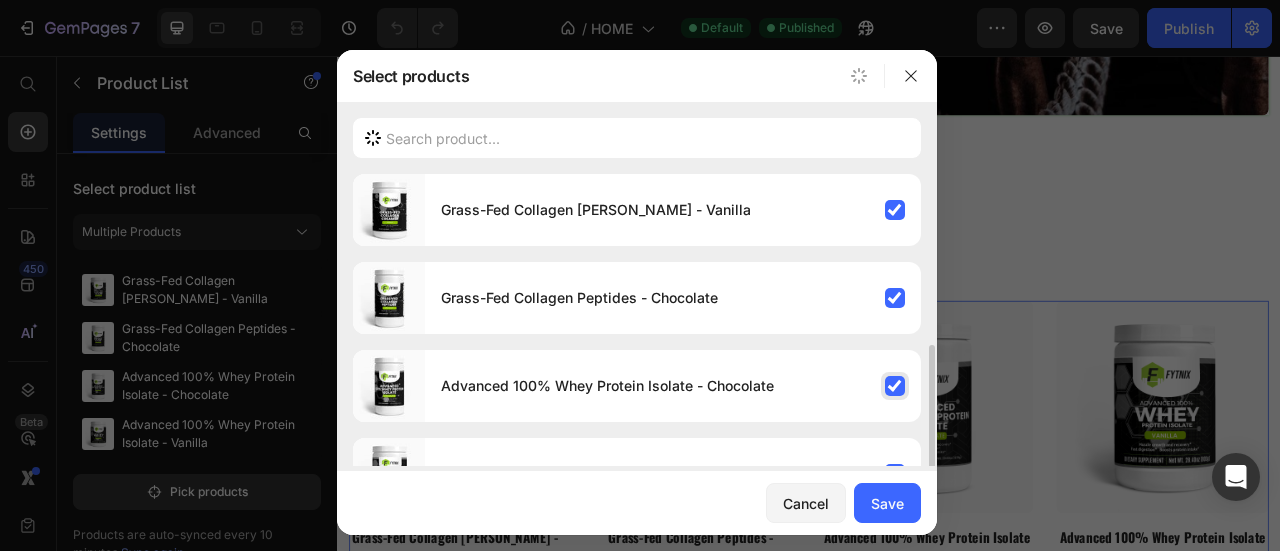 scroll, scrollTop: 119, scrollLeft: 0, axis: vertical 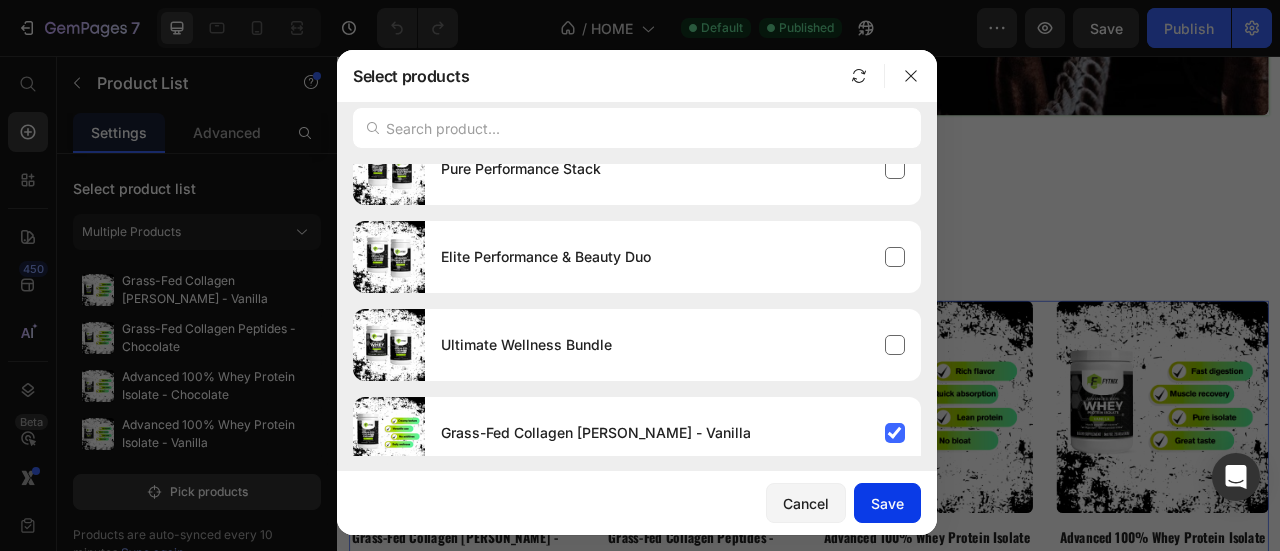 click on "Save" at bounding box center (887, 503) 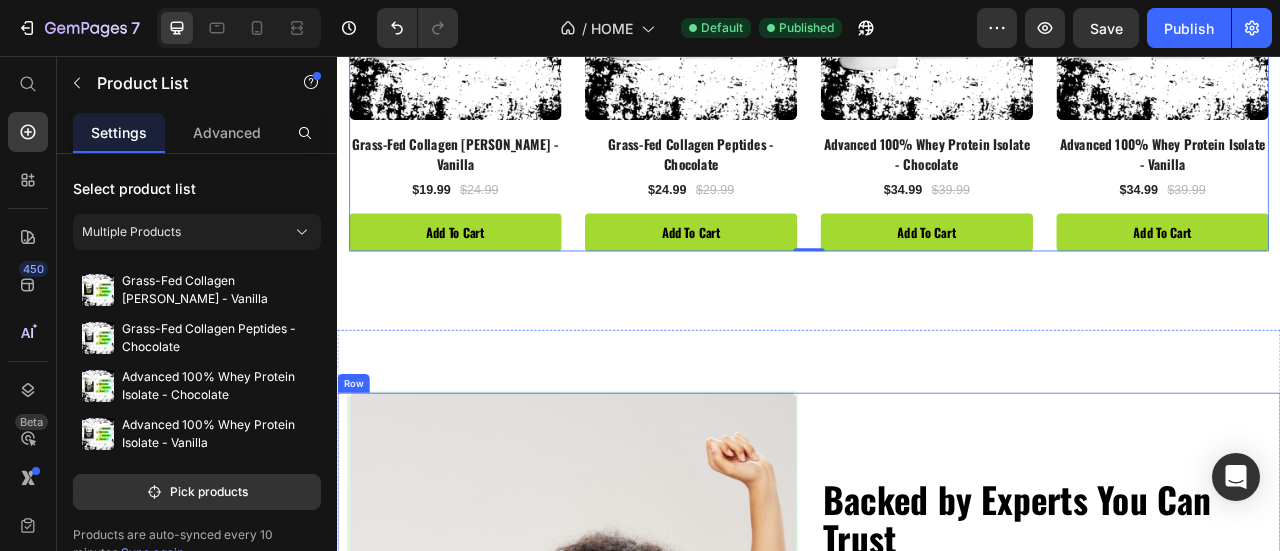 scroll, scrollTop: 2200, scrollLeft: 0, axis: vertical 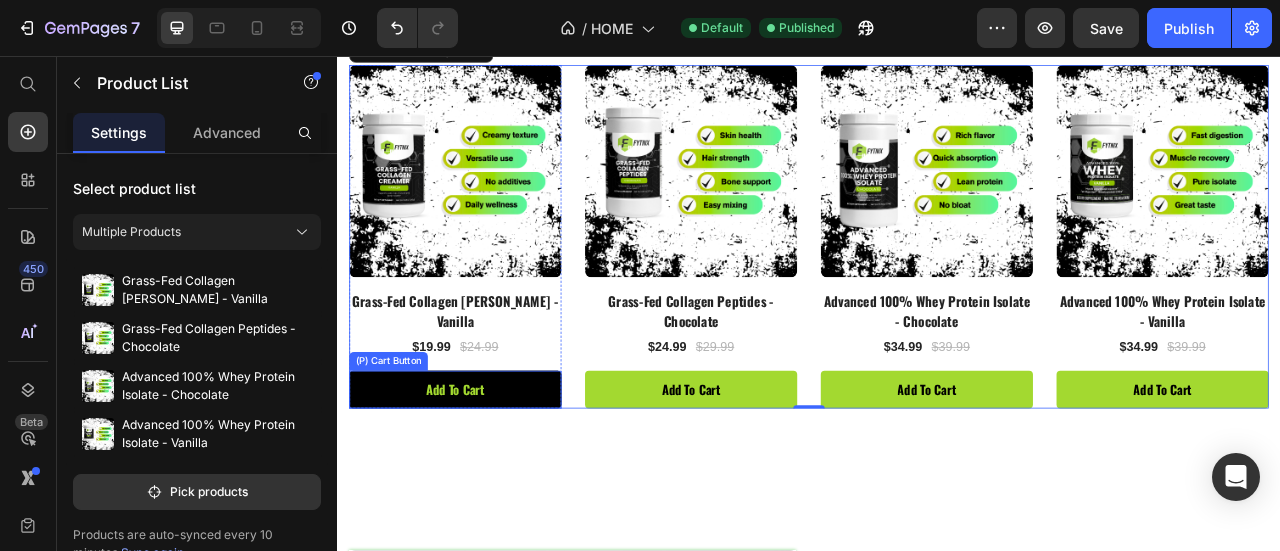 click on "add to cart" at bounding box center [487, 480] 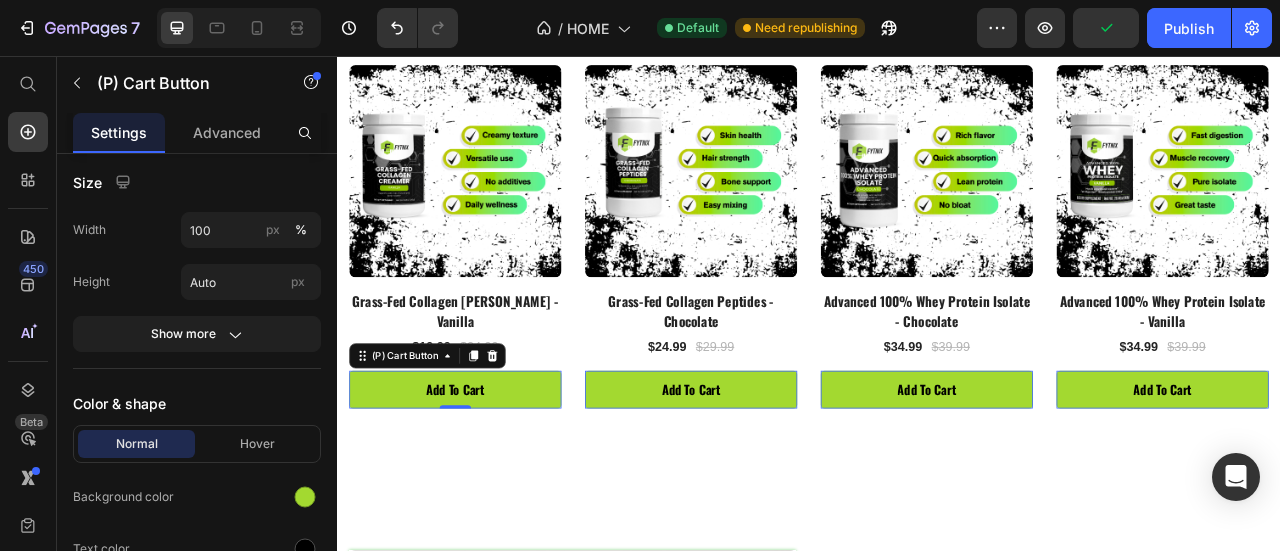 scroll, scrollTop: 1000, scrollLeft: 0, axis: vertical 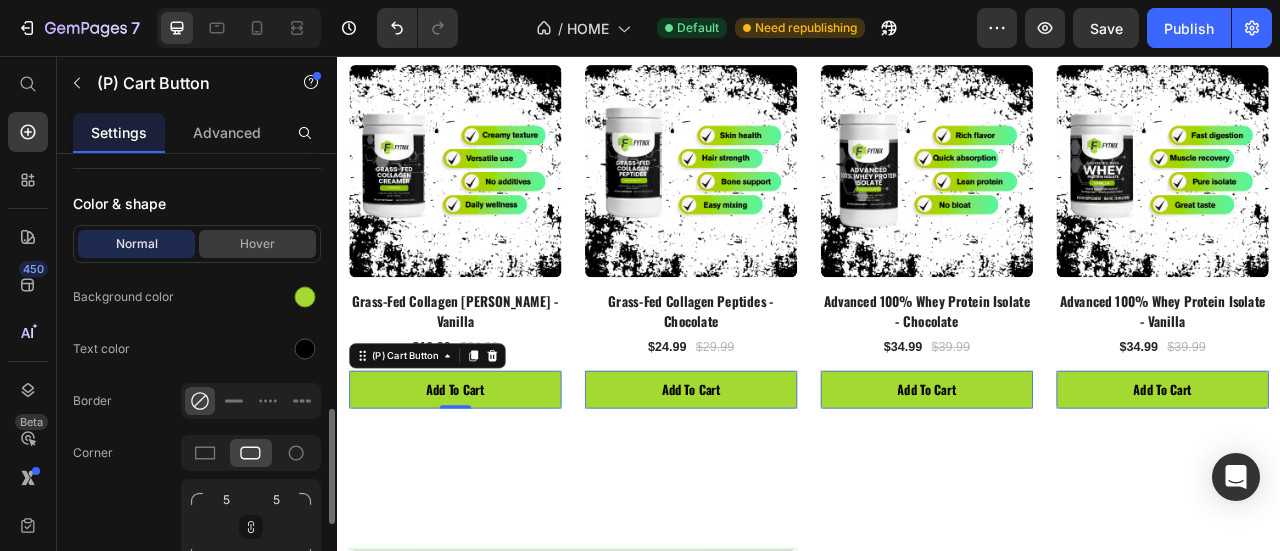 click on "Hover" at bounding box center (257, 244) 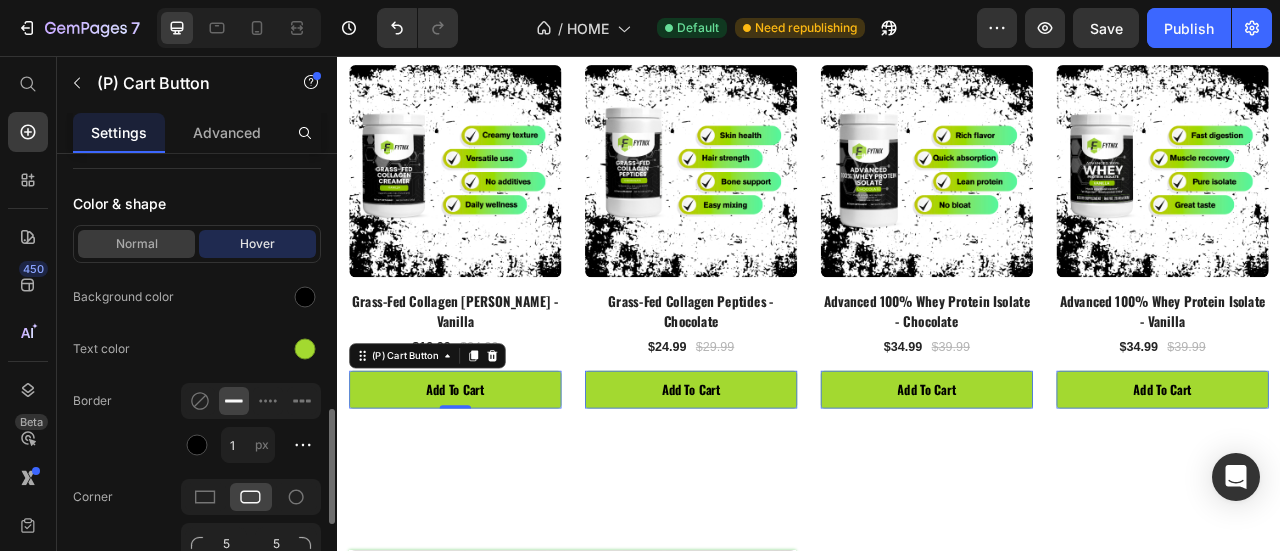 click on "Normal" at bounding box center [136, 244] 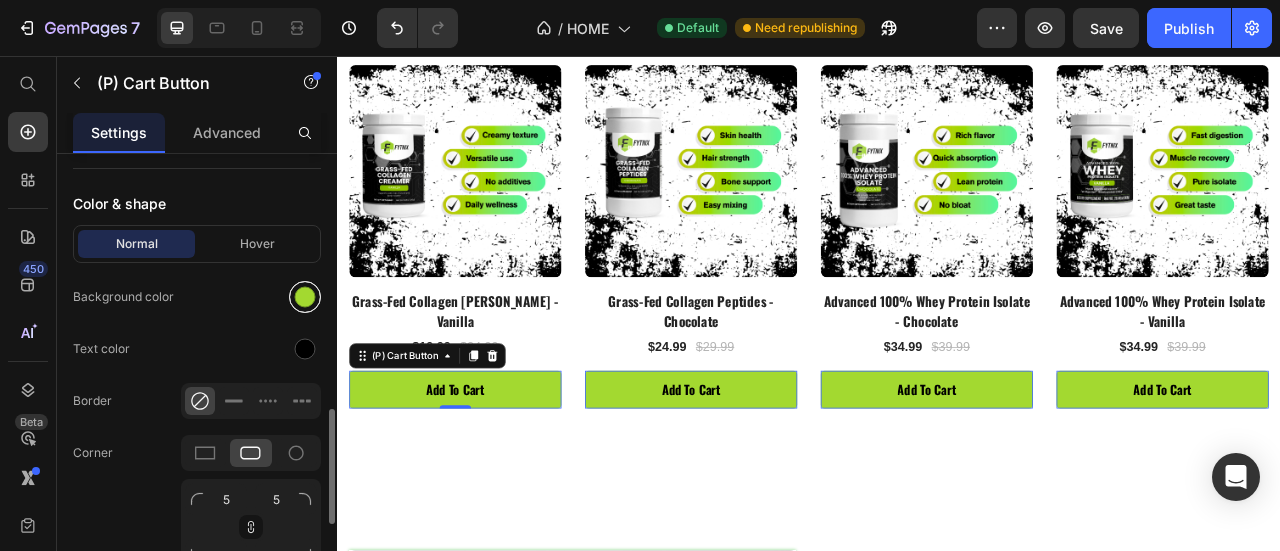 drag, startPoint x: 286, startPoint y: 299, endPoint x: 299, endPoint y: 299, distance: 13 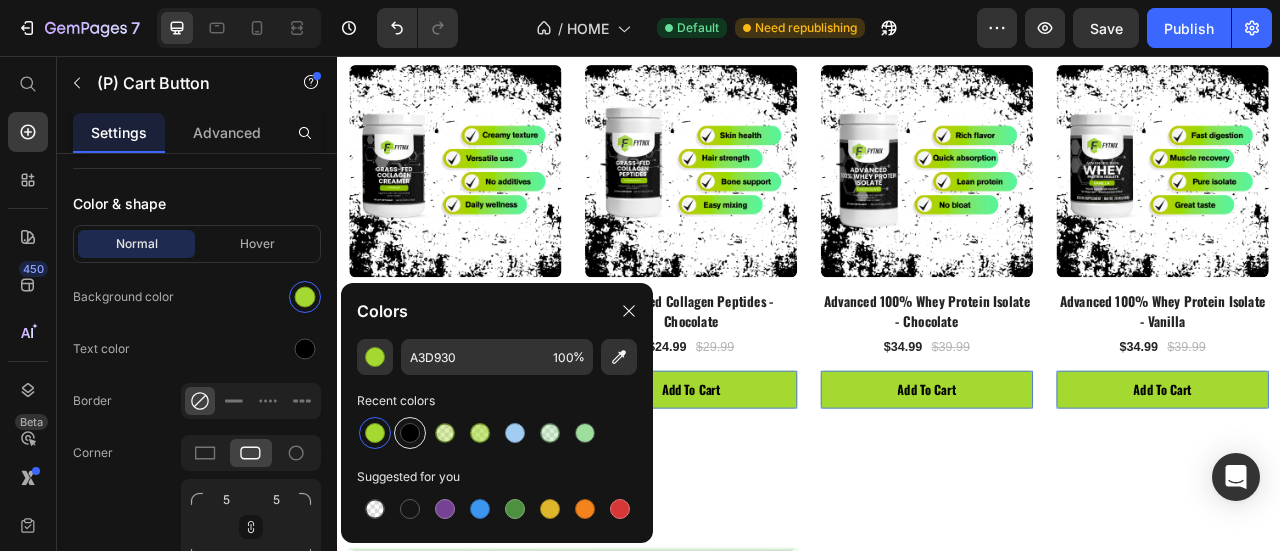 click at bounding box center [410, 433] 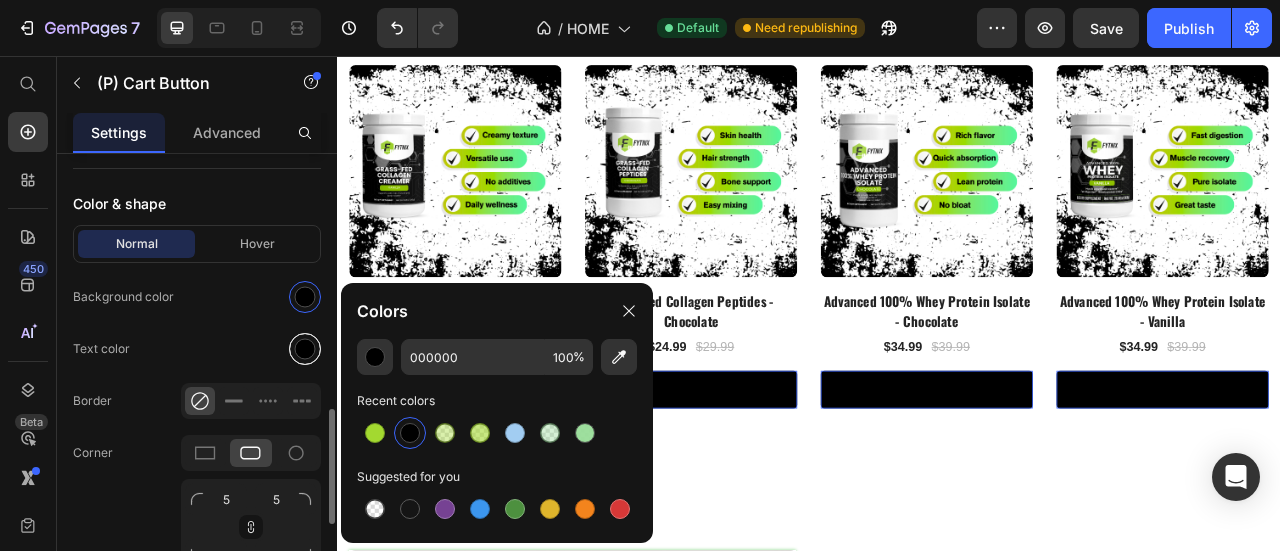 click at bounding box center [305, 349] 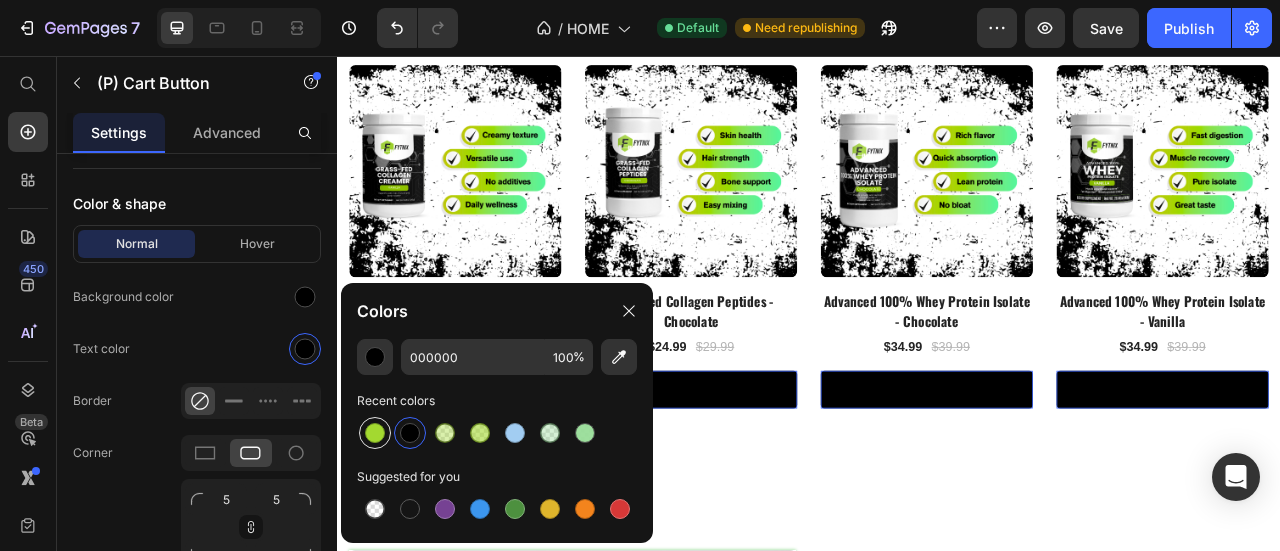 click at bounding box center (375, 433) 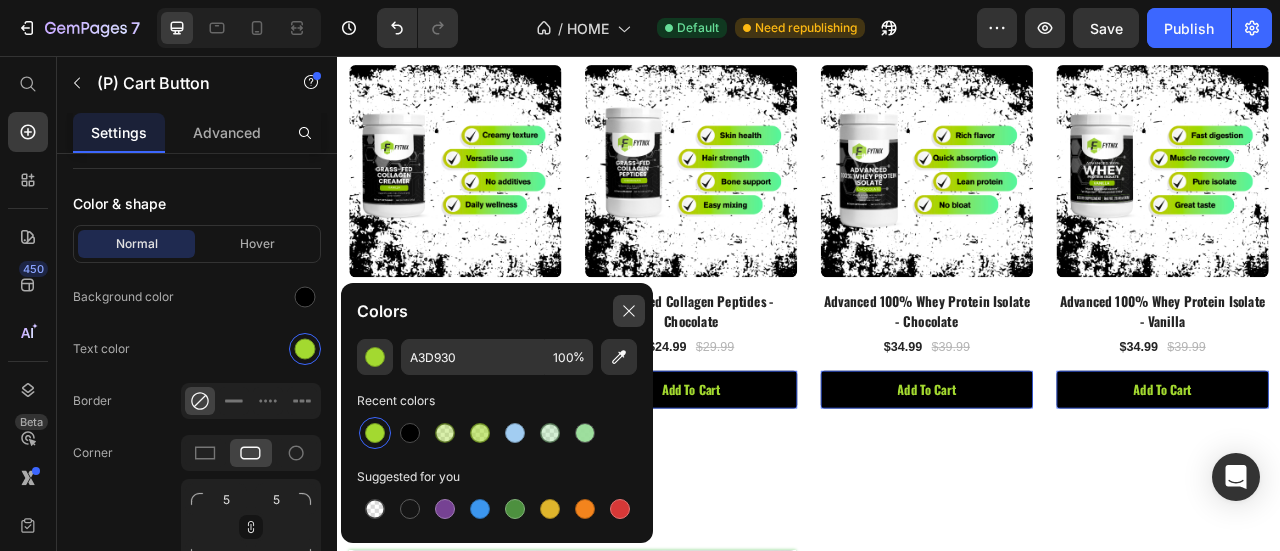 click 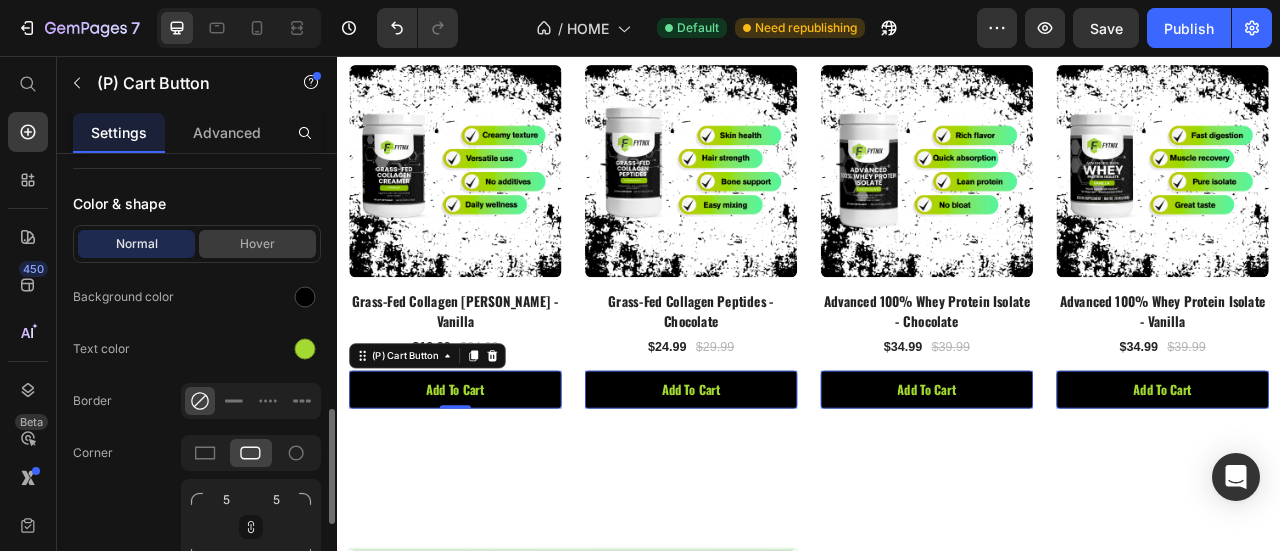 click on "Hover" at bounding box center (257, 244) 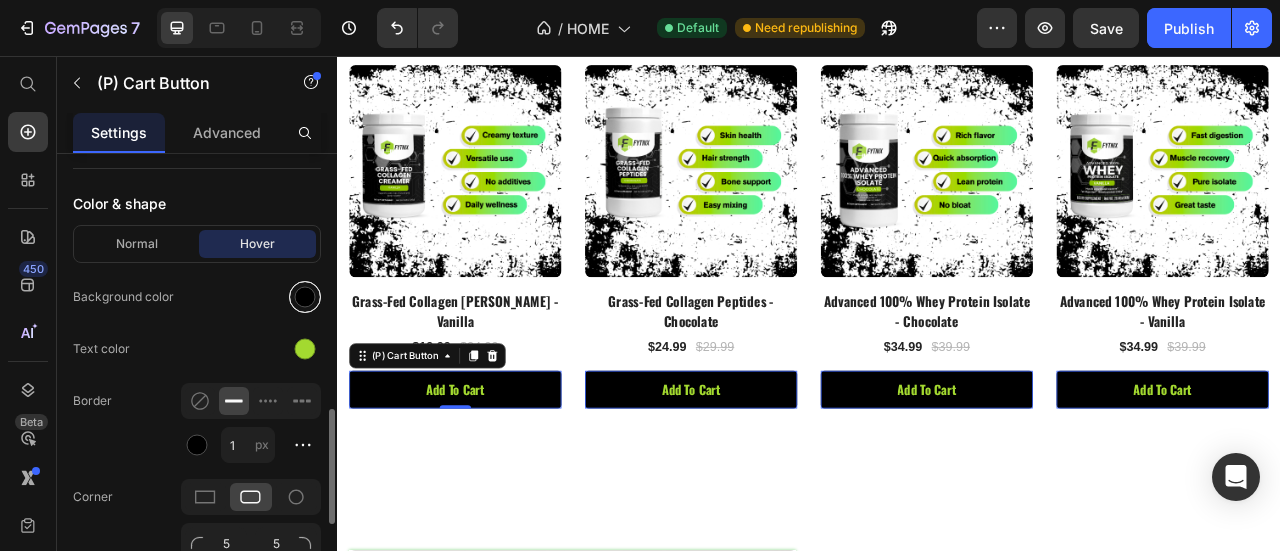 click at bounding box center (305, 297) 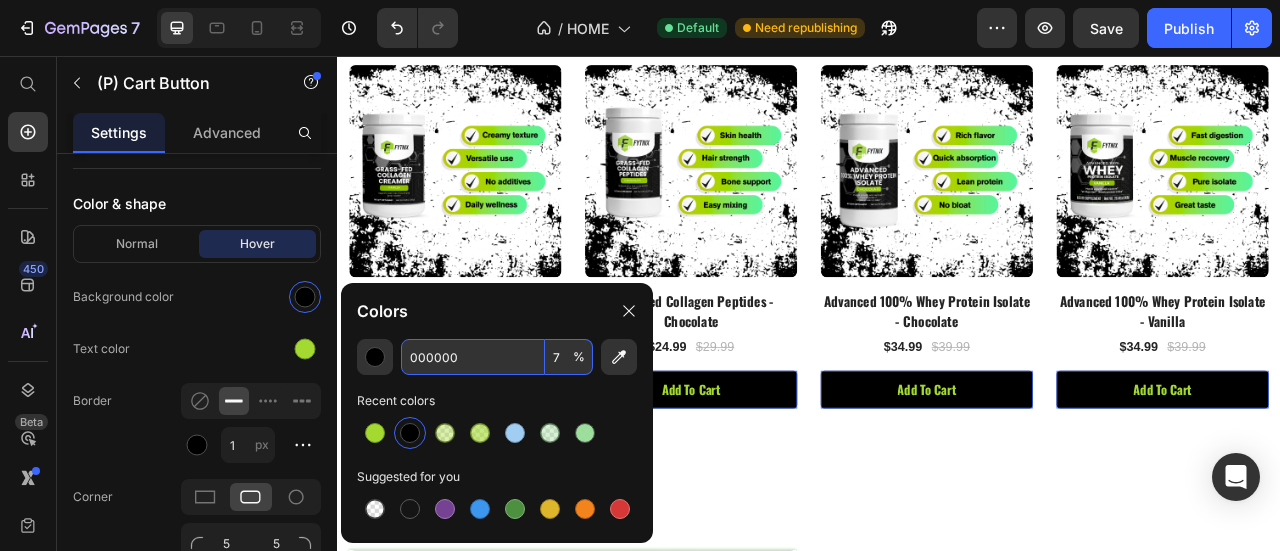 type on "70" 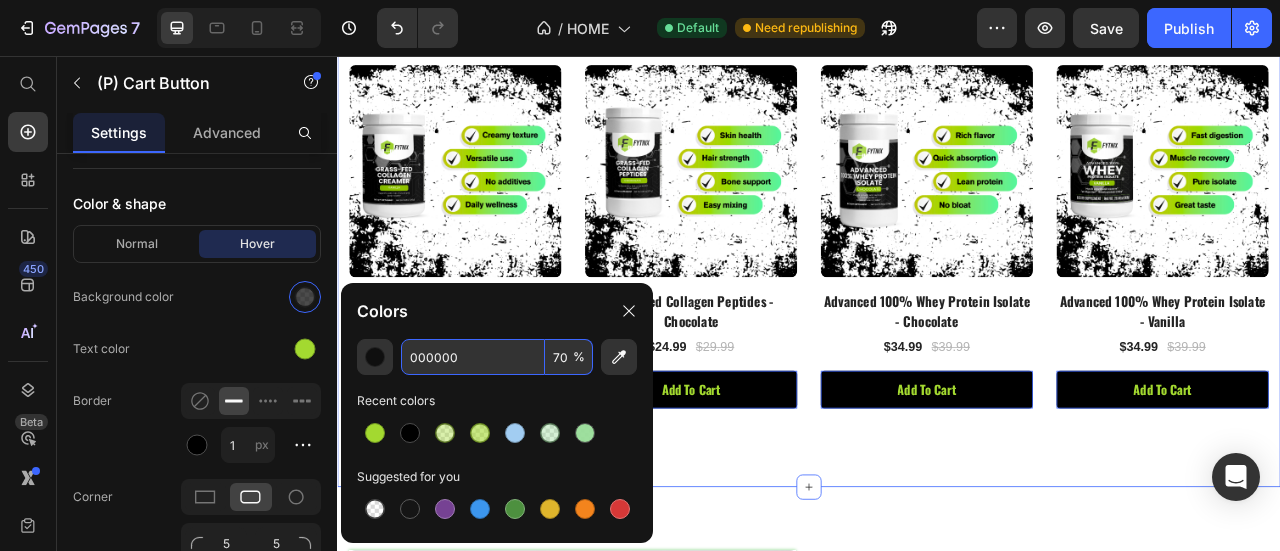 click on "Best-Sellers Heading Row (P) Images Row Grass-Fed Collagen [PERSON_NAME] - Vanilla (P) Title $19.99 (P) Price $24.99 (P) Price Row add to cart (P) Cart Button   0 Row (P) Images Row Grass-Fed Collagen Peptides - Chocolate (P) Title $24.99 (P) Price $29.99 (P) Price Row add to cart (P) Cart Button   0 Row (P) Images Row Advanced 100% Whey Protein Isolate - Chocolate (P) Title $34.99 (P) Price $39.99 (P) Price Row add to cart (P) Cart Button   0 Row (P) Images Row Advanced 100% Whey Protein Isolate - Vanilla (P) Title $34.99 (P) Price $39.99 (P) Price Row add to cart (P) Cart Button   0 Row Product List Row Section 6" at bounding box center (937, 242) 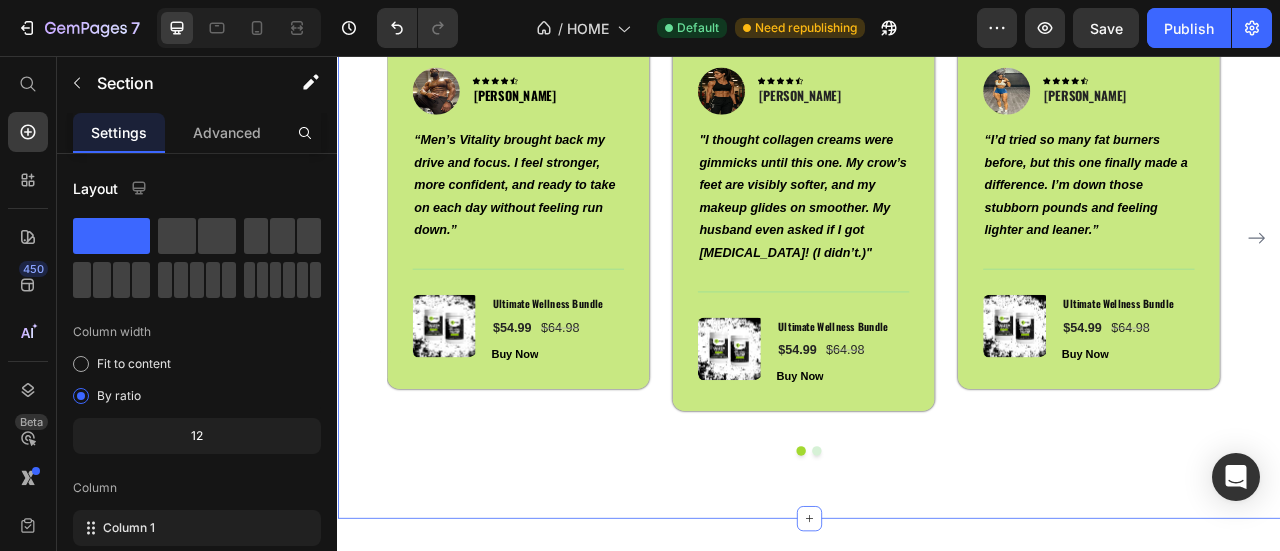 scroll, scrollTop: 3600, scrollLeft: 0, axis: vertical 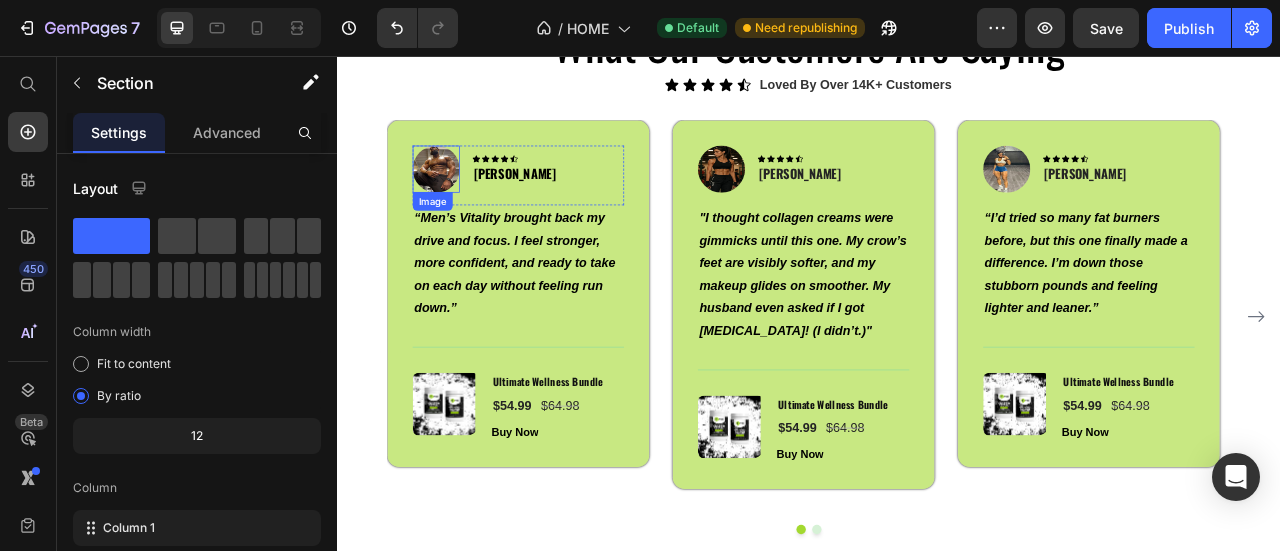 click at bounding box center [462, 200] 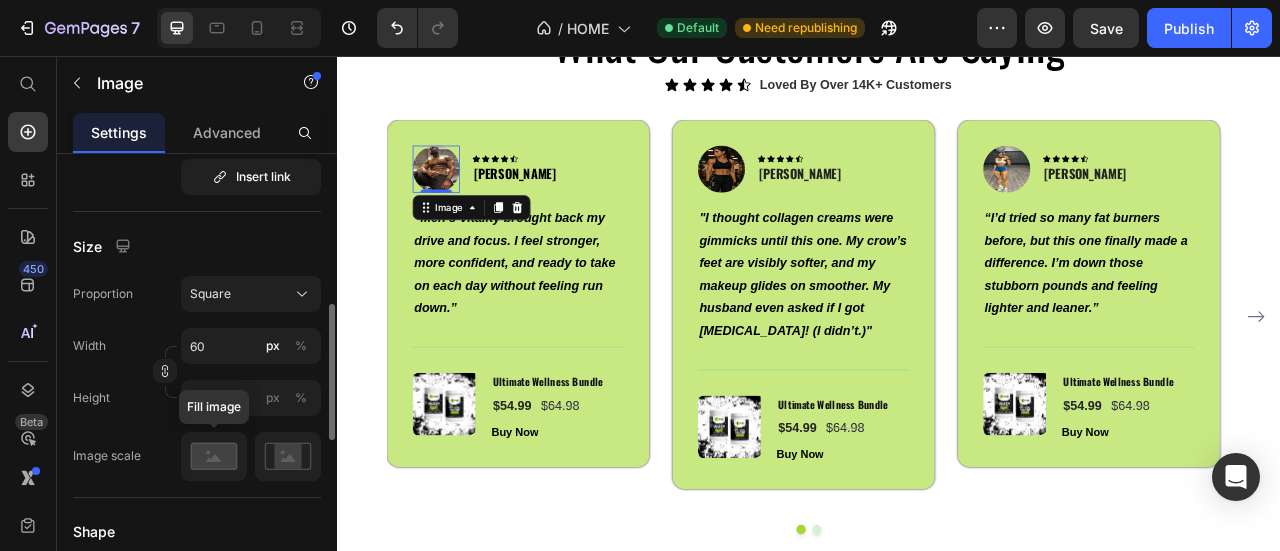 scroll, scrollTop: 700, scrollLeft: 0, axis: vertical 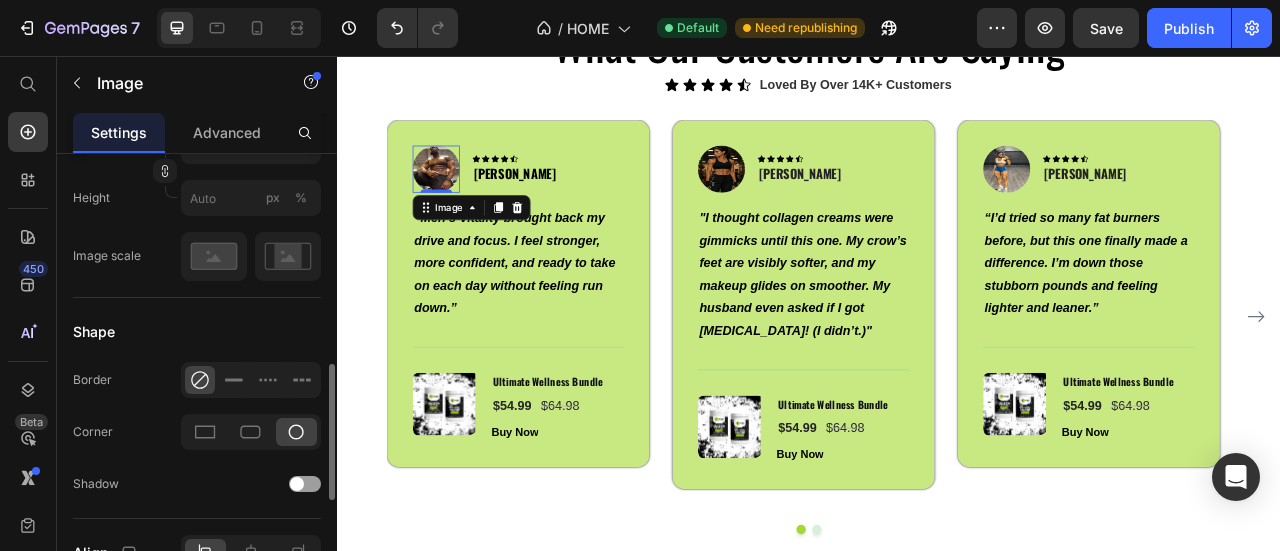 click 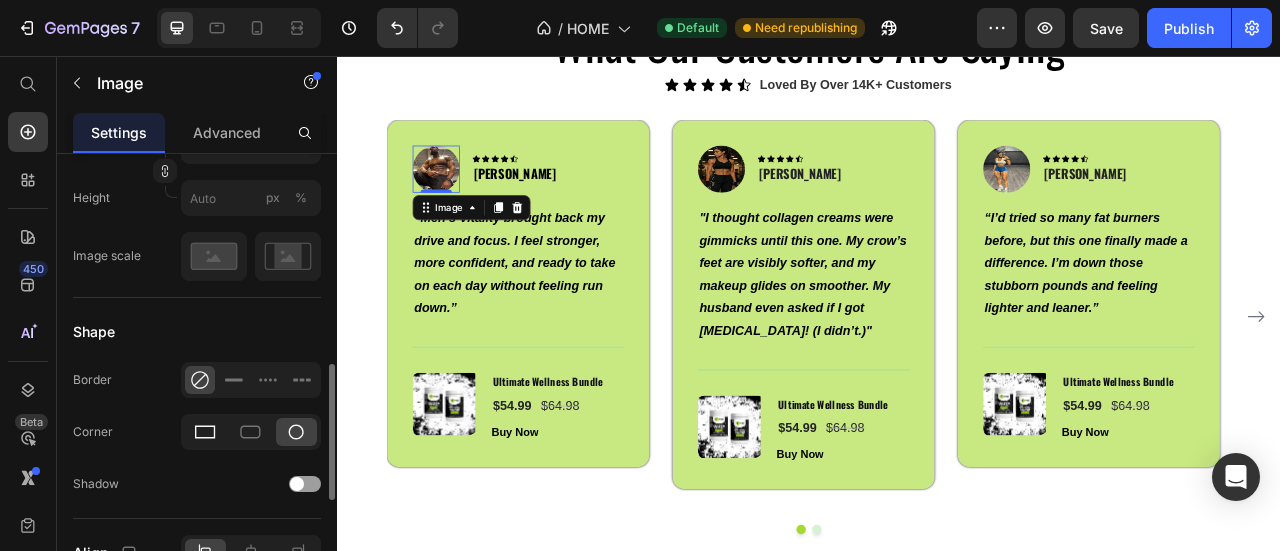click 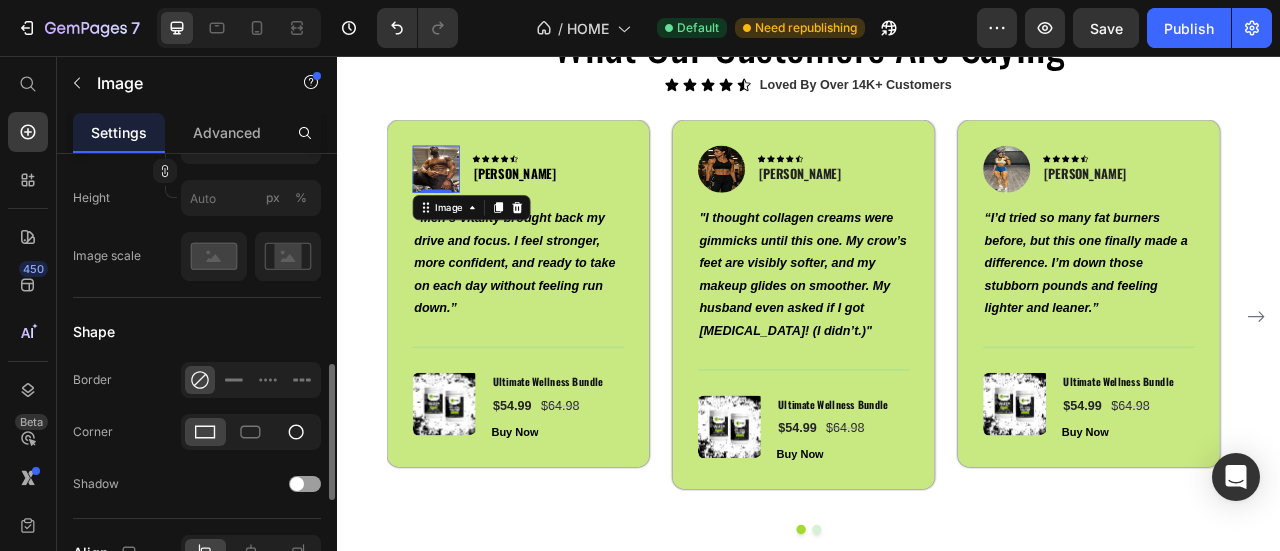 click 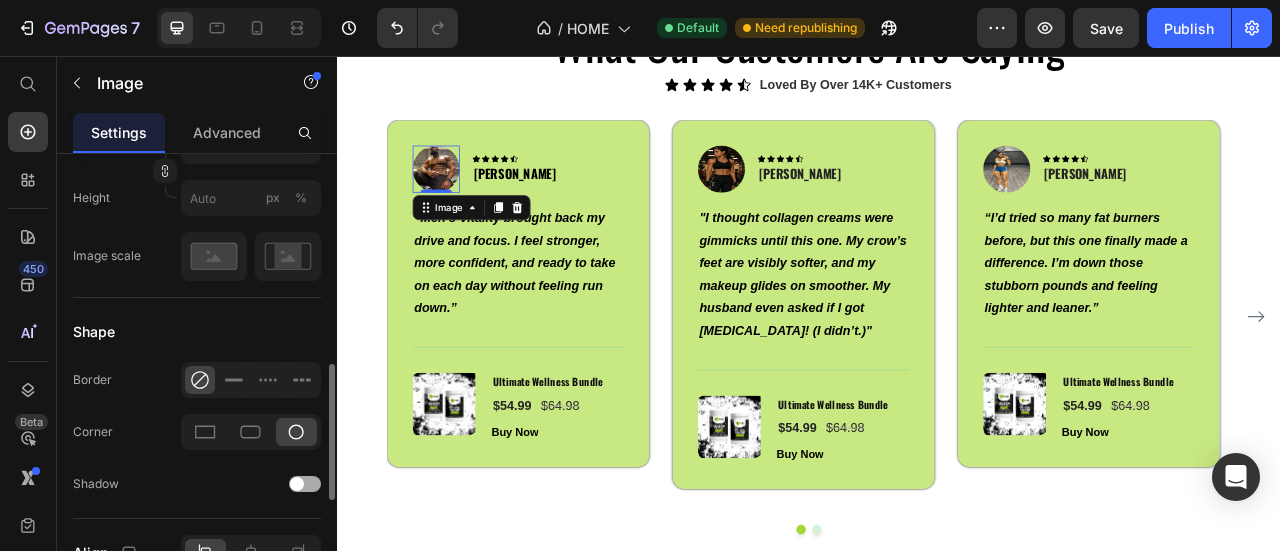 click at bounding box center (305, 484) 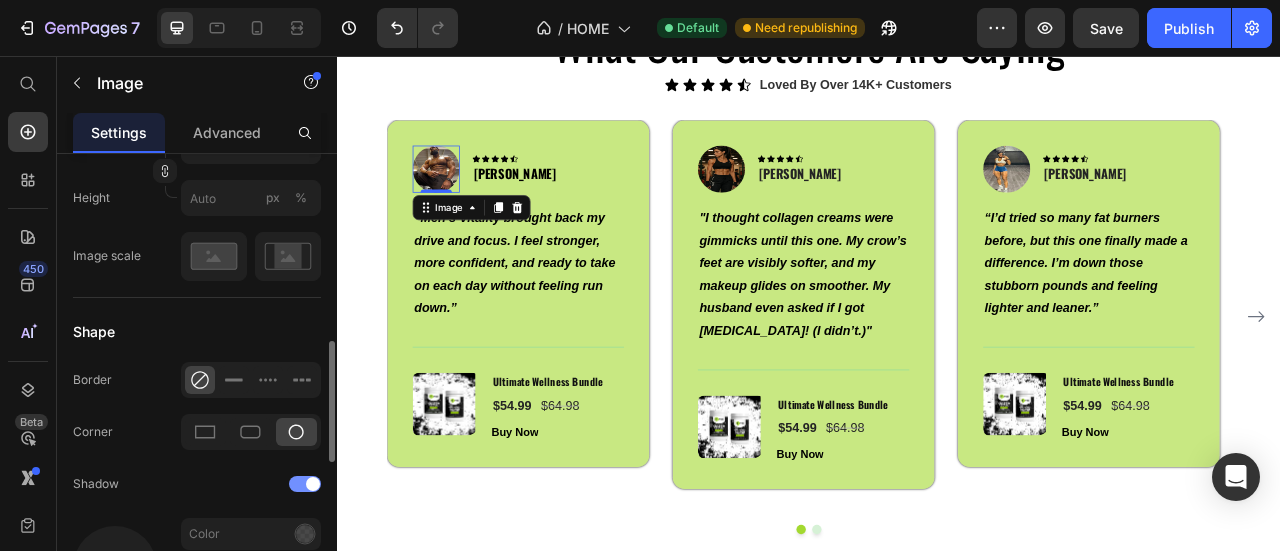 click at bounding box center (313, 484) 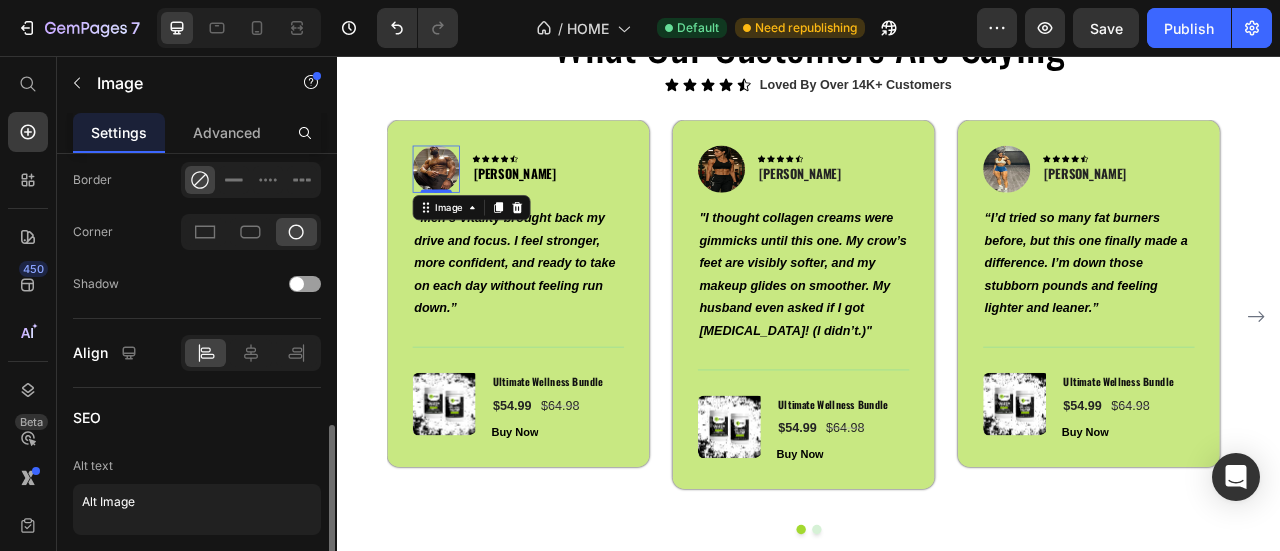 scroll, scrollTop: 700, scrollLeft: 0, axis: vertical 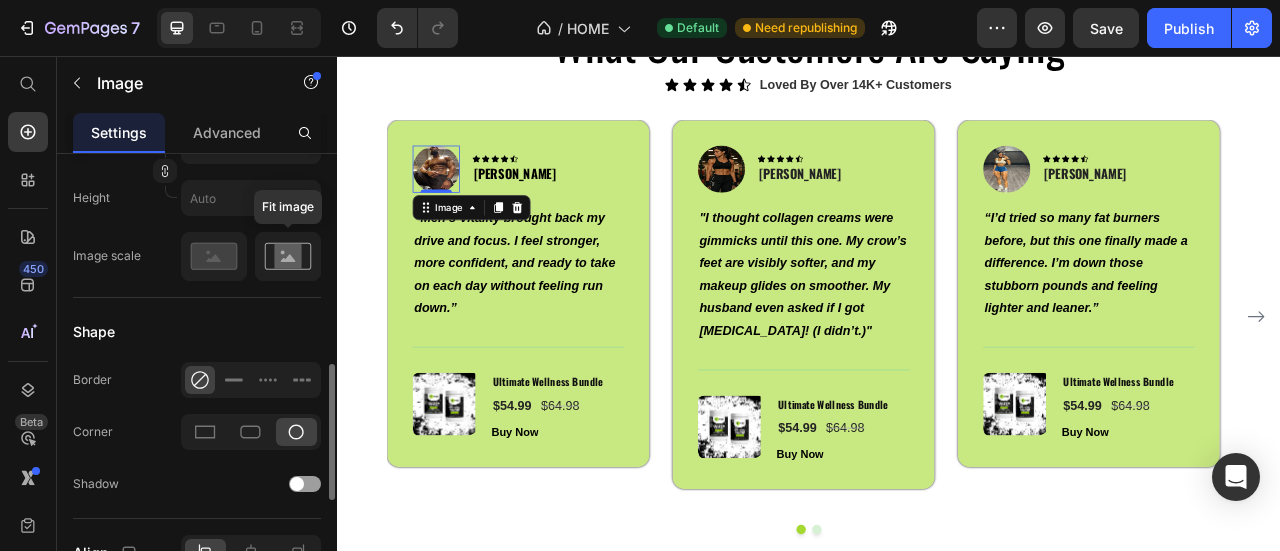 click 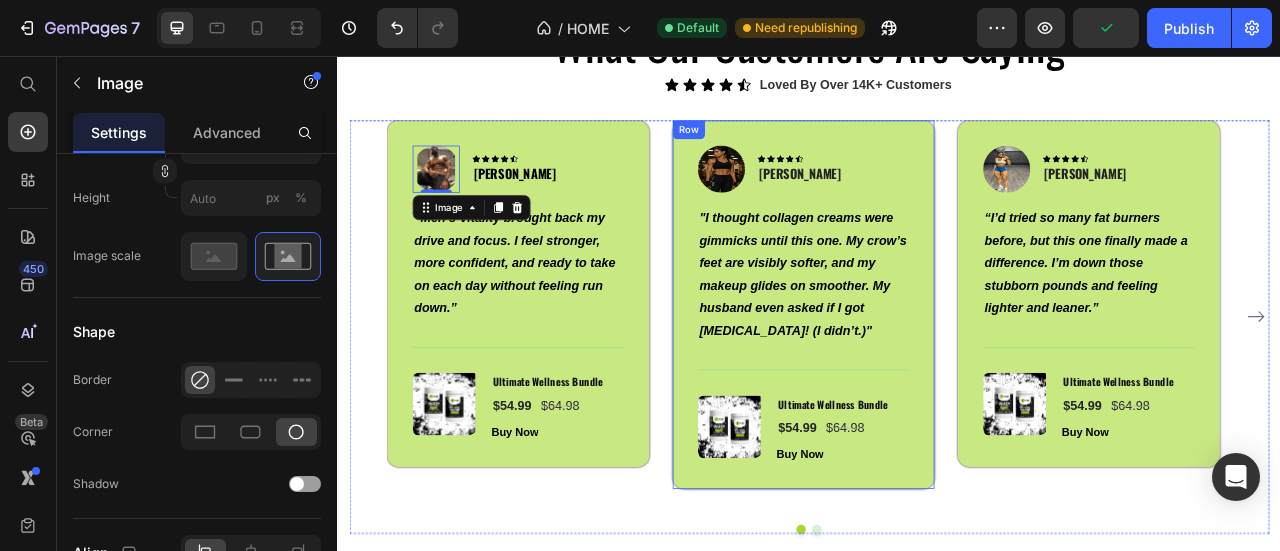 click at bounding box center [825, 200] 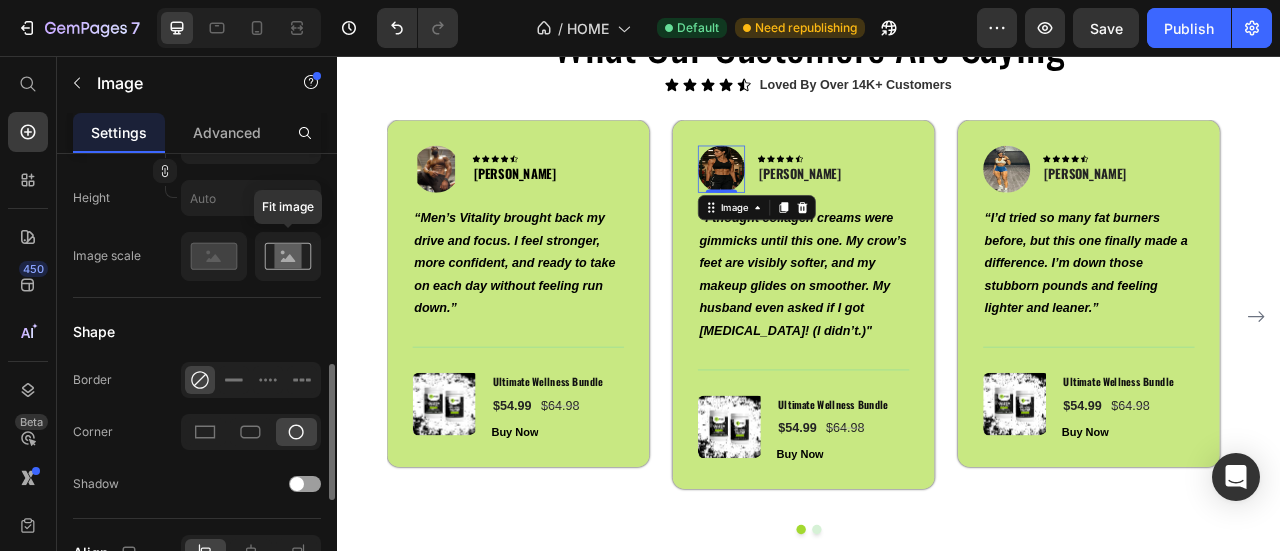 click 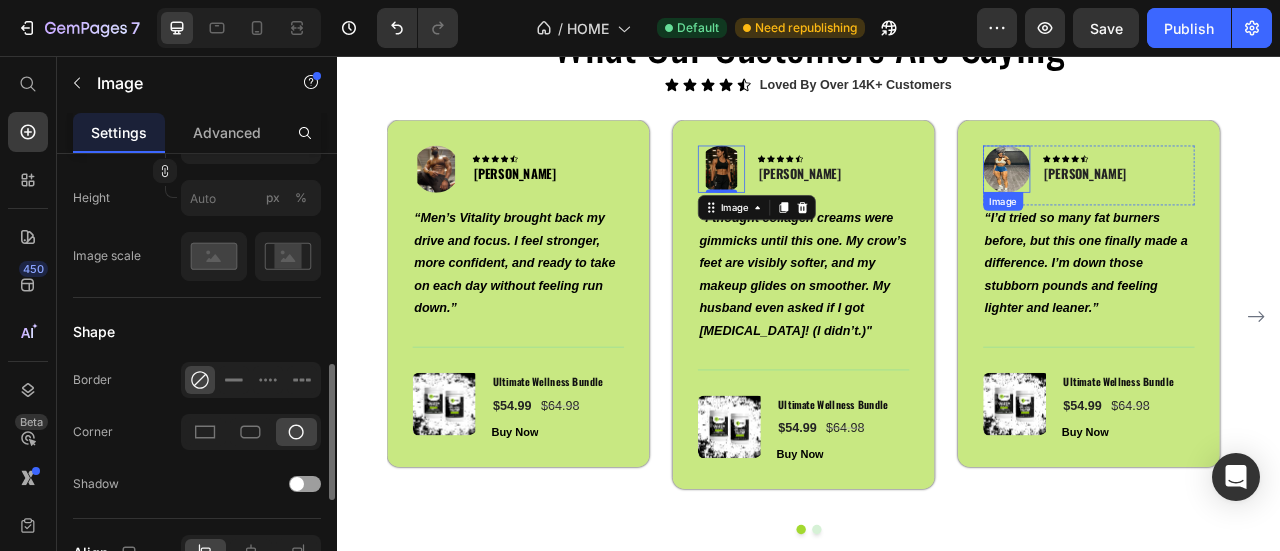 click at bounding box center [1188, 200] 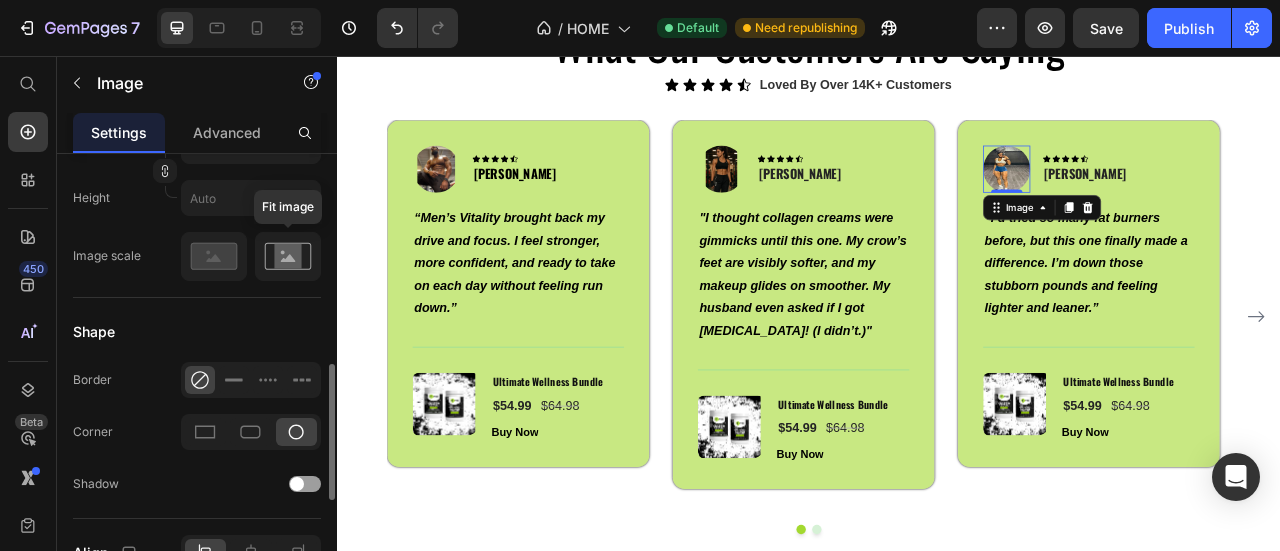 click 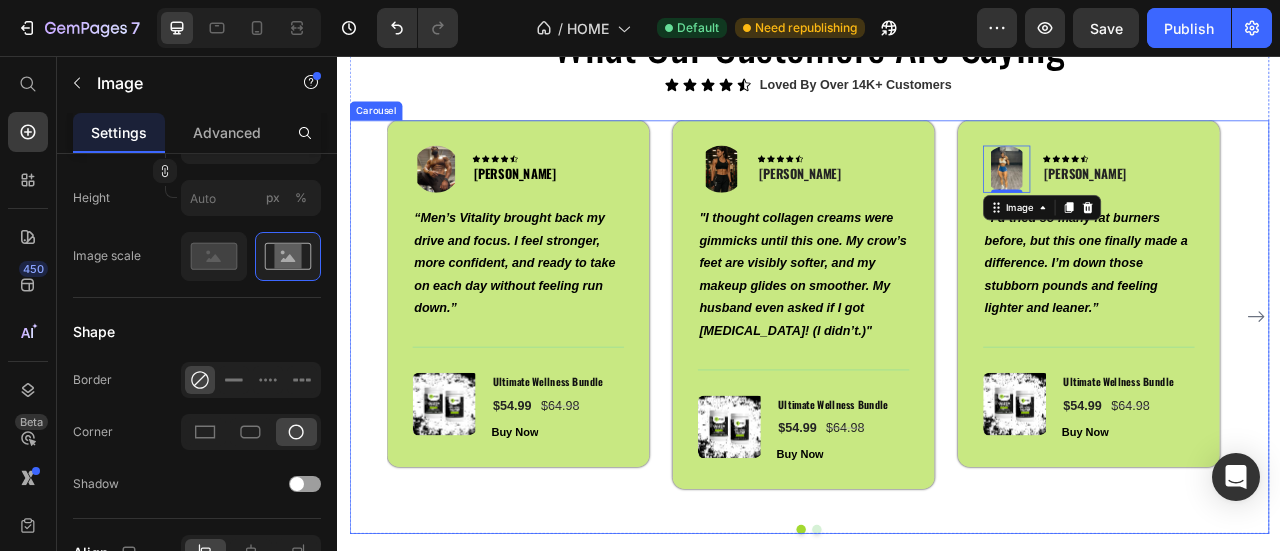 click on "Image
Icon
Icon
Icon
Icon
Icon Row [PERSON_NAME] Text block Row “Men’s Vitality brought back my drive and focus. I feel stronger, more confident, and ready to take on each day without feeling run down.” Text block                Title Line (P) Images & Gallery Ultimate Wellness Bundle (P) Title $54.99 (P) Price $64.98 (P) Price Row Buy Now (P) Cart Button Product Row Image
Icon
Icon
Icon
Icon
Icon Row [PERSON_NAME] Text block Row "I thought collagen creams were gimmicks until this one. My crow’s feet are visibly softer, and my makeup glides on smoother. My husband even asked if I got [MEDICAL_DATA]! (I didn’t.)" Text block                Title Line (P) Images & Gallery Ultimate Wellness Bundle (P) Title $54.99 (P) Price $64.98 (P) Price Row Buy Now (P) Cart Button Product Row Image   0
Icon
Icon" at bounding box center [937, 387] 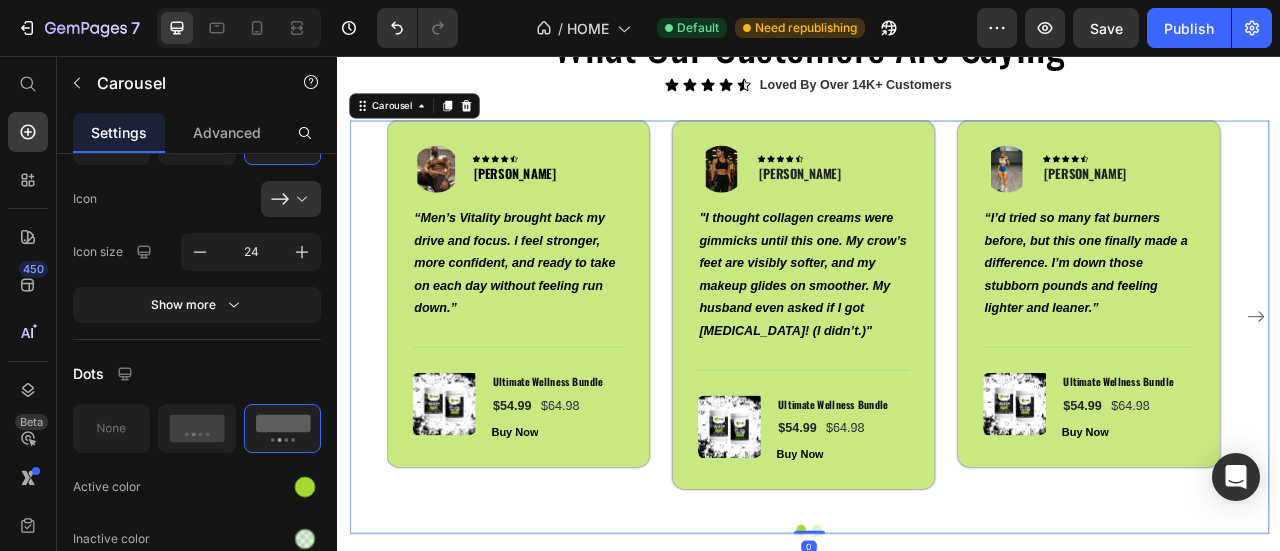 scroll, scrollTop: 0, scrollLeft: 0, axis: both 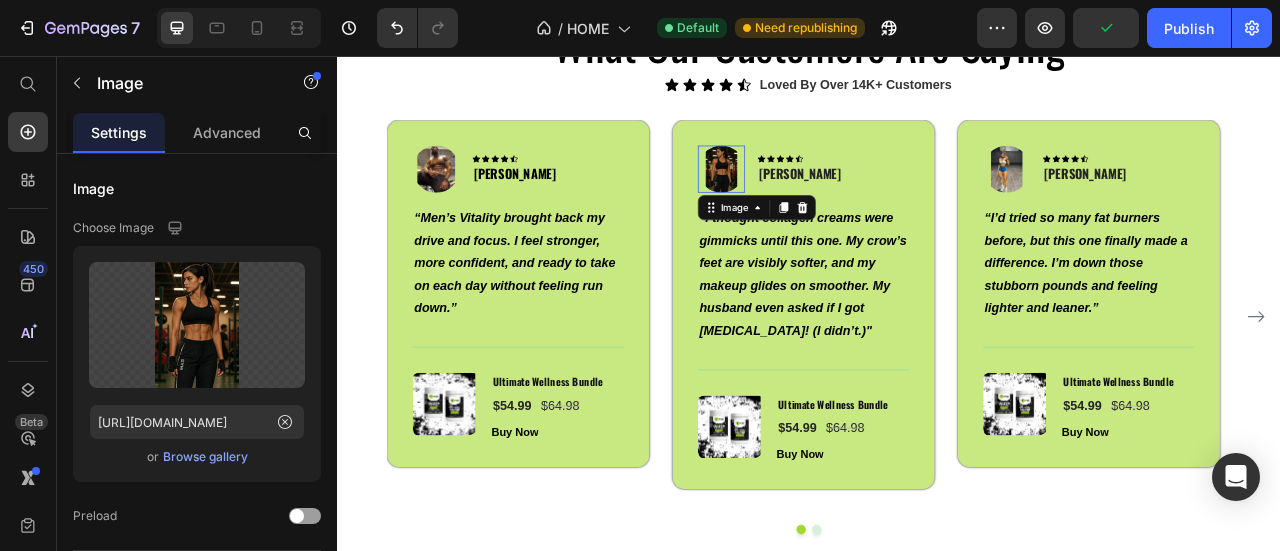 click at bounding box center [825, 200] 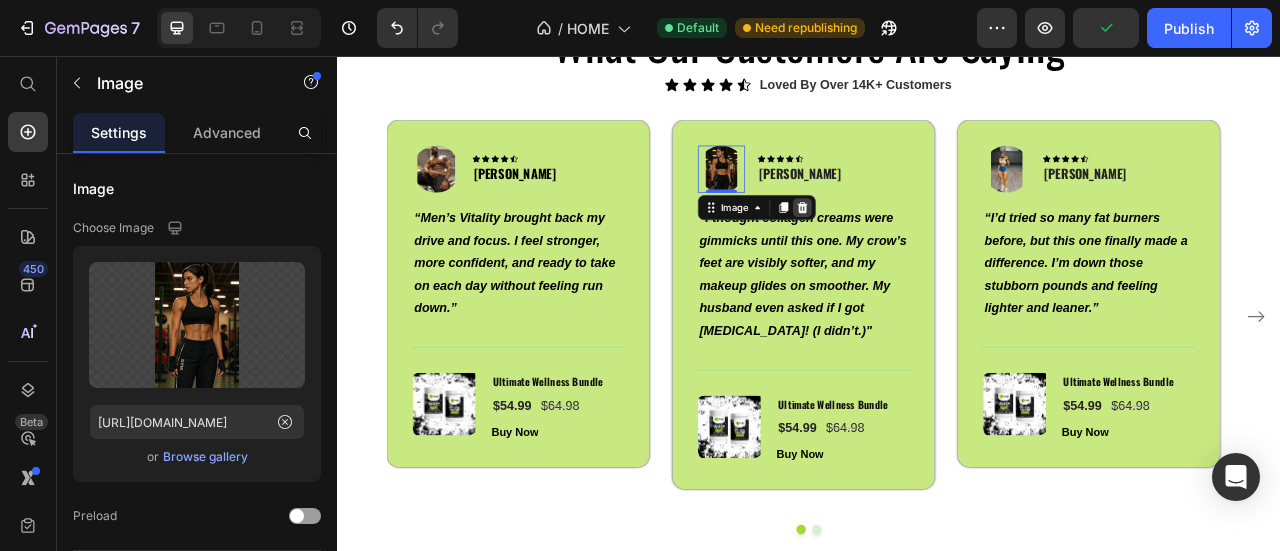 click 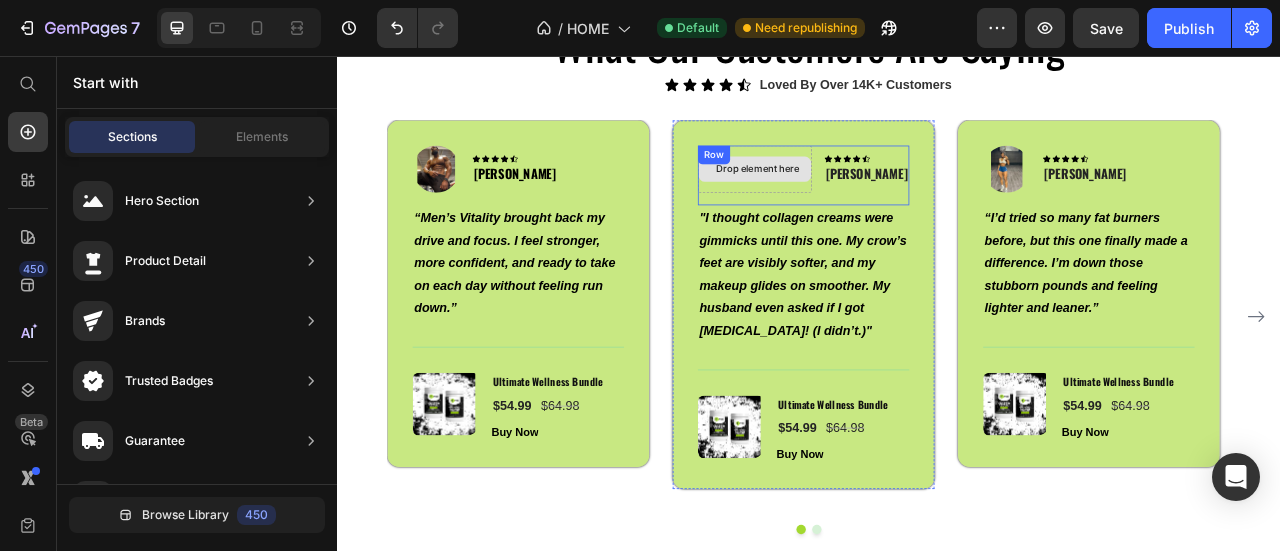 click on "Drop element here" at bounding box center [867, 200] 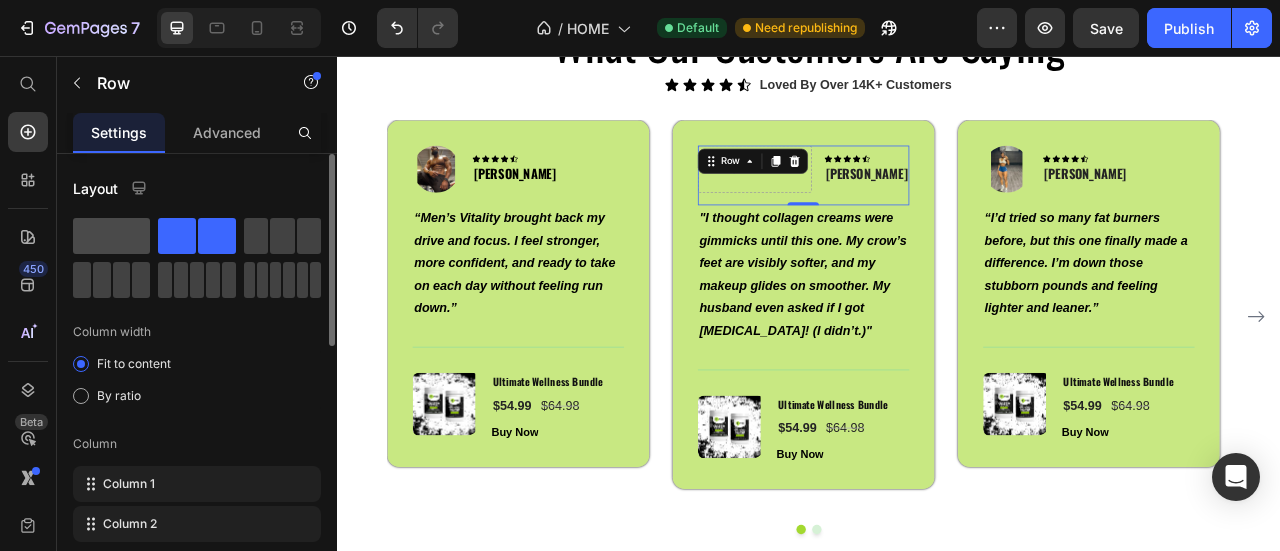 click 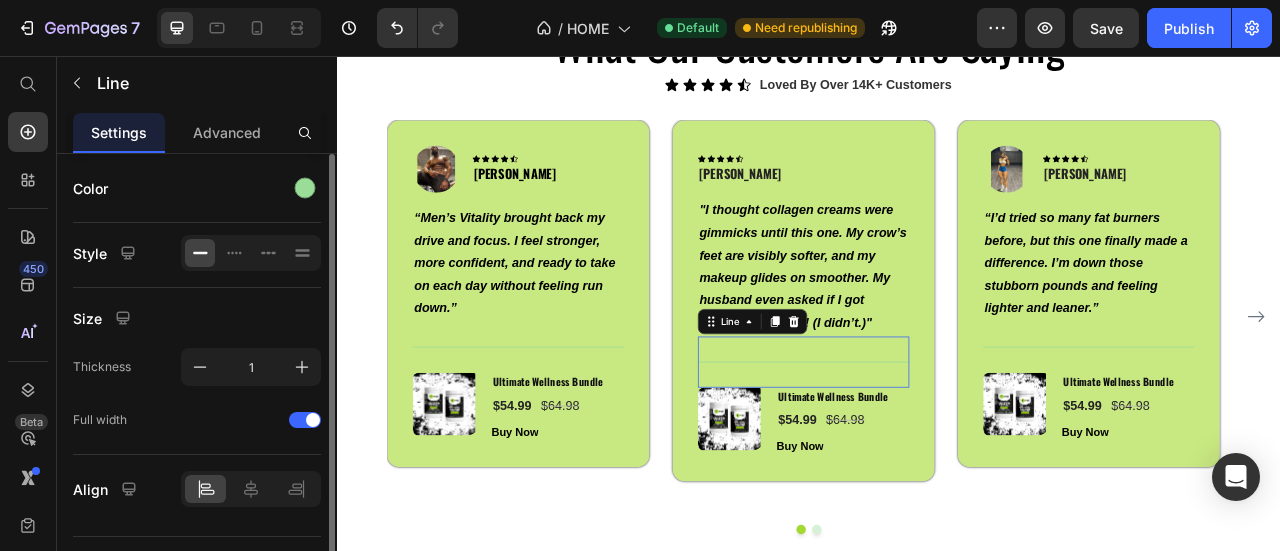 click on "Title Line   0" at bounding box center (929, 445) 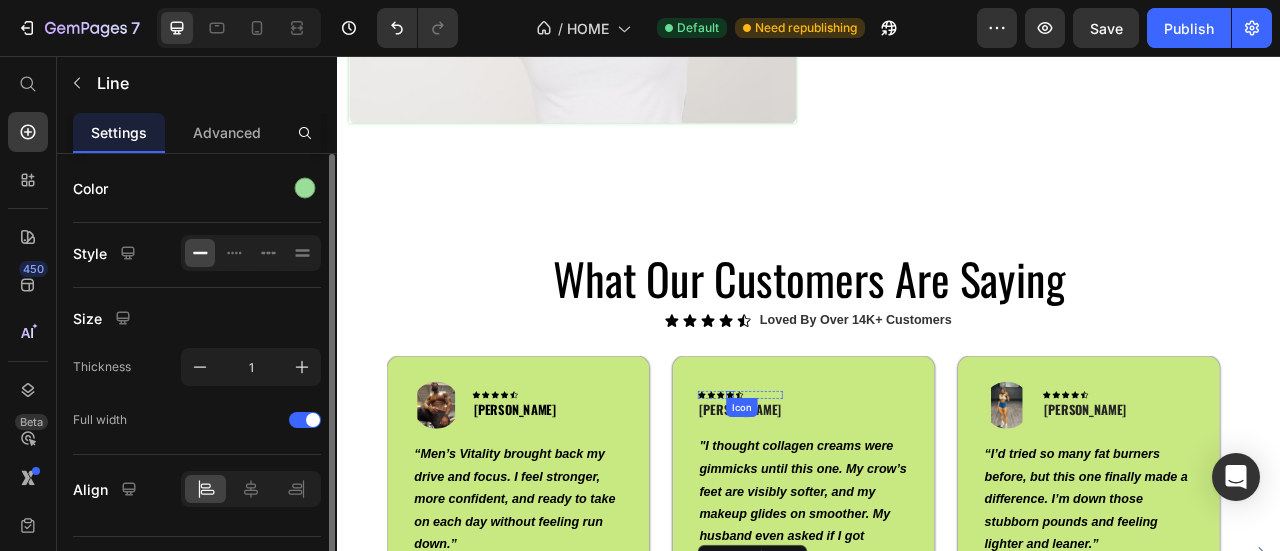 scroll, scrollTop: 3700, scrollLeft: 0, axis: vertical 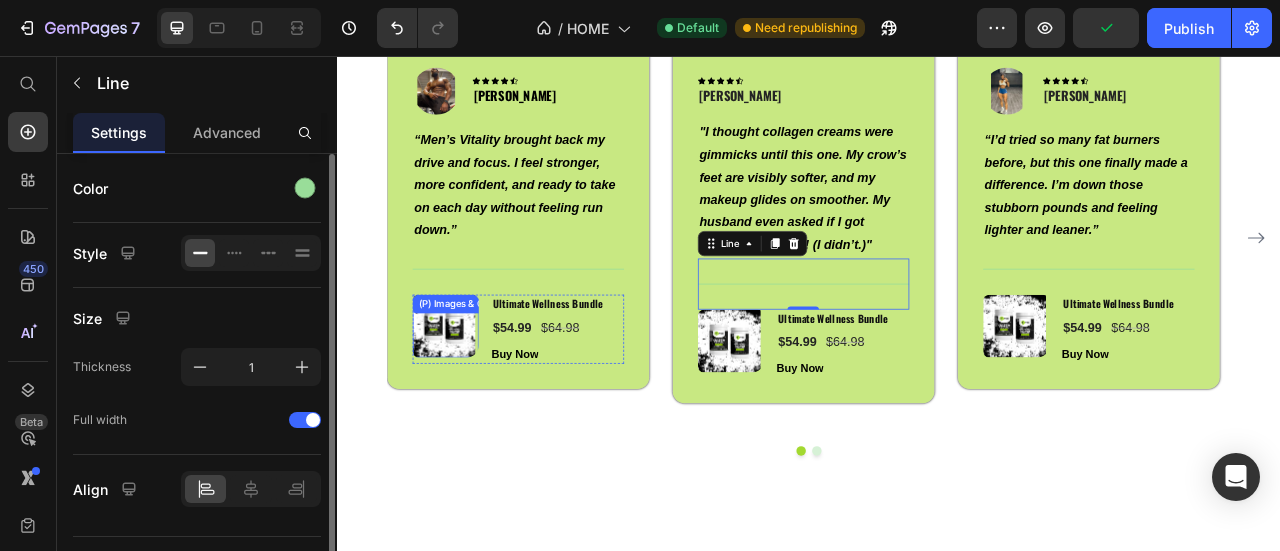 click at bounding box center (472, 399) 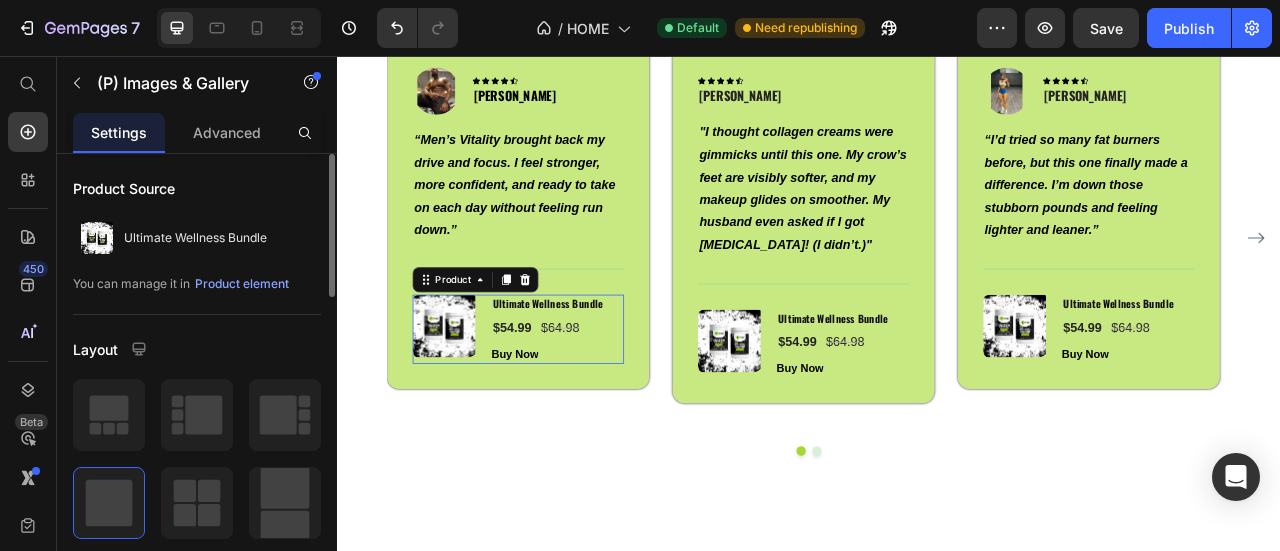 click on "(P) Images & Gallery" at bounding box center (474, 403) 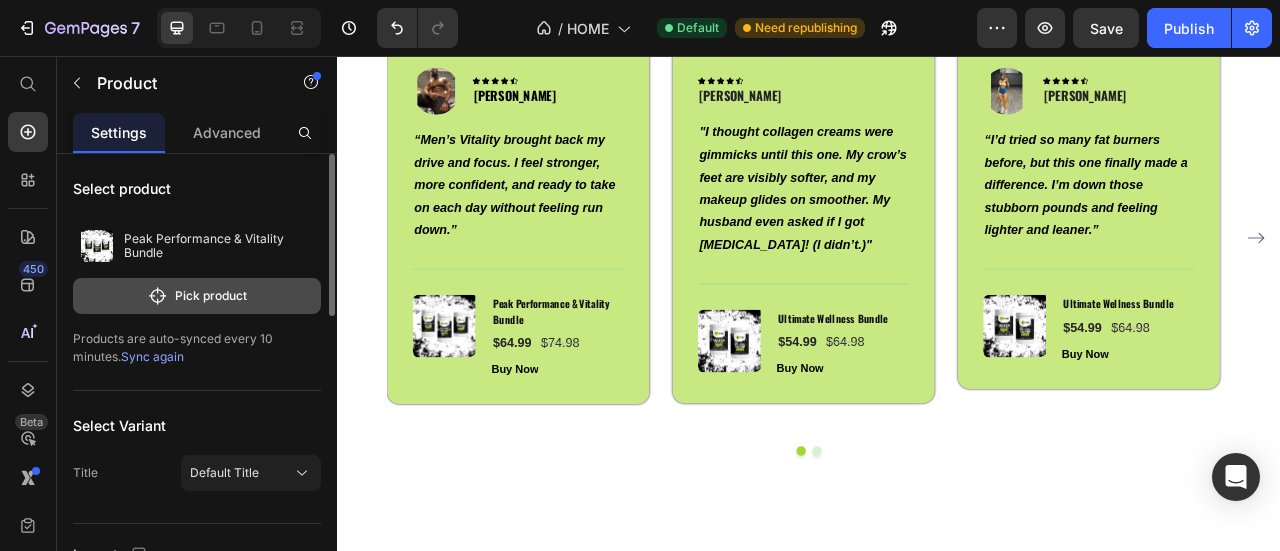 click on "Pick product" 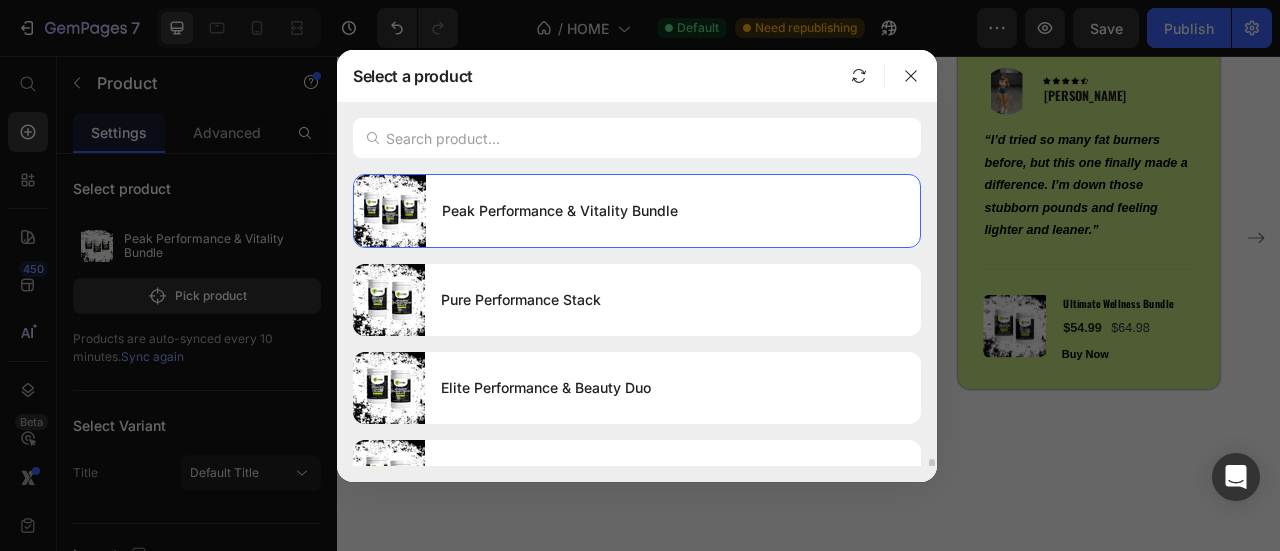 scroll, scrollTop: 397, scrollLeft: 0, axis: vertical 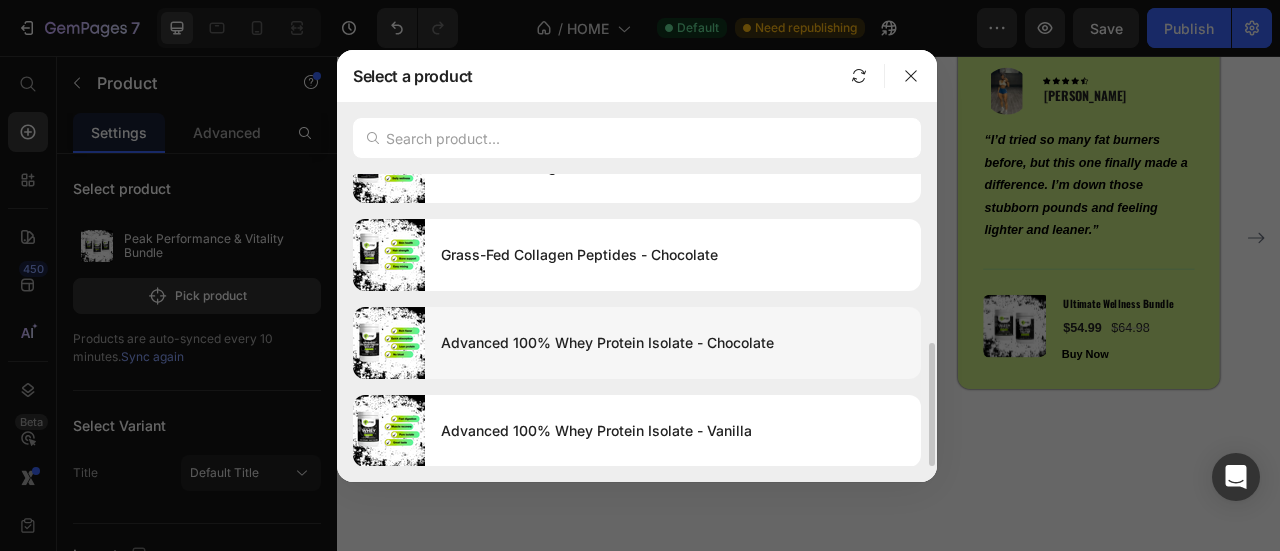 click on "Advanced 100% Whey Protein Isolate - Chocolate" at bounding box center [673, 343] 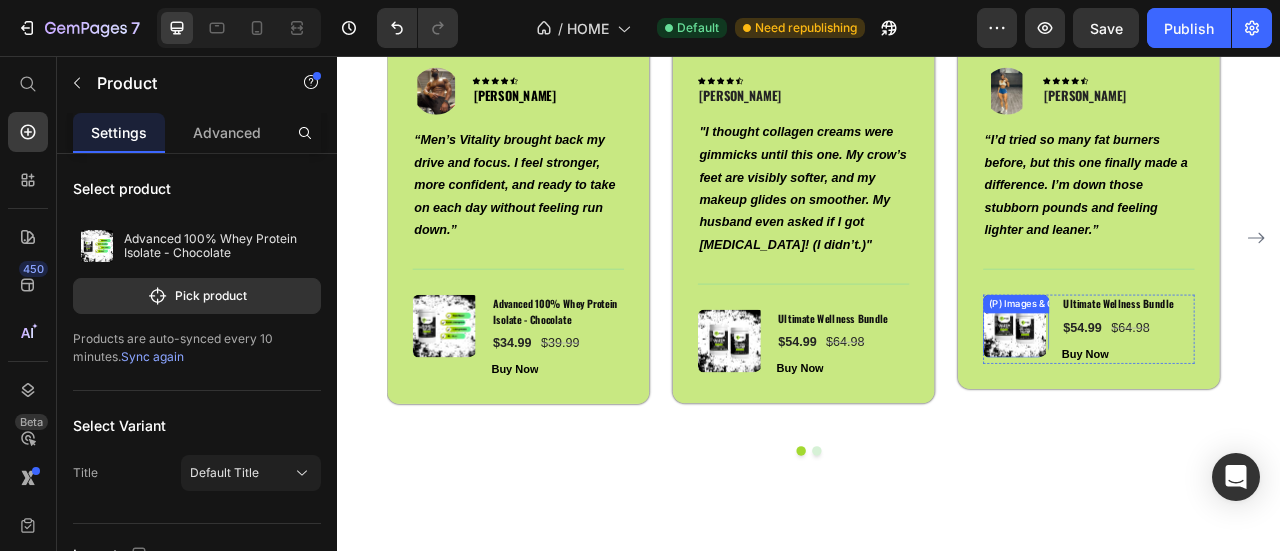 click at bounding box center [1198, 399] 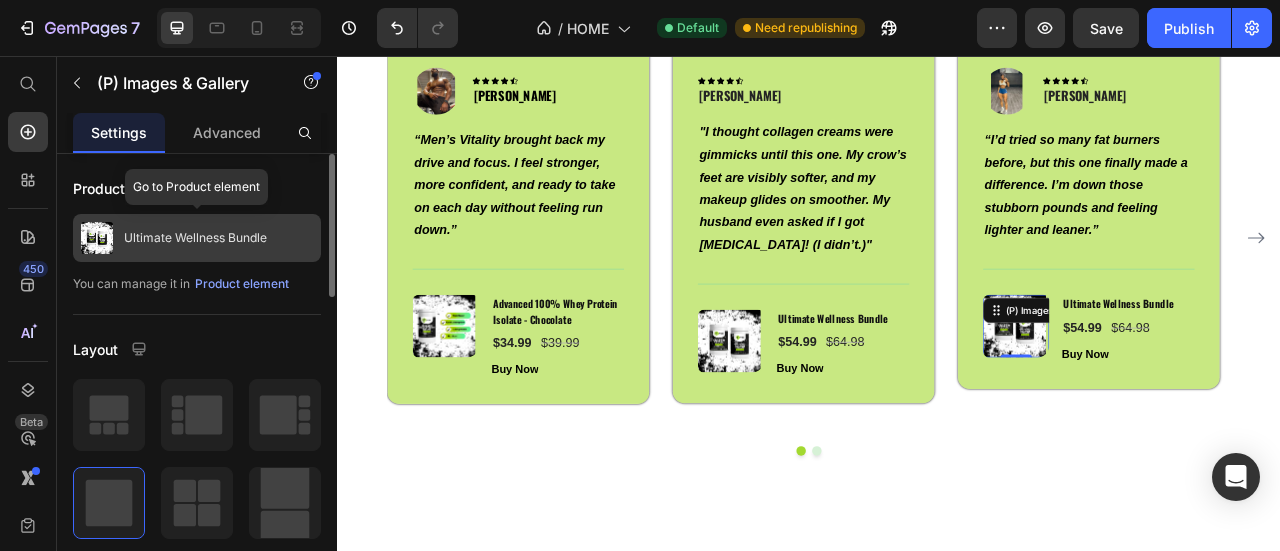 click on "Ultimate Wellness Bundle" at bounding box center [197, 238] 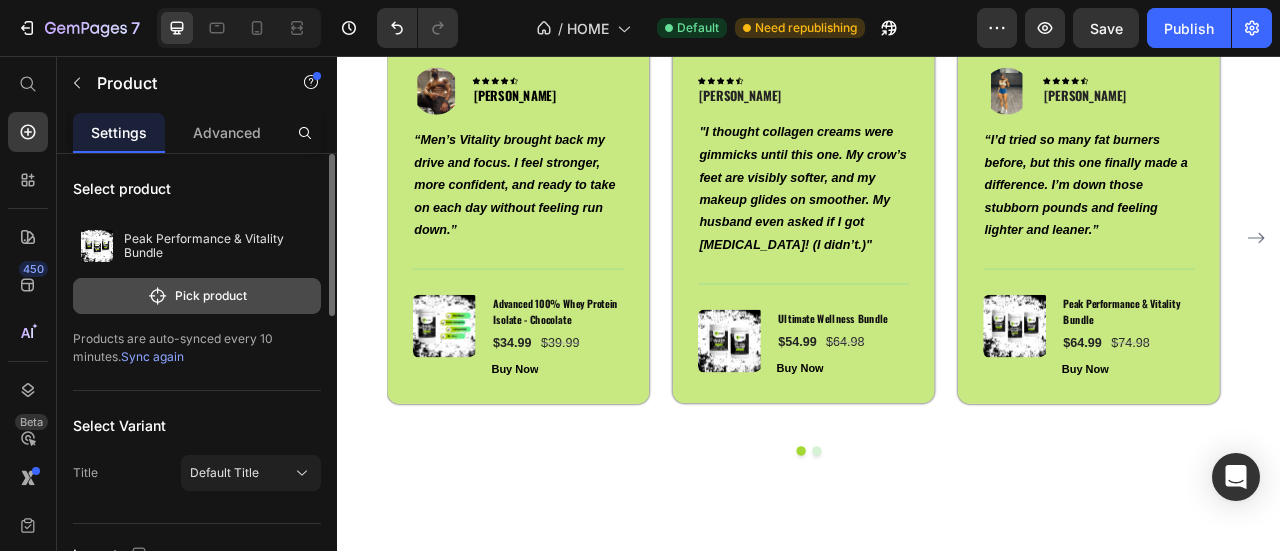 click on "Pick product" at bounding box center [197, 296] 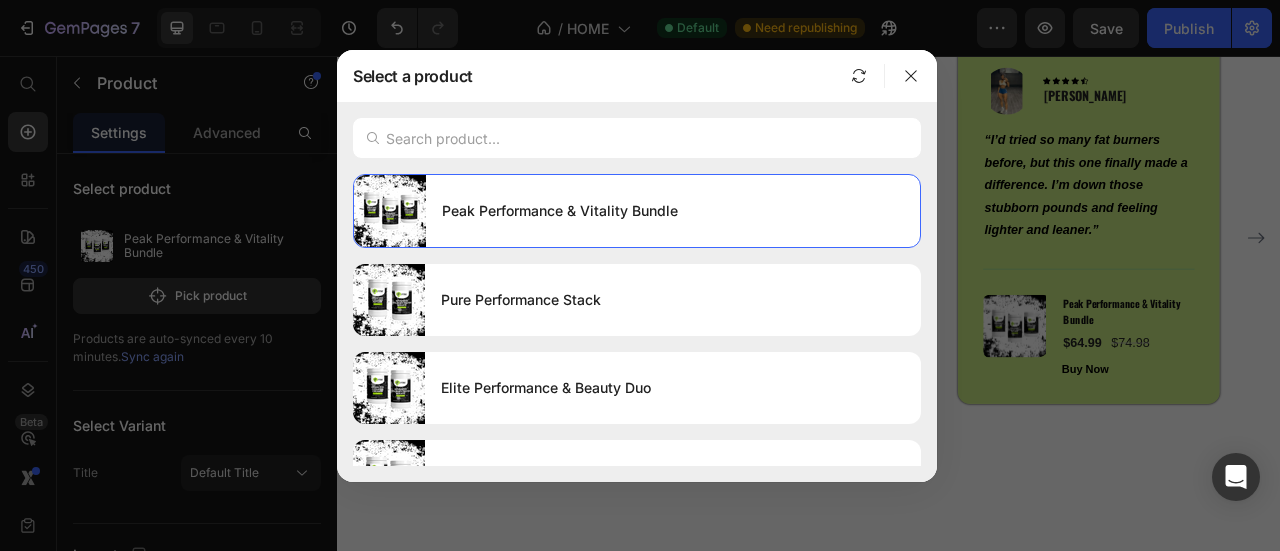 scroll, scrollTop: 397, scrollLeft: 0, axis: vertical 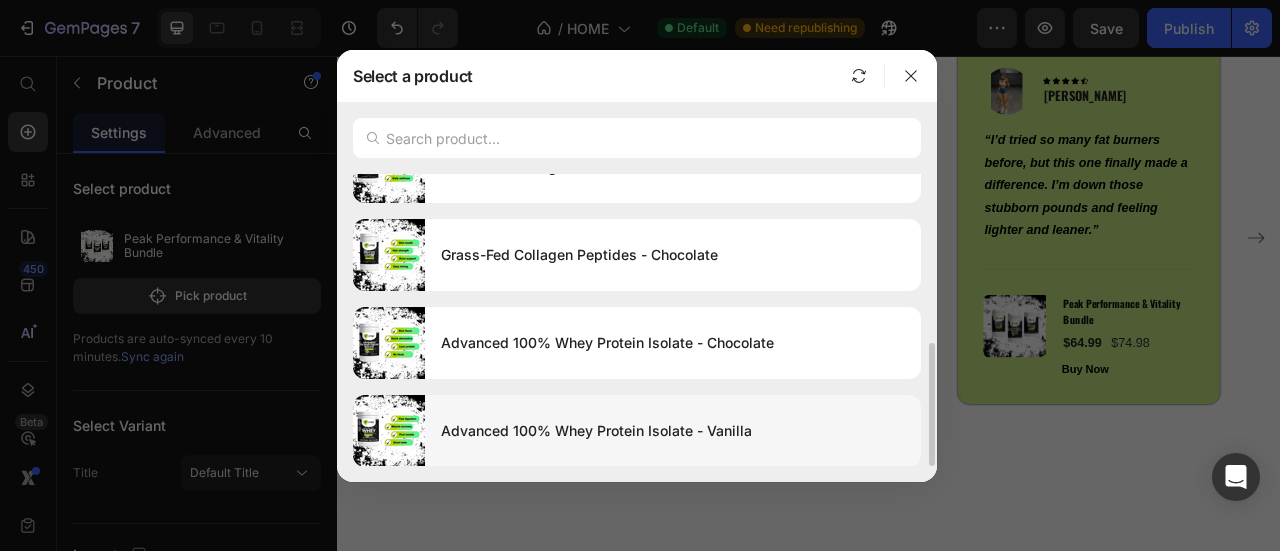 click on "Advanced 100% Whey Protein Isolate - Vanilla" at bounding box center (673, 431) 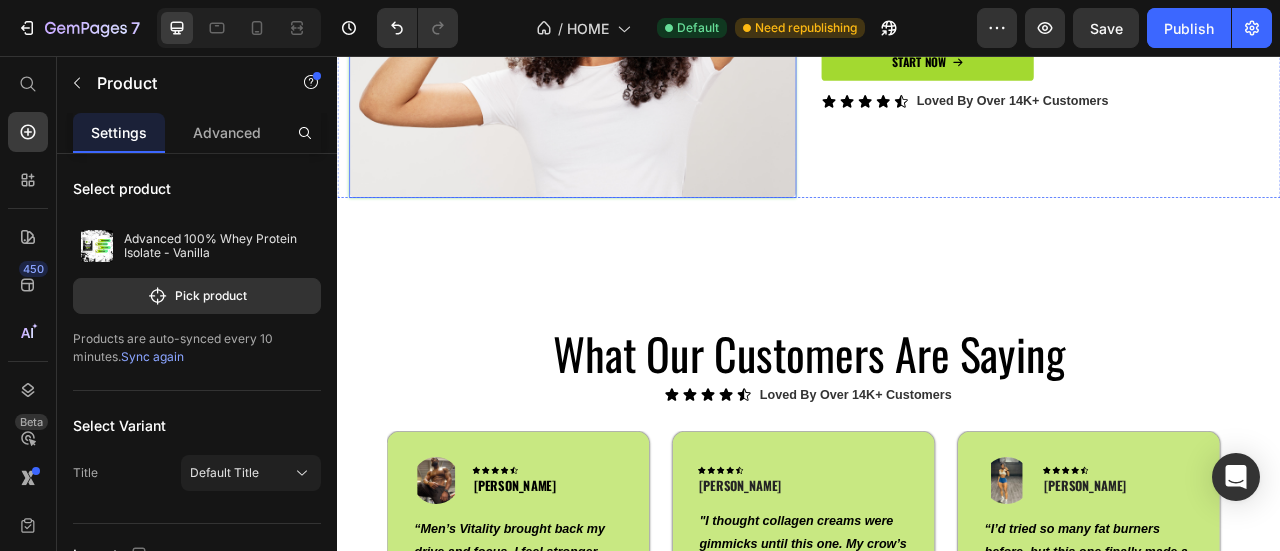 scroll, scrollTop: 2984, scrollLeft: 0, axis: vertical 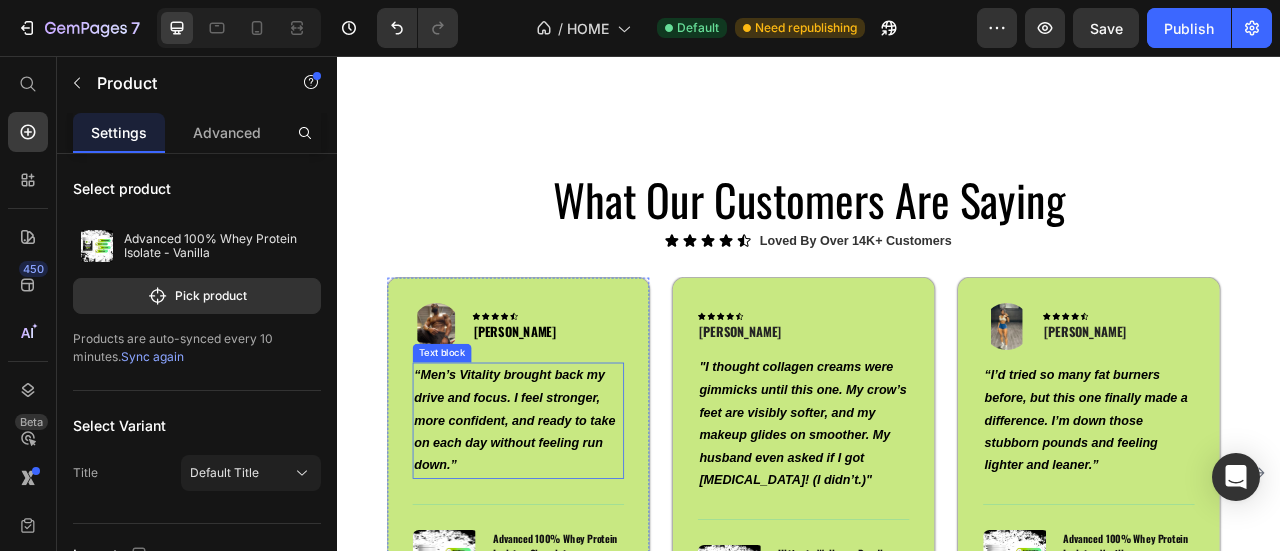 click at bounding box center [462, 399] 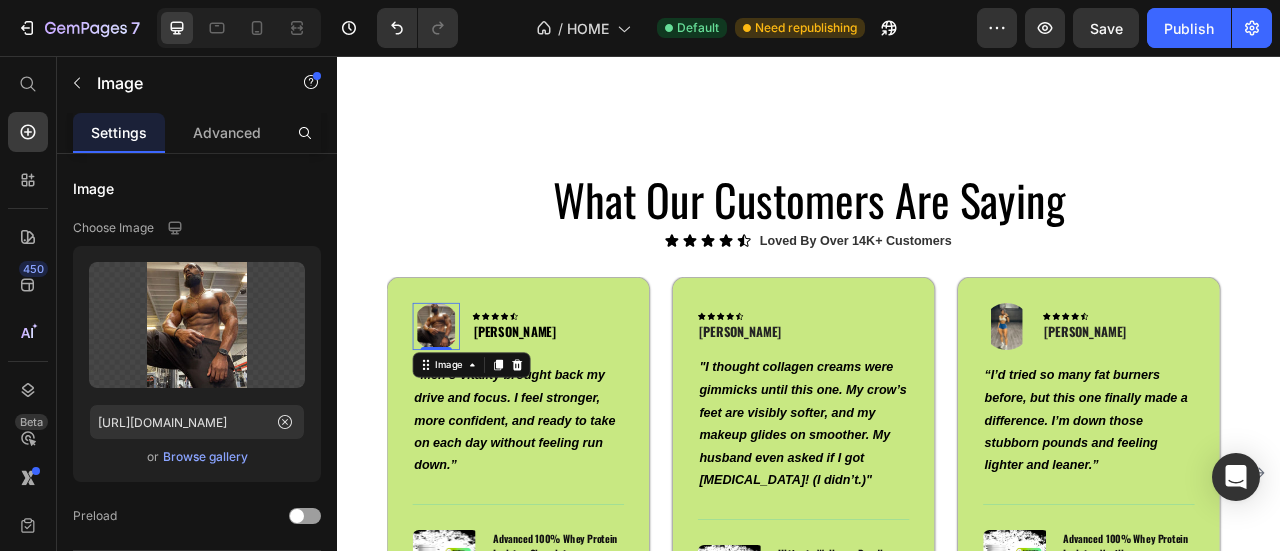 drag, startPoint x: 566, startPoint y: 433, endPoint x: 535, endPoint y: 429, distance: 31.257 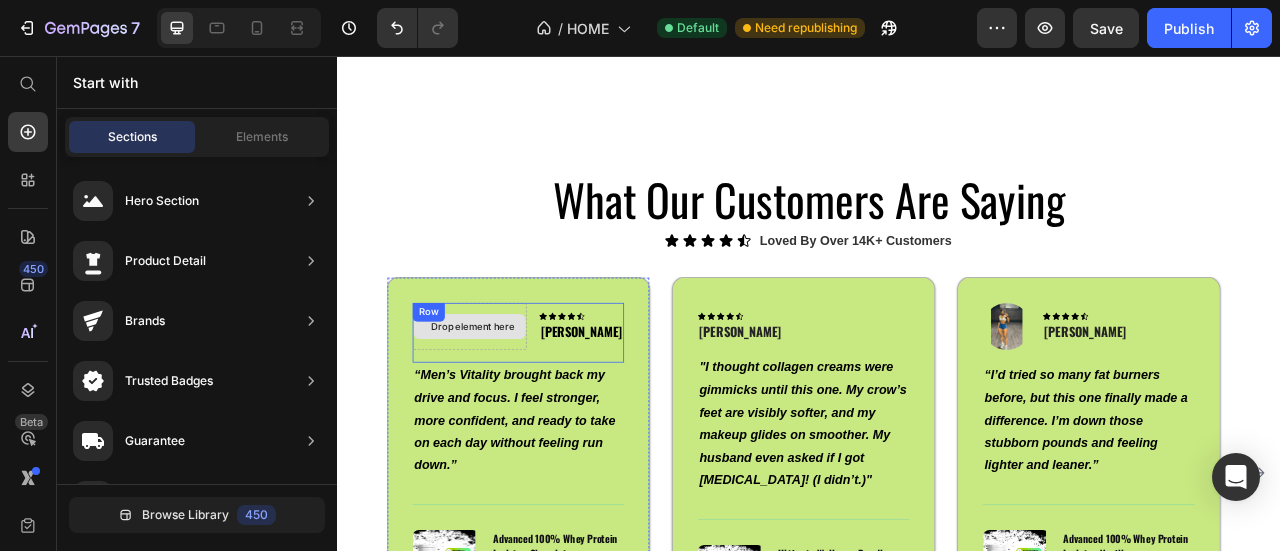 click on "Drop element here" at bounding box center [508, 399] 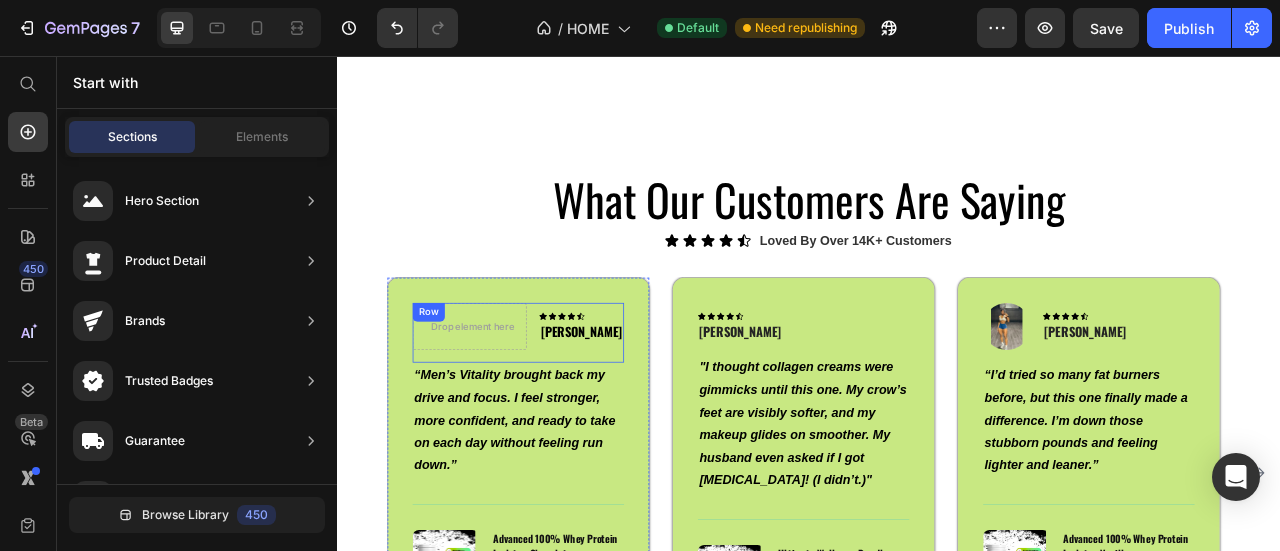 click on "Drop element here
Icon
Icon
Icon
Icon
Icon Row [PERSON_NAME] Text block Row" at bounding box center [566, 407] 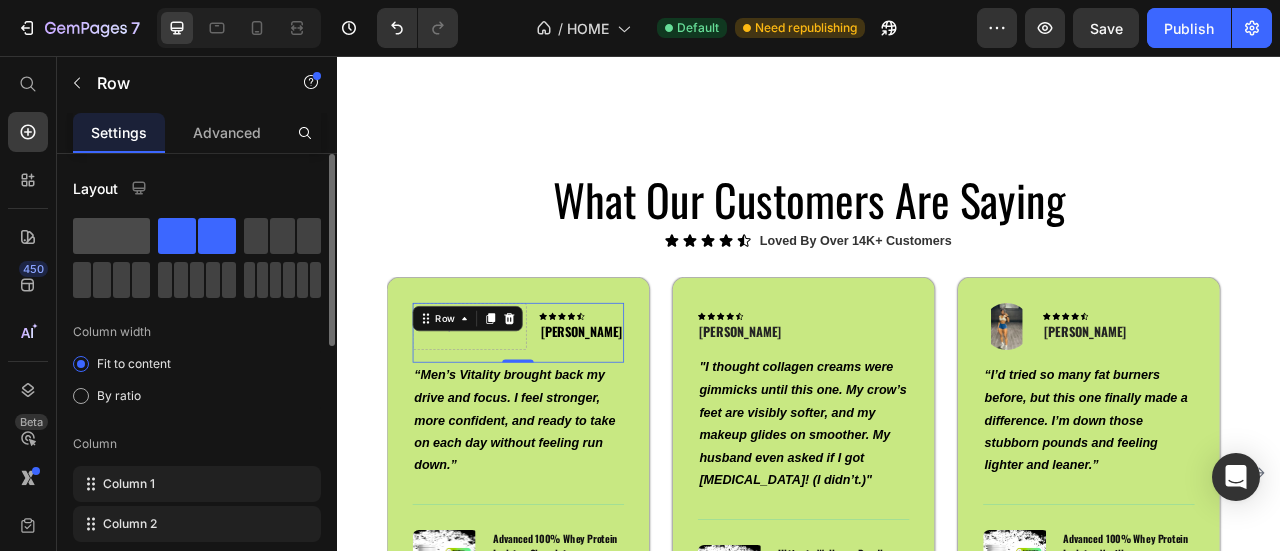 click 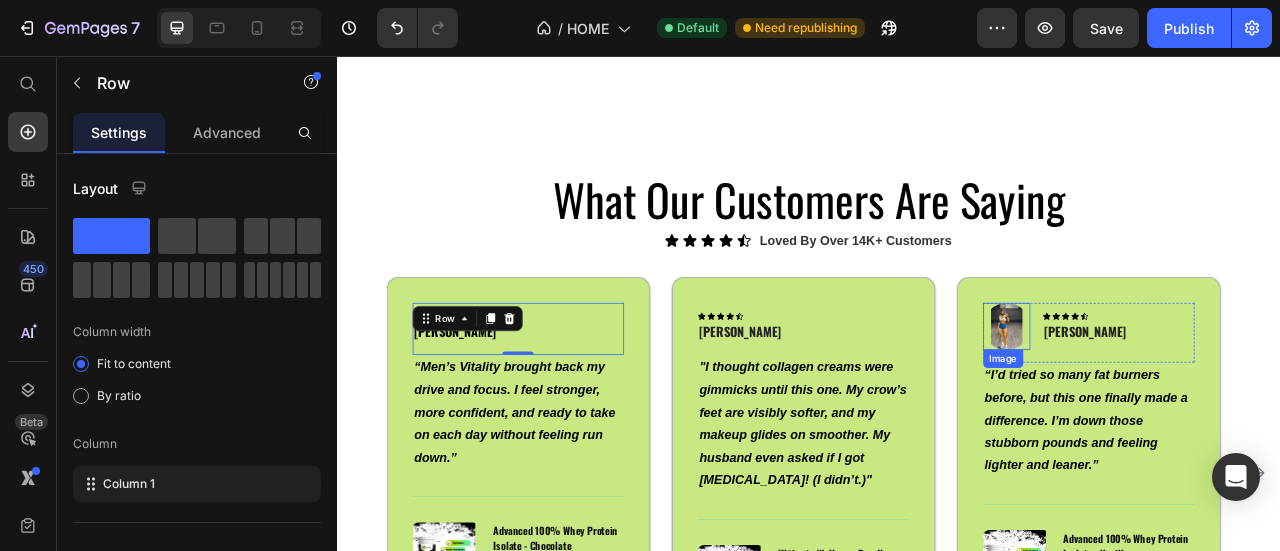 click at bounding box center [1188, 399] 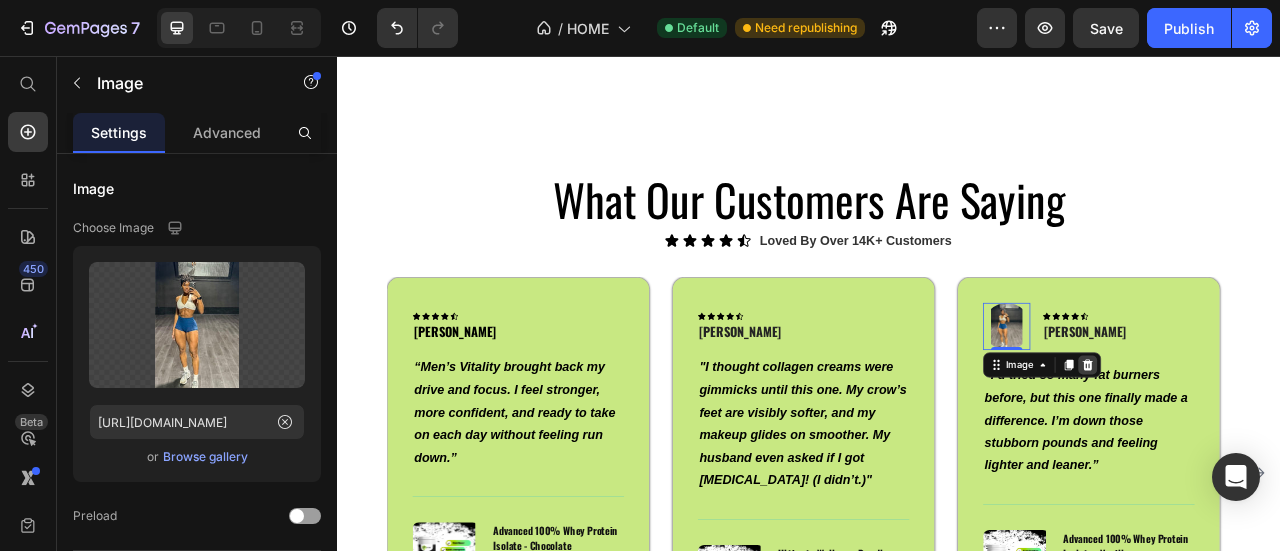 click 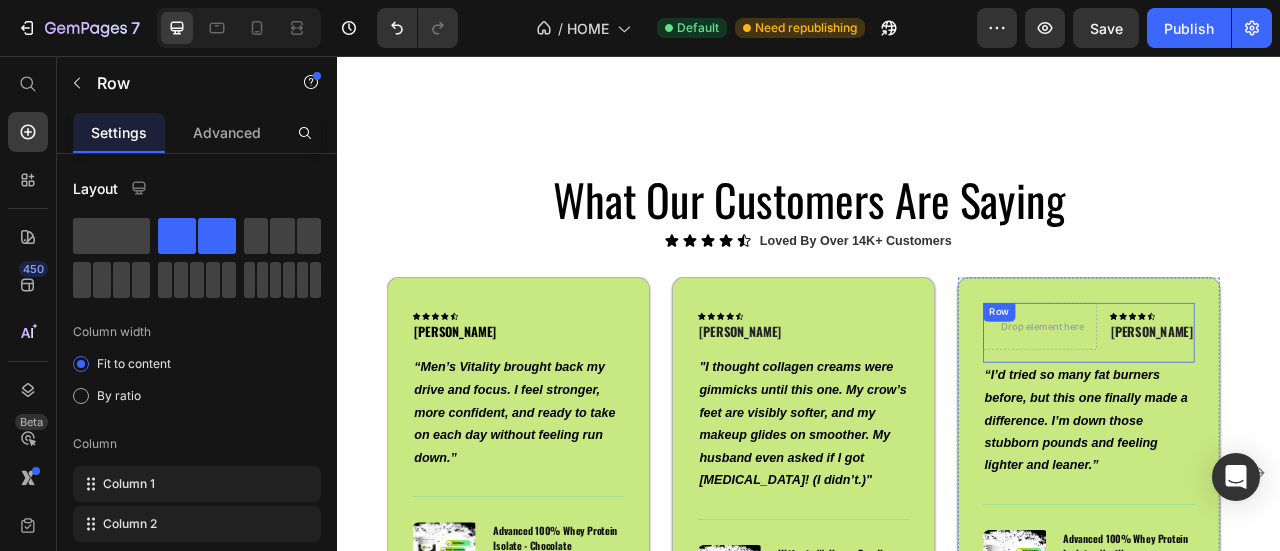 drag, startPoint x: 1229, startPoint y: 428, endPoint x: 1216, endPoint y: 421, distance: 14.764823 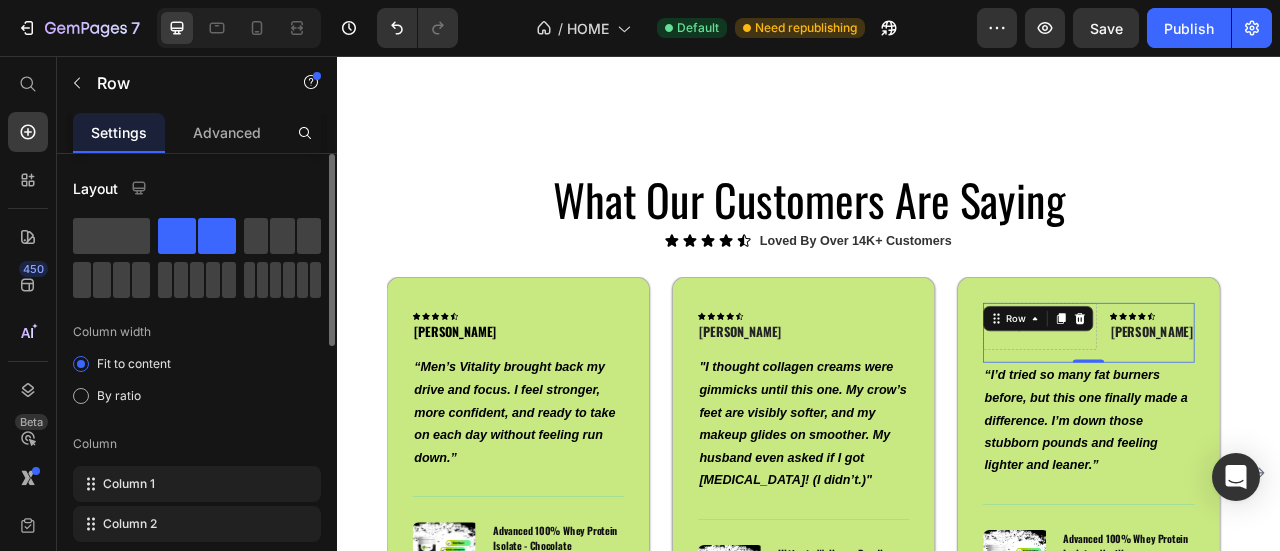 click 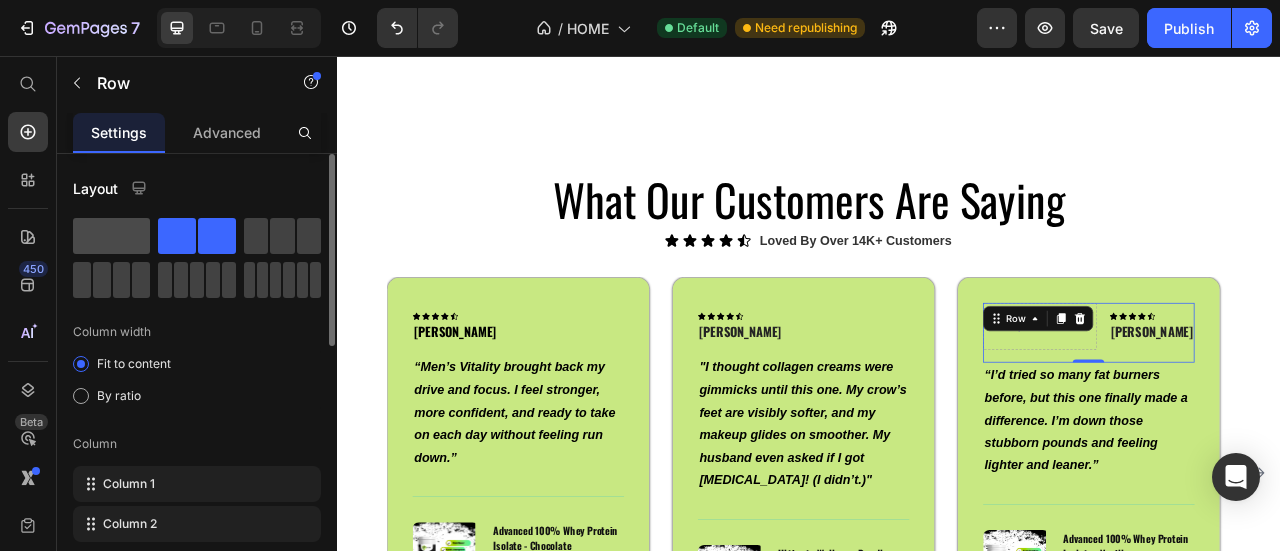 click 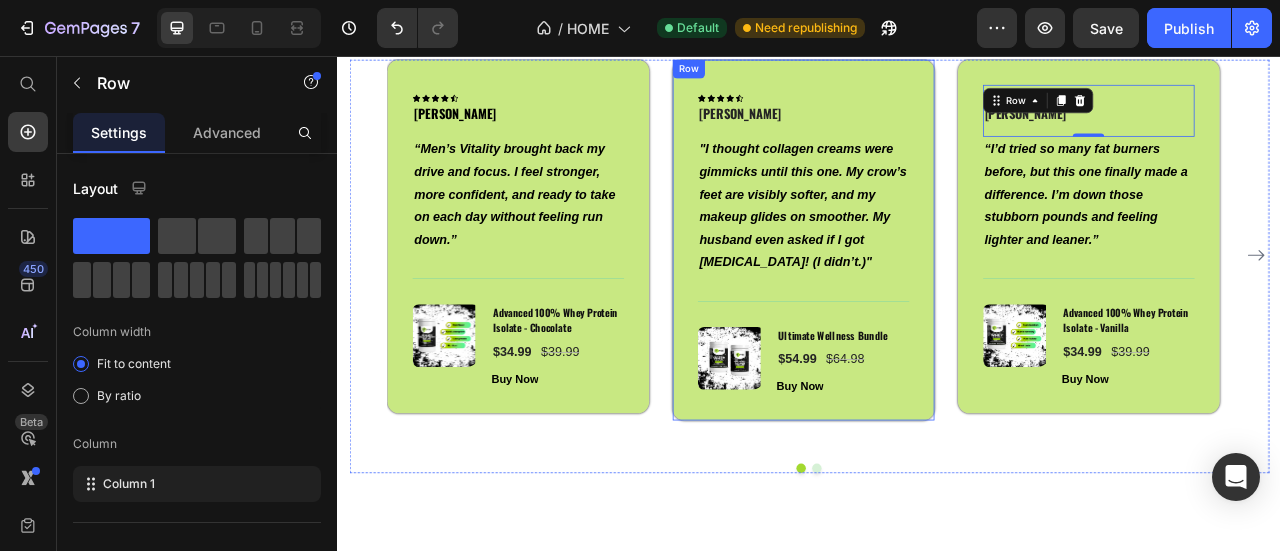 scroll, scrollTop: 3284, scrollLeft: 0, axis: vertical 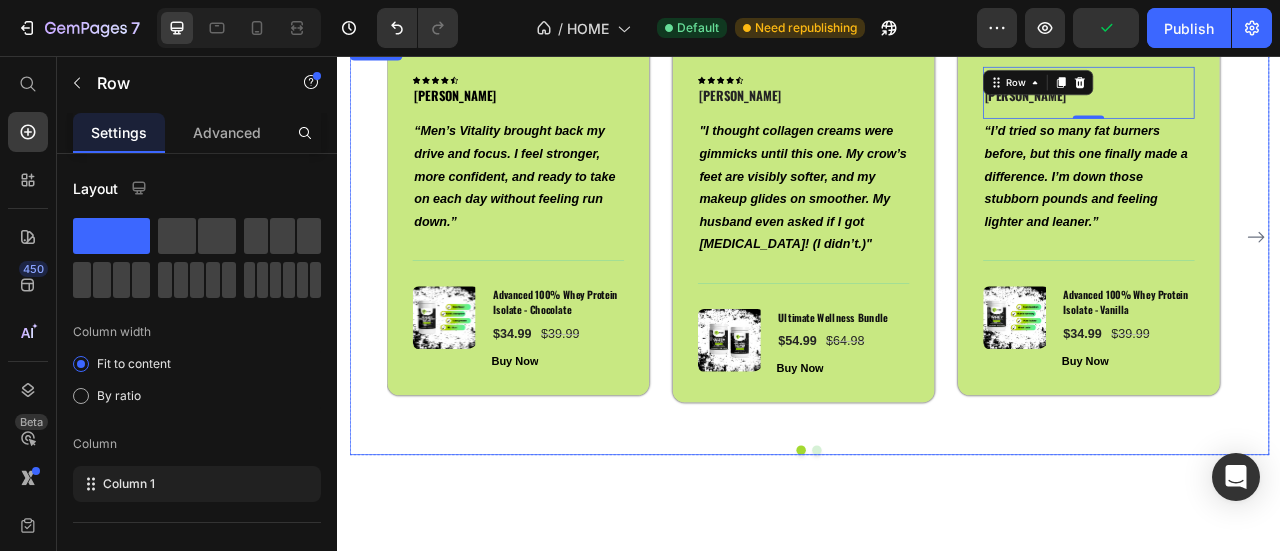 click 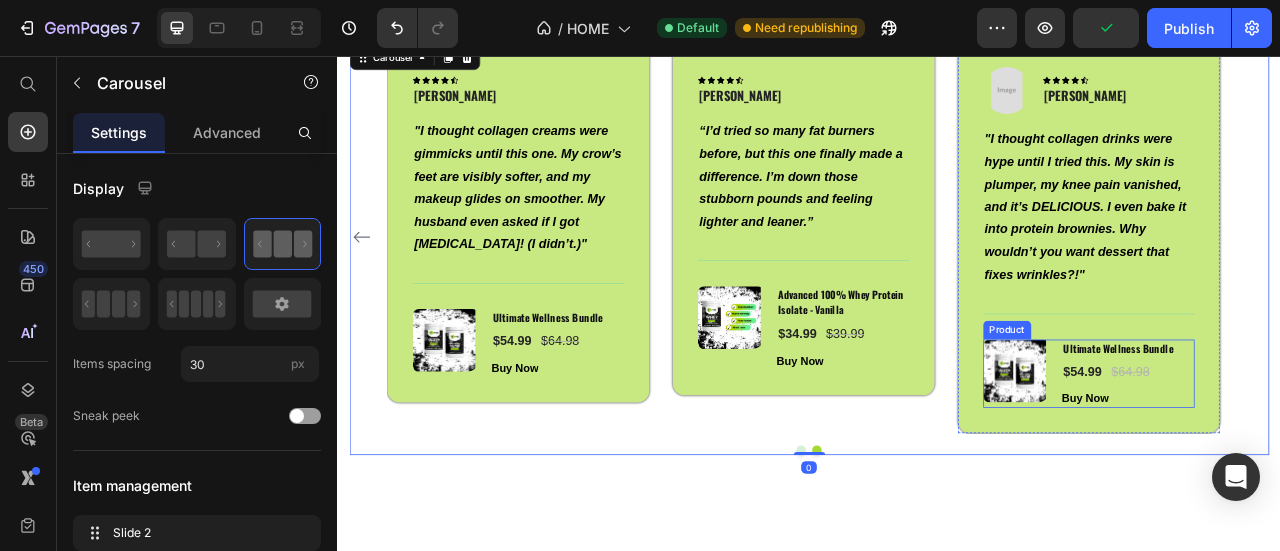 scroll, scrollTop: 2984, scrollLeft: 0, axis: vertical 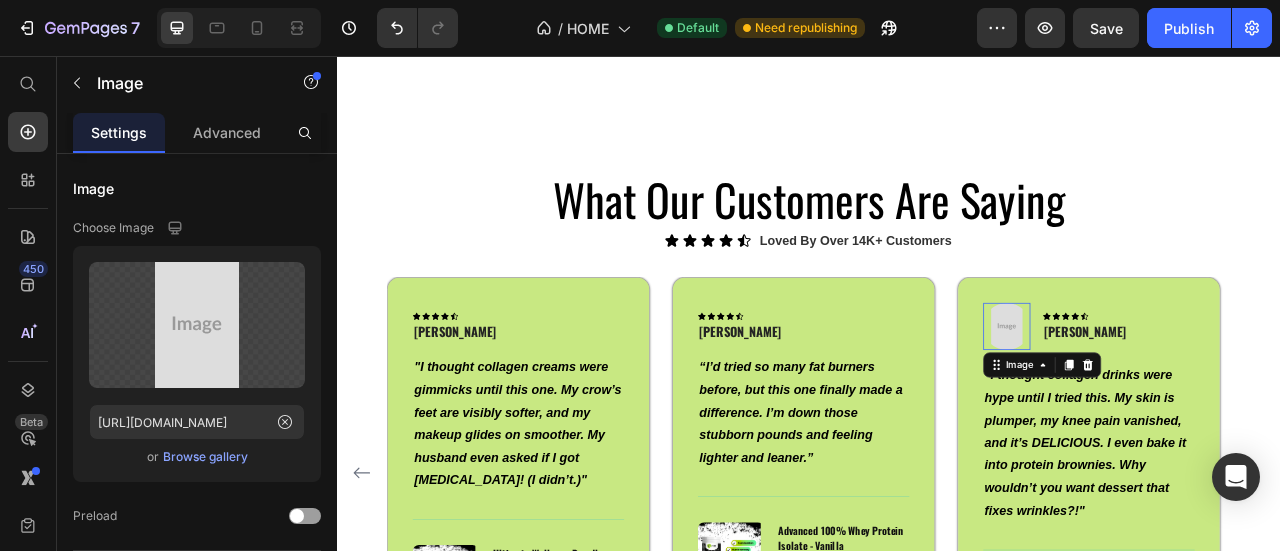 click at bounding box center [1188, 399] 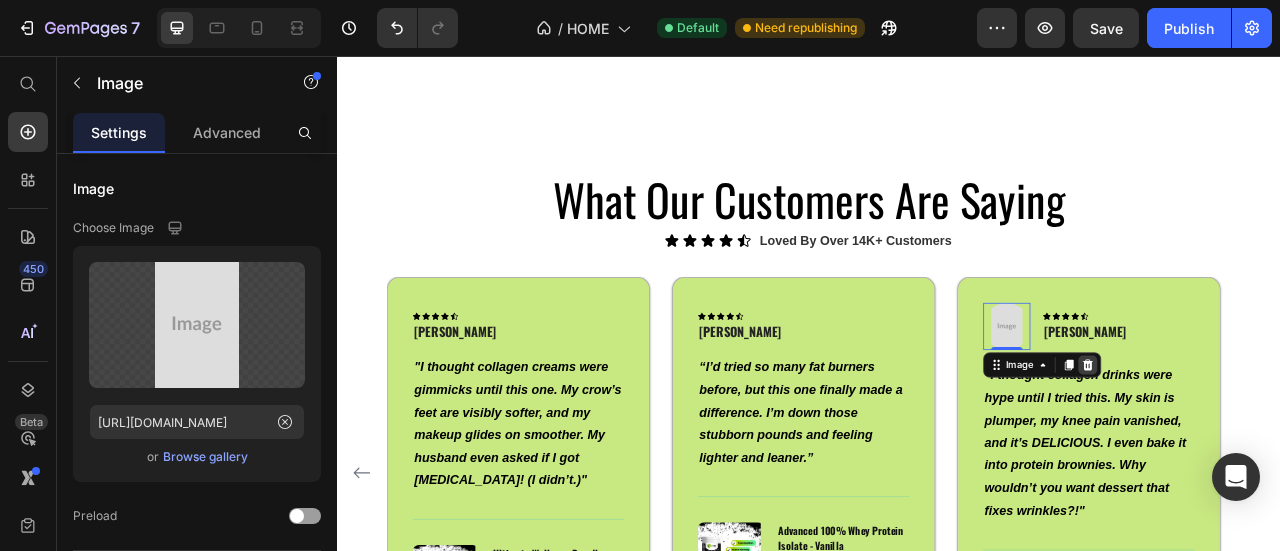 click 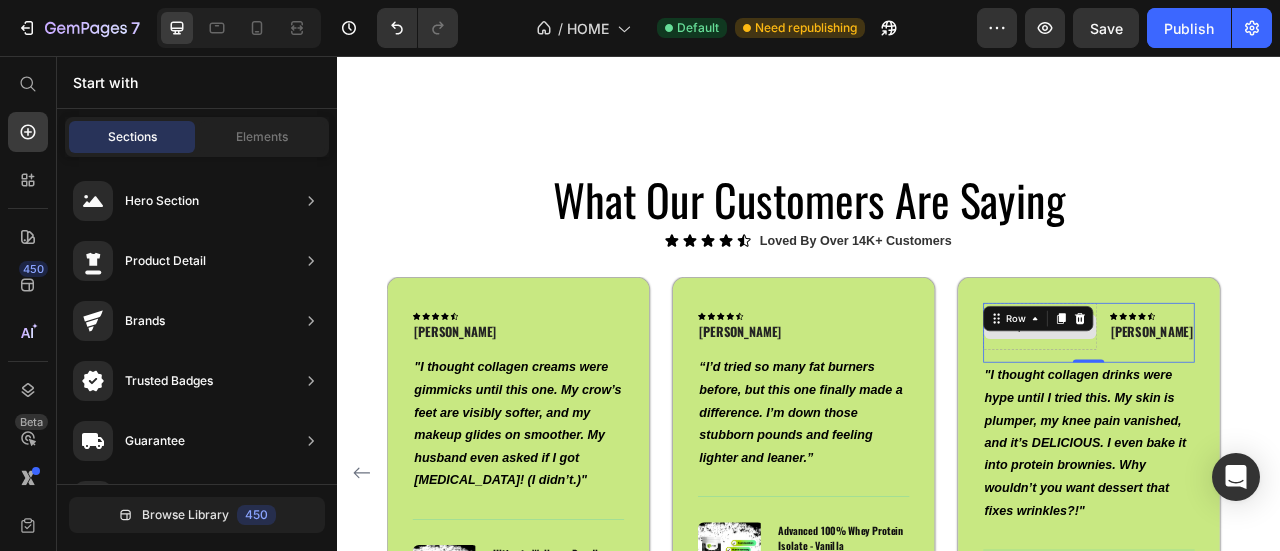 click on "Drop element here" at bounding box center (1230, 399) 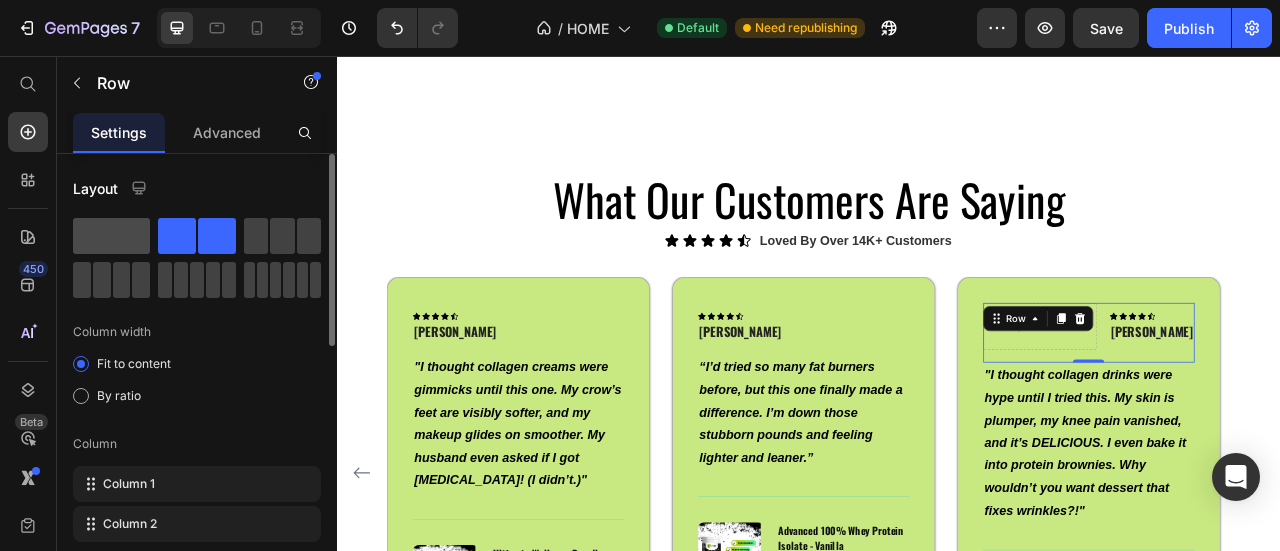 click 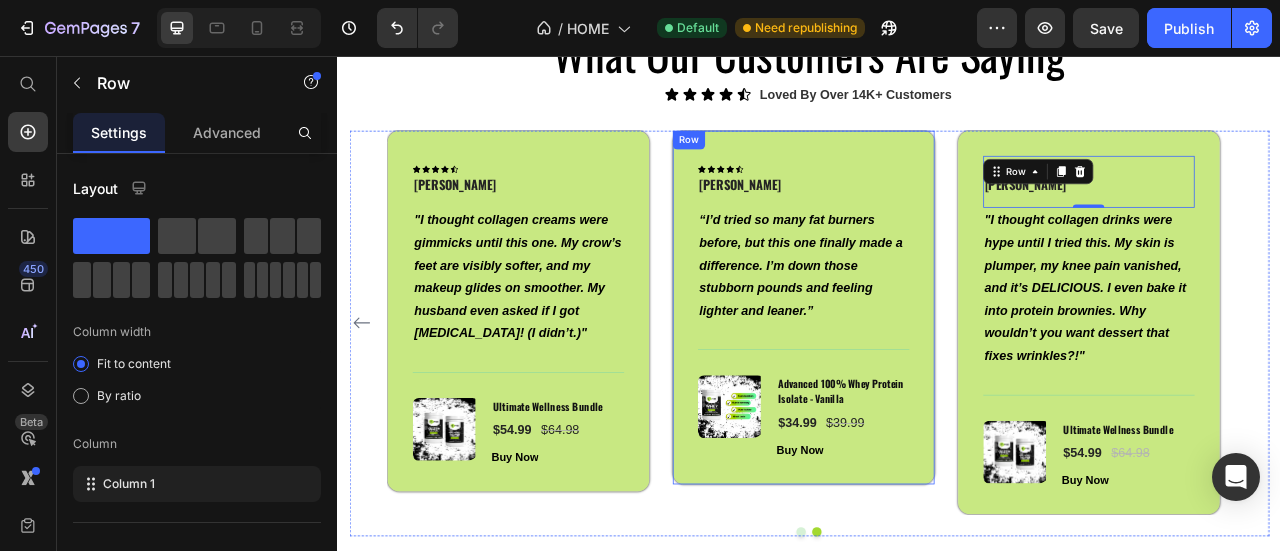 scroll, scrollTop: 3184, scrollLeft: 0, axis: vertical 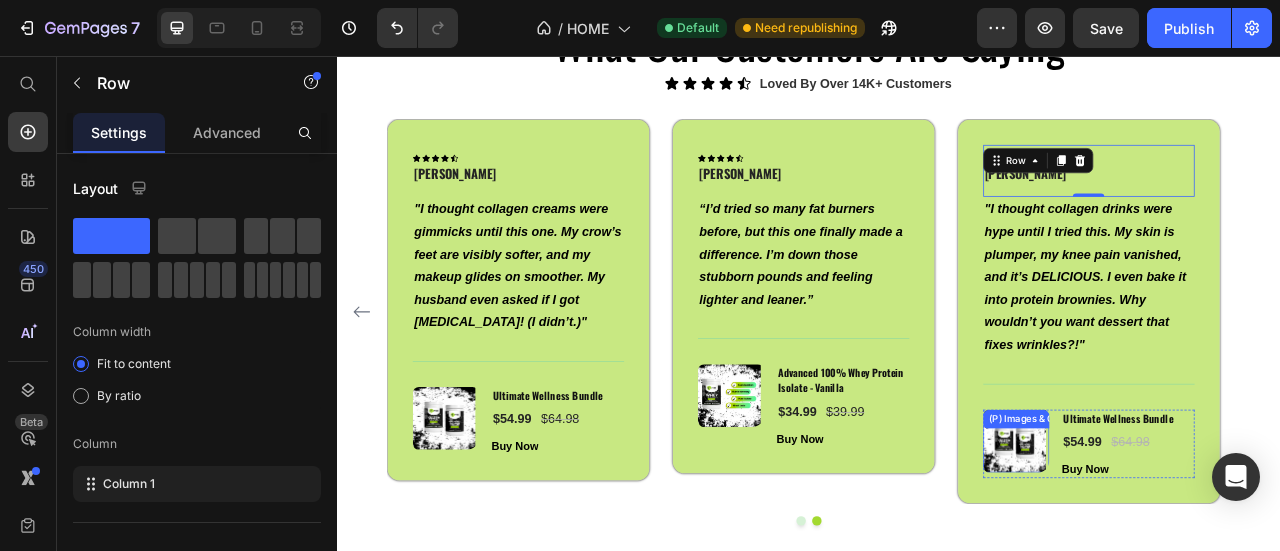 click at bounding box center (1198, 546) 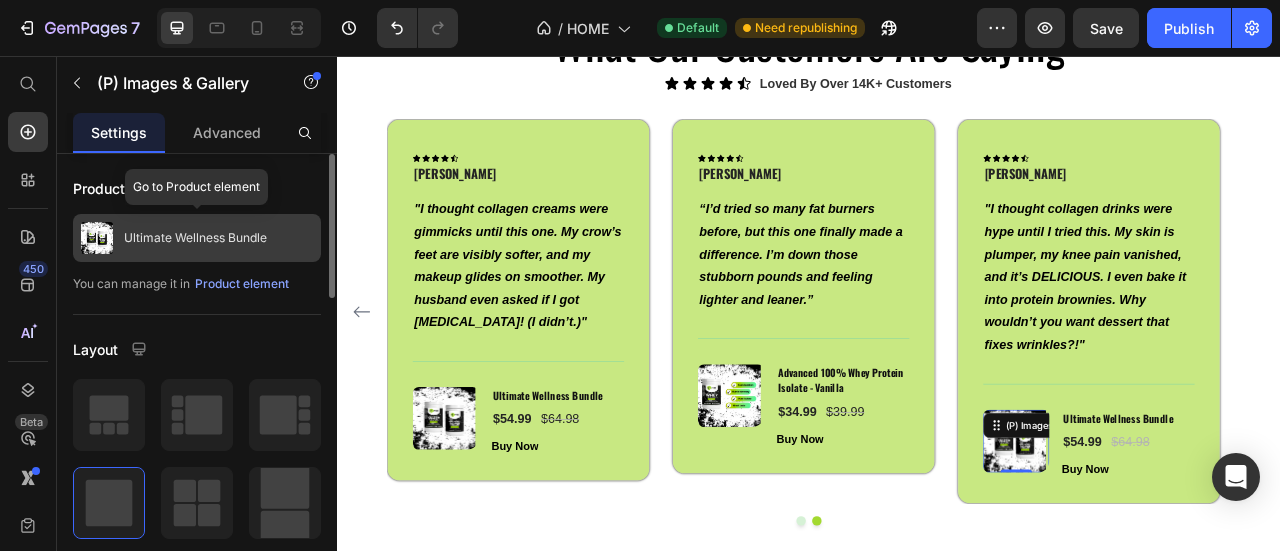click on "Ultimate Wellness Bundle" at bounding box center [197, 238] 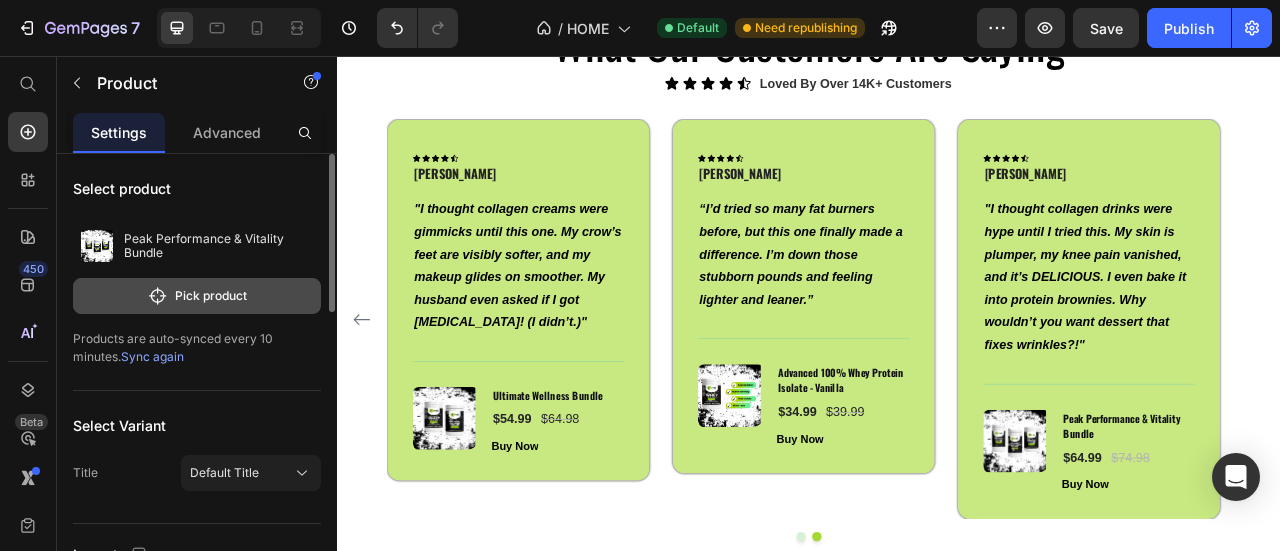 click on "Pick product" at bounding box center [197, 296] 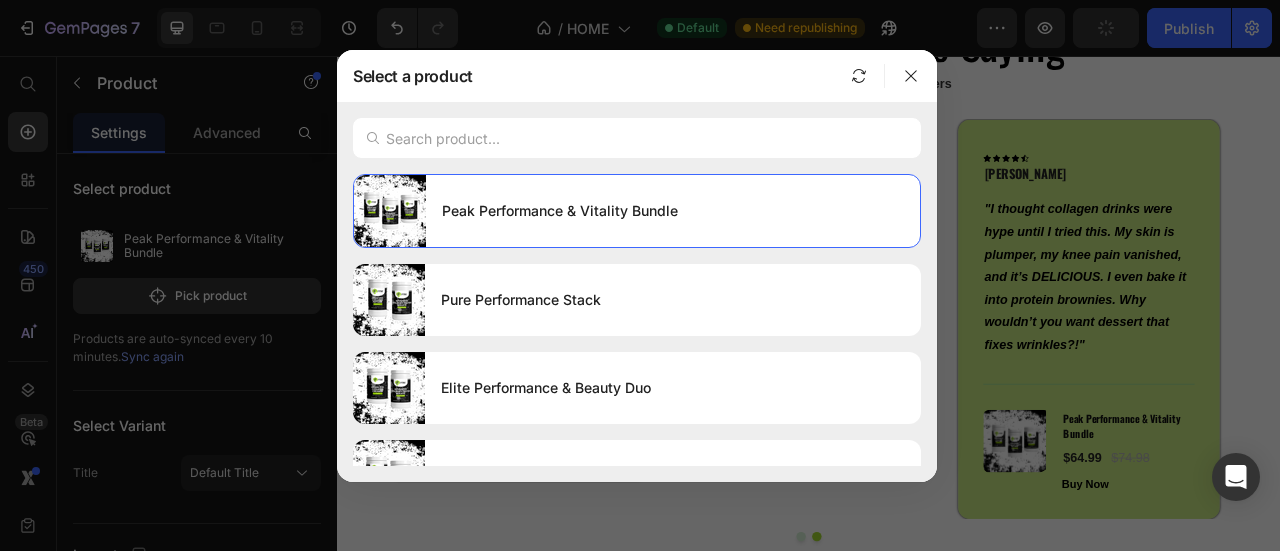 scroll, scrollTop: 397, scrollLeft: 0, axis: vertical 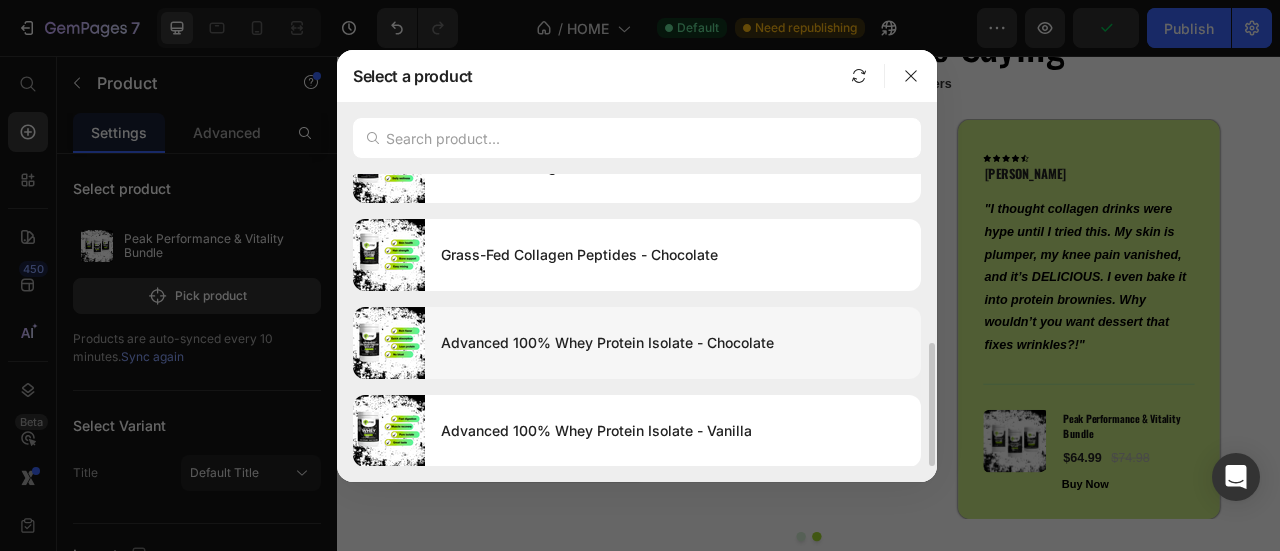 click on "Advanced 100% Whey Protein Isolate - Chocolate" at bounding box center [673, 343] 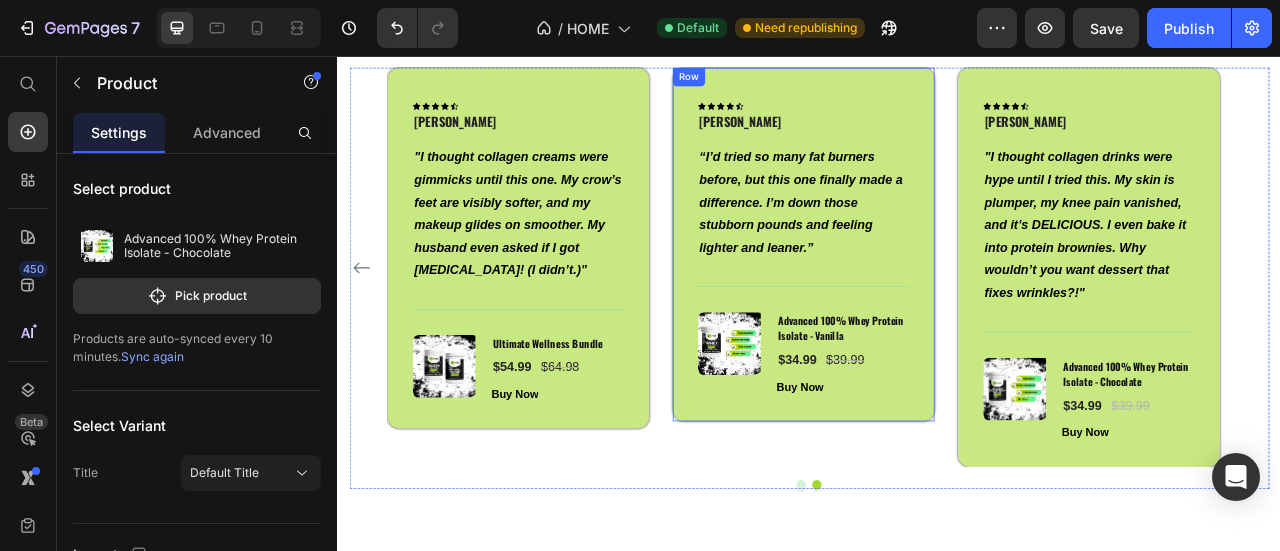 scroll, scrollTop: 3084, scrollLeft: 0, axis: vertical 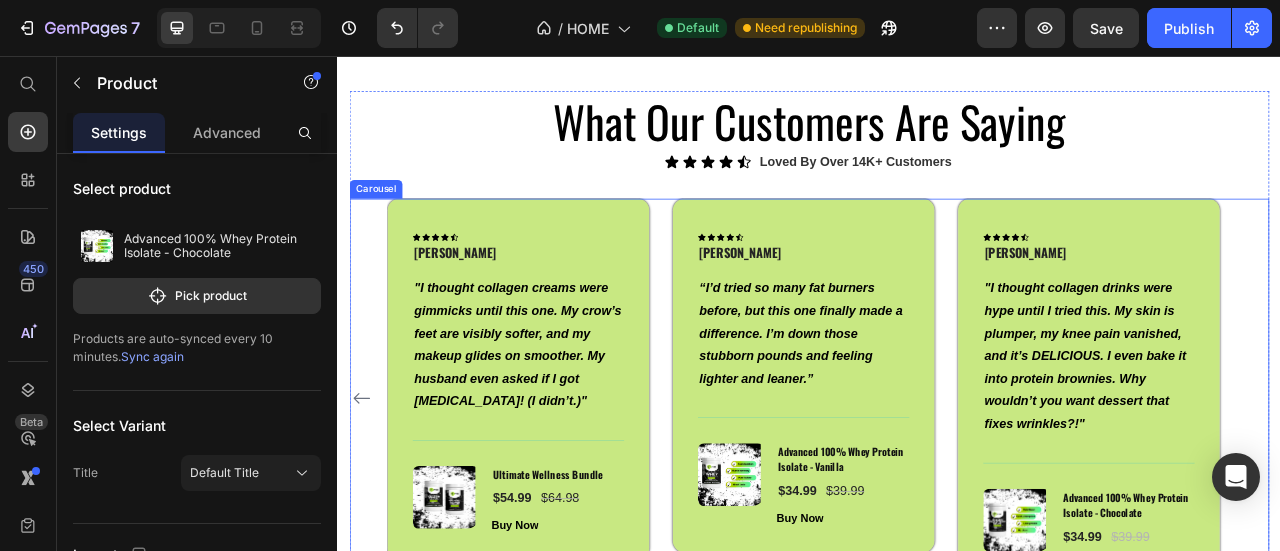 click 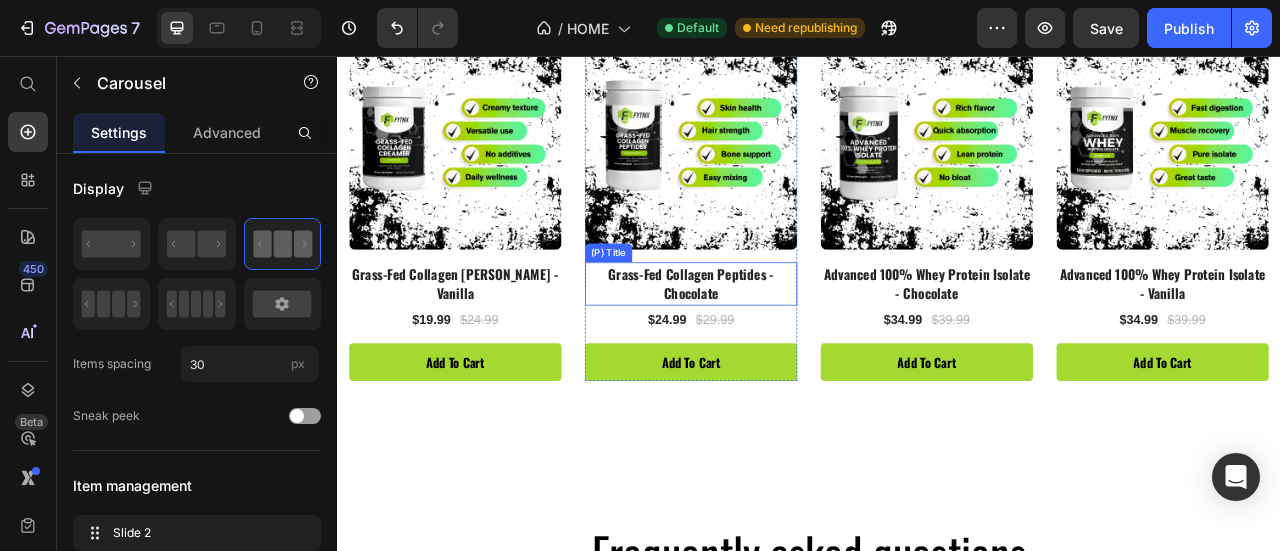 scroll, scrollTop: 4501, scrollLeft: 0, axis: vertical 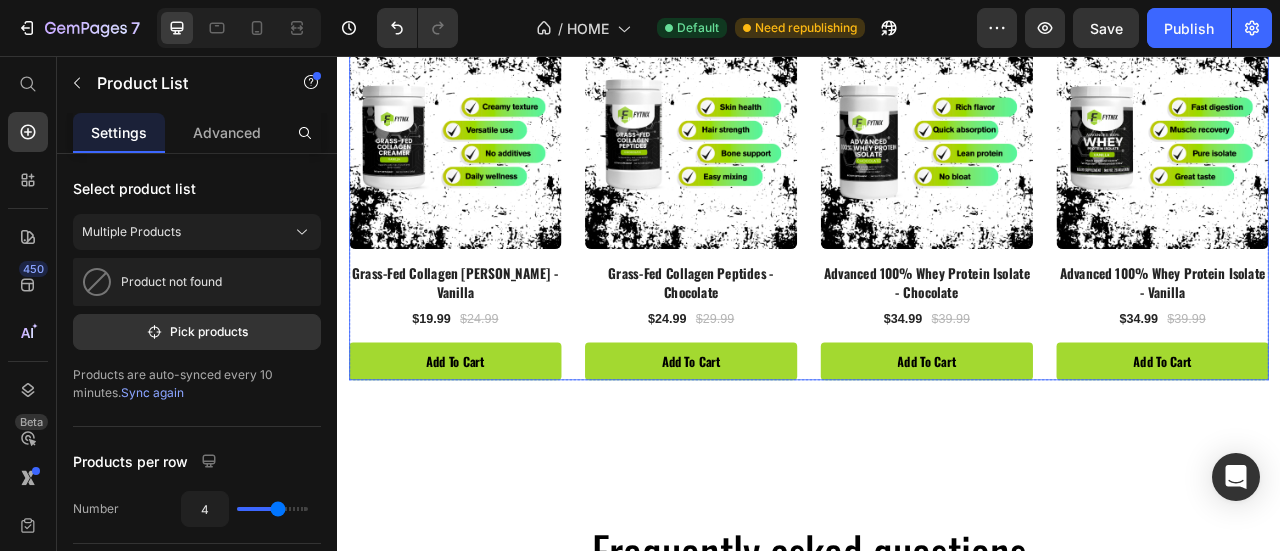 click on "(P) Images Row Grass-Fed Collagen [PERSON_NAME] - Vanilla (P) Title $19.99 (P) Price $24.99 (P) Price Row add to cart (P) Cart Button Row (P) Images Row Grass-Fed Collagen Peptides - Chocolate (P) Title $24.99 (P) Price $29.99 (P) Price Row add to cart (P) Cart Button Row (P) Images Row Advanced 100% Whey Protein Isolate - Chocolate (P) Title $34.99 (P) Price $39.99 (P) Price Row add to cart (P) Cart Button Row (P) Images Row Advanced 100% Whey Protein Isolate - Vanilla (P) Title $34.99 (P) Price $39.99 (P) Price Row add to cart (P) Cart Button Row" at bounding box center [937, 249] 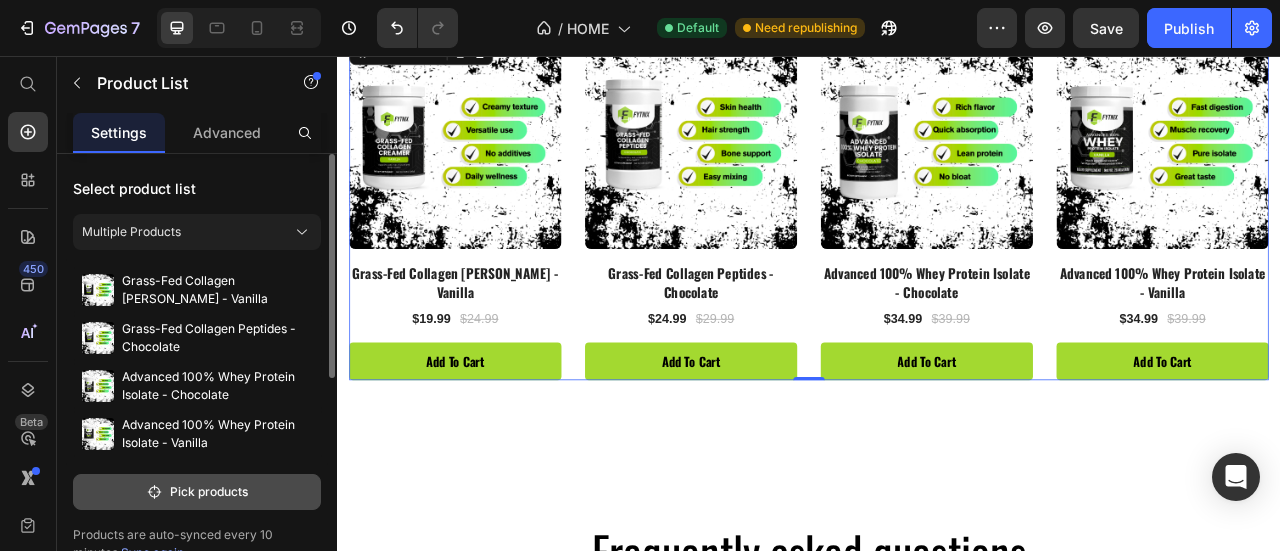 click on "Pick products" at bounding box center (197, 492) 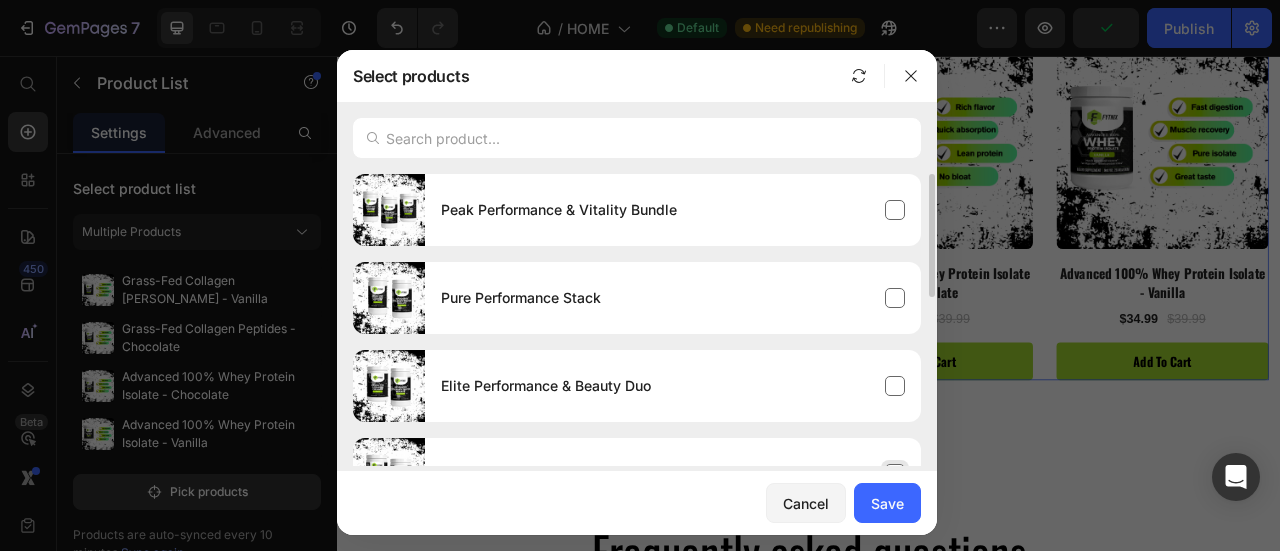 scroll, scrollTop: 100, scrollLeft: 0, axis: vertical 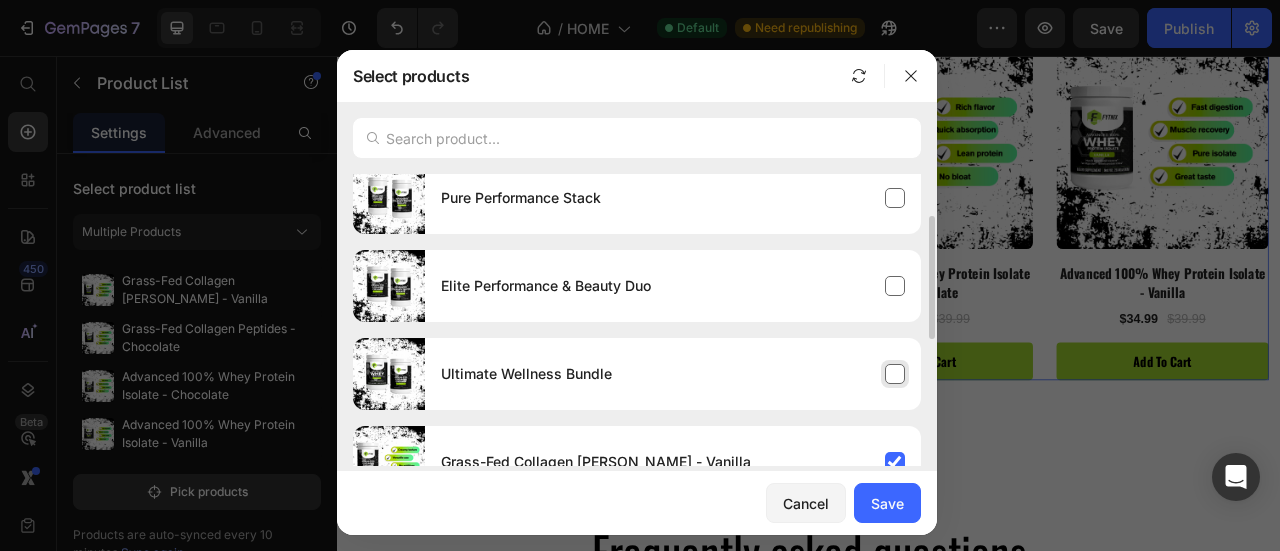 click on "Ultimate Wellness Bundle" at bounding box center (526, 374) 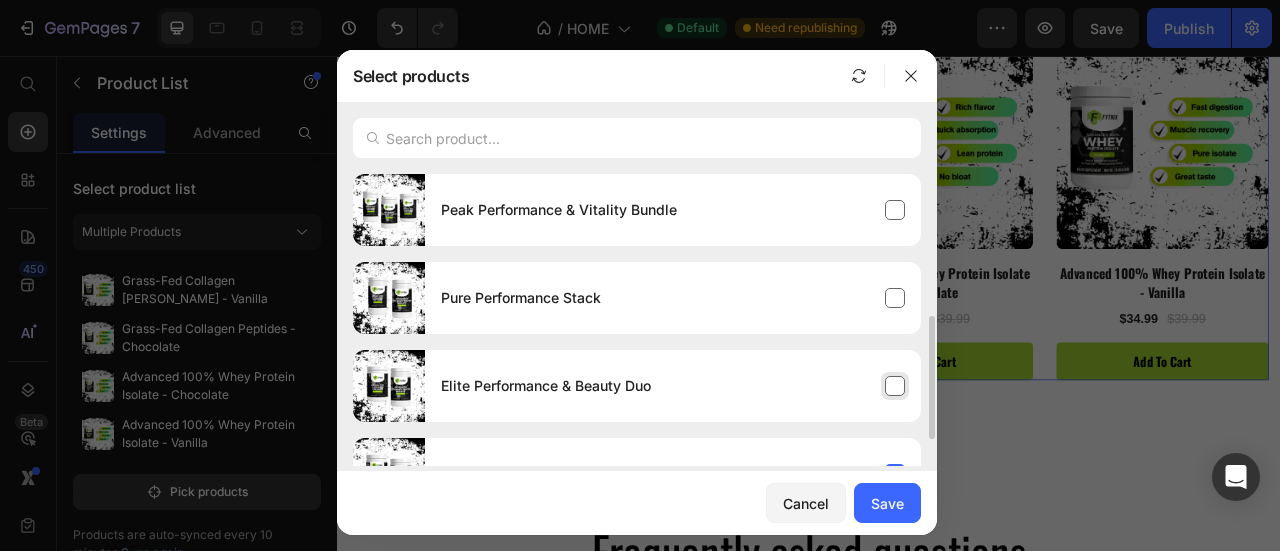 scroll, scrollTop: 100, scrollLeft: 0, axis: vertical 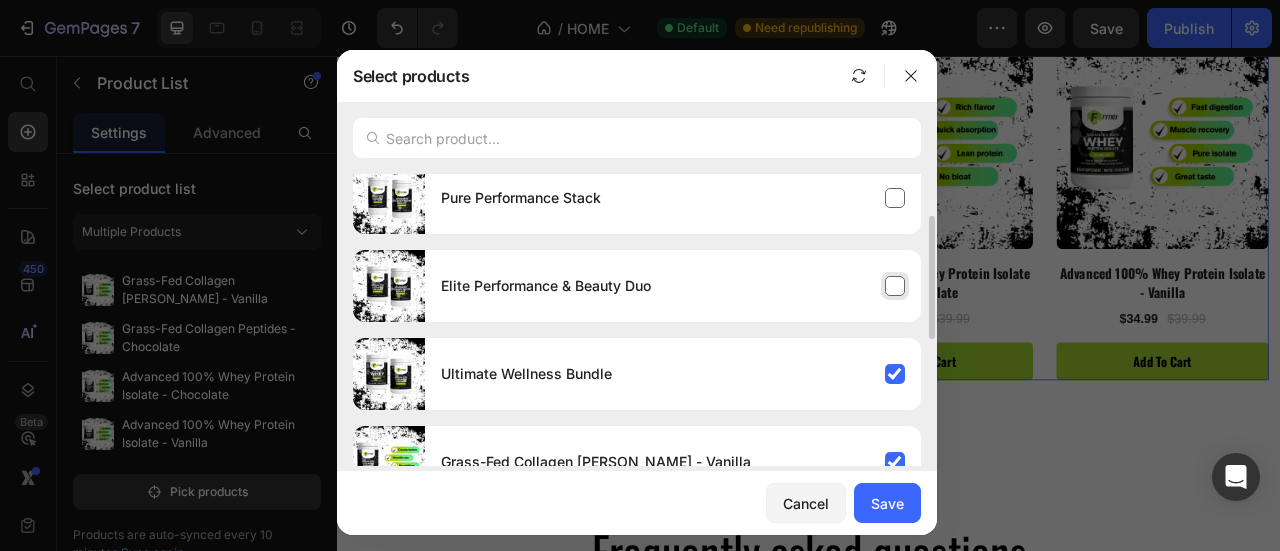 click on "Elite Performance & Beauty Duo" at bounding box center [546, 286] 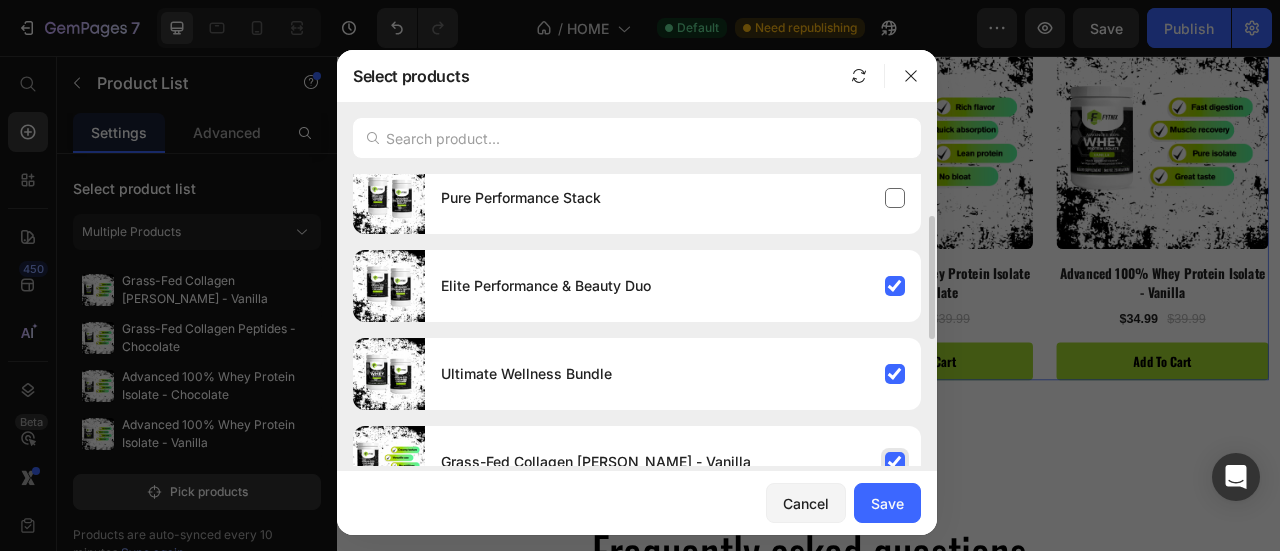 click on "Grass-Fed Collagen [PERSON_NAME] - Vanilla" at bounding box center [673, 462] 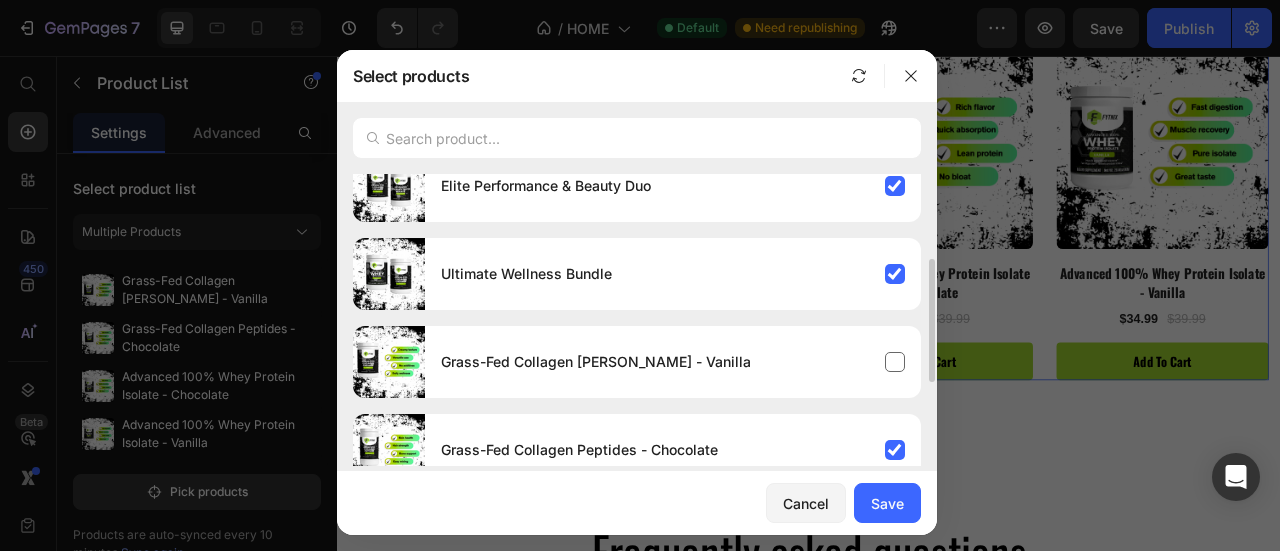 scroll, scrollTop: 300, scrollLeft: 0, axis: vertical 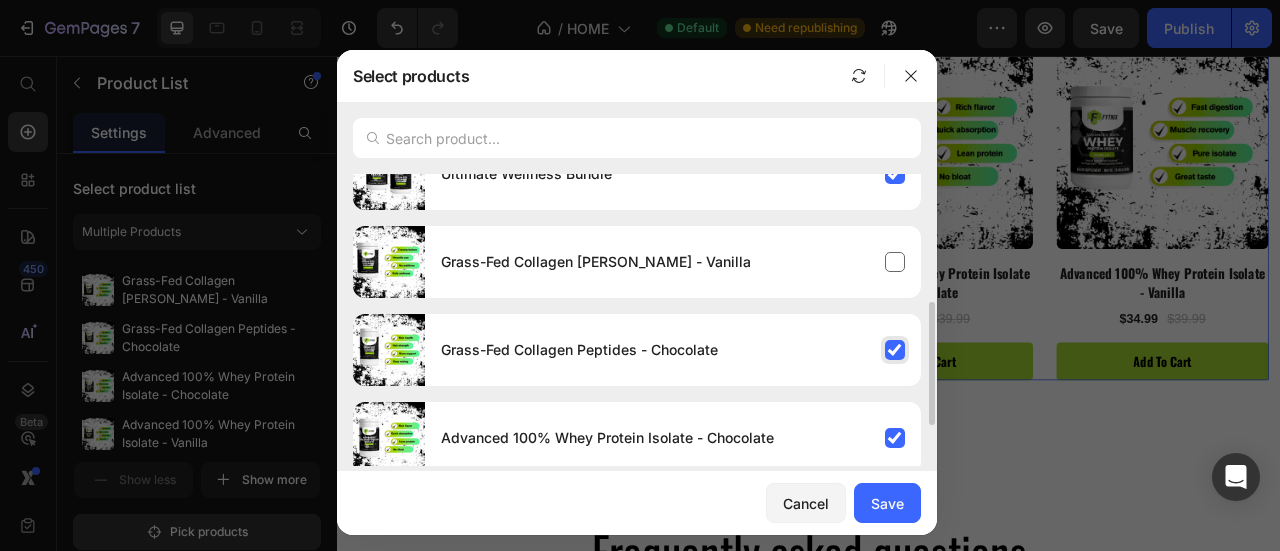 click on "Grass-Fed Collagen Peptides - Chocolate" at bounding box center (673, 350) 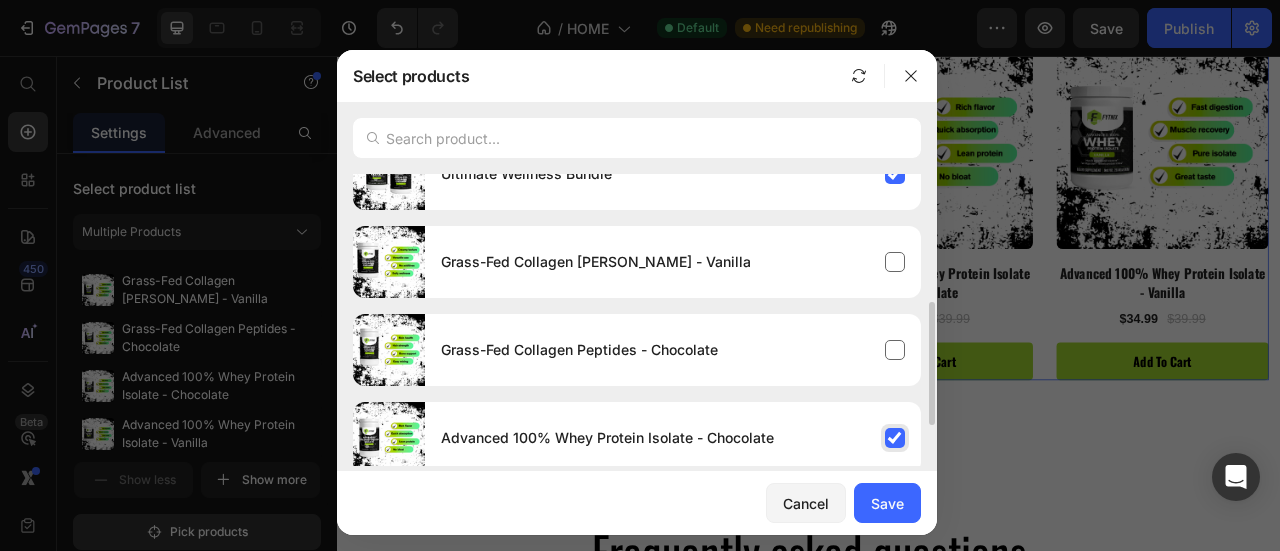 click on "Advanced 100% Whey Protein Isolate - Chocolate" at bounding box center (673, 438) 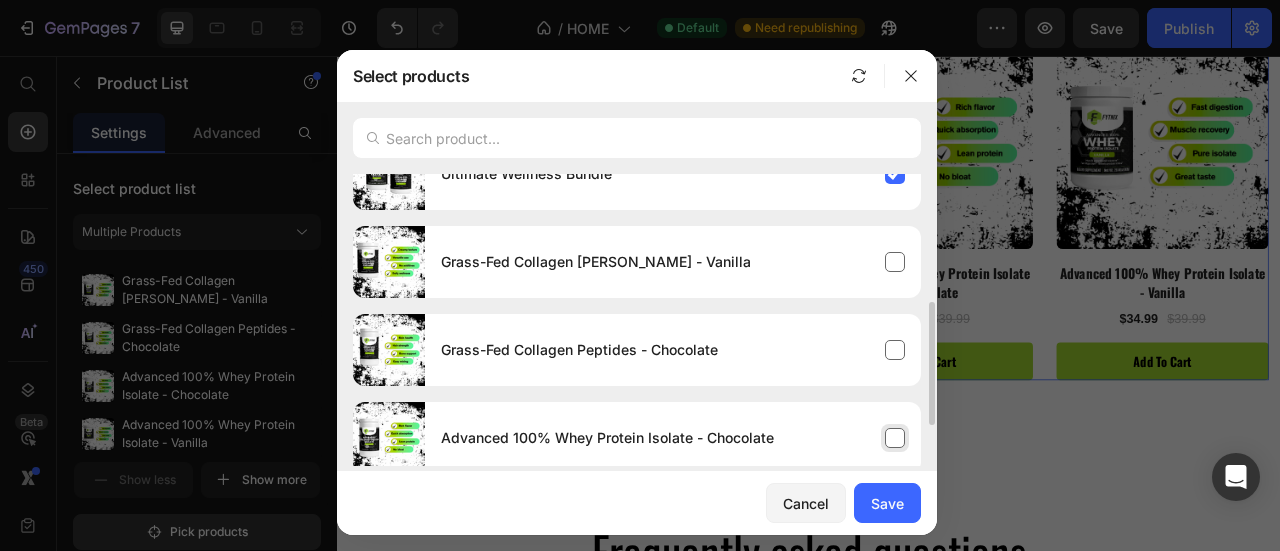 scroll, scrollTop: 396, scrollLeft: 0, axis: vertical 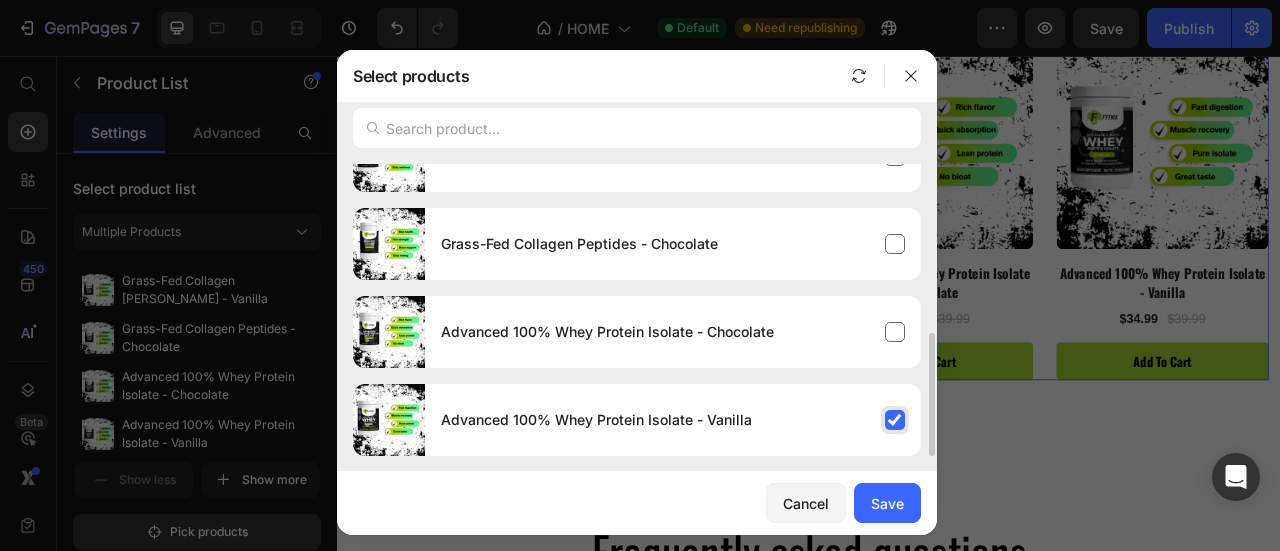 click on "Advanced 100% Whey Protein Isolate - Vanilla" at bounding box center (596, 420) 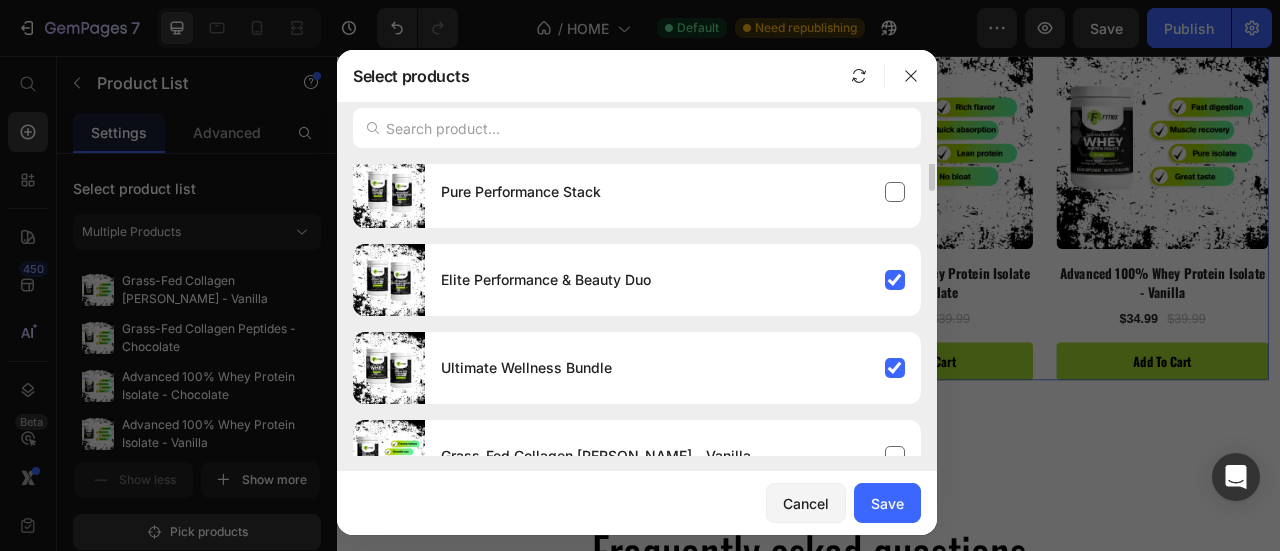 scroll, scrollTop: 0, scrollLeft: 0, axis: both 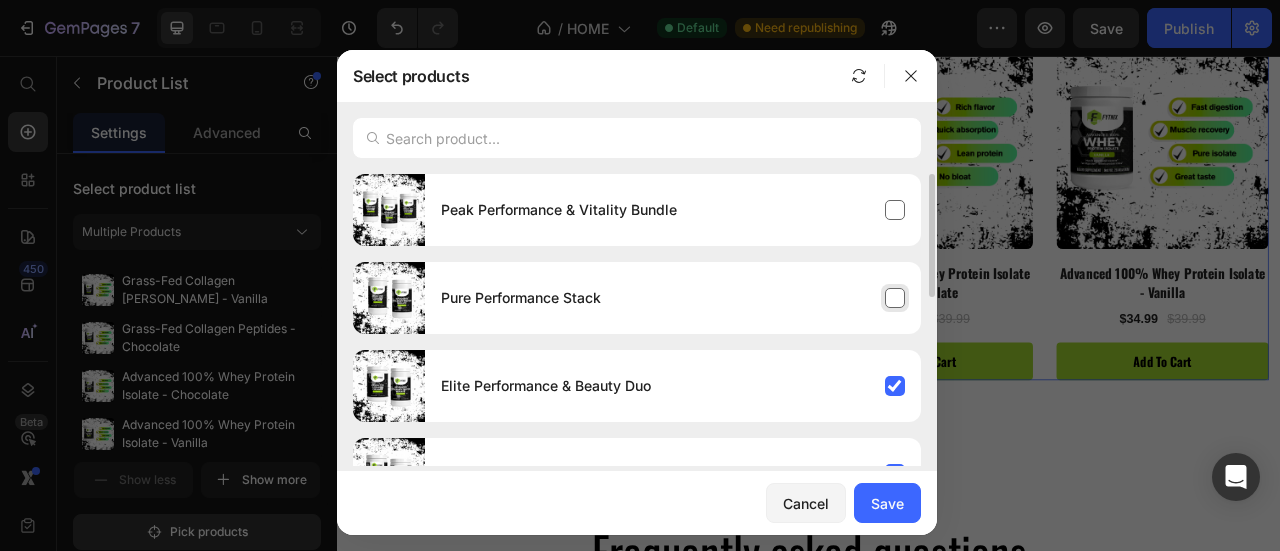 click on "Pure Performance Stack" at bounding box center (673, 298) 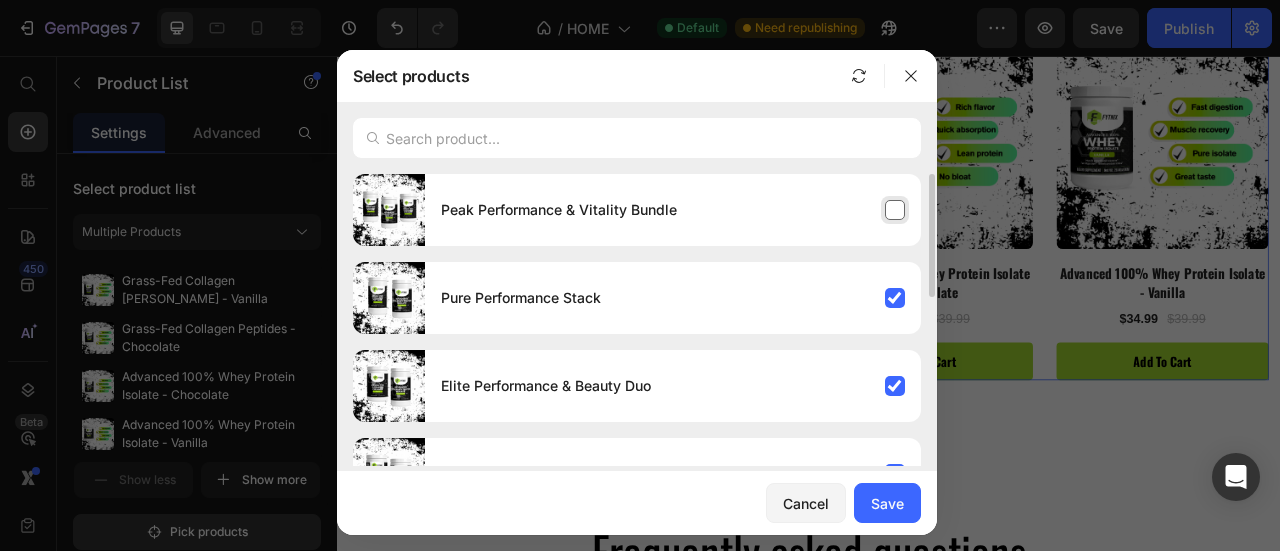 click on "Peak Performance & Vitality Bundle" at bounding box center (673, 210) 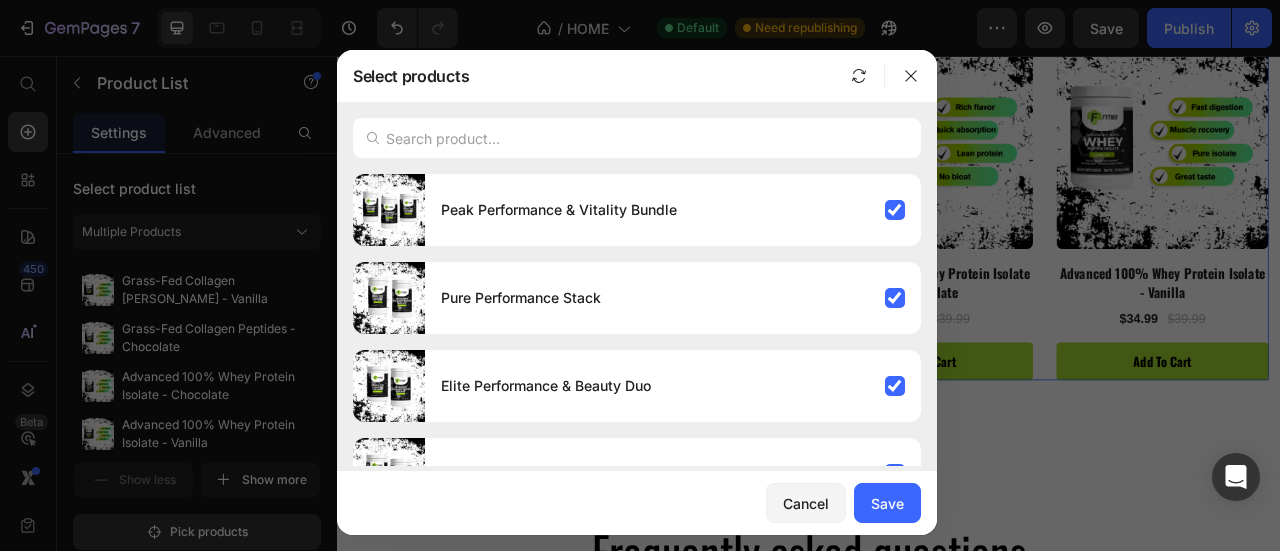 click on "Cancel Save" at bounding box center [637, 503] 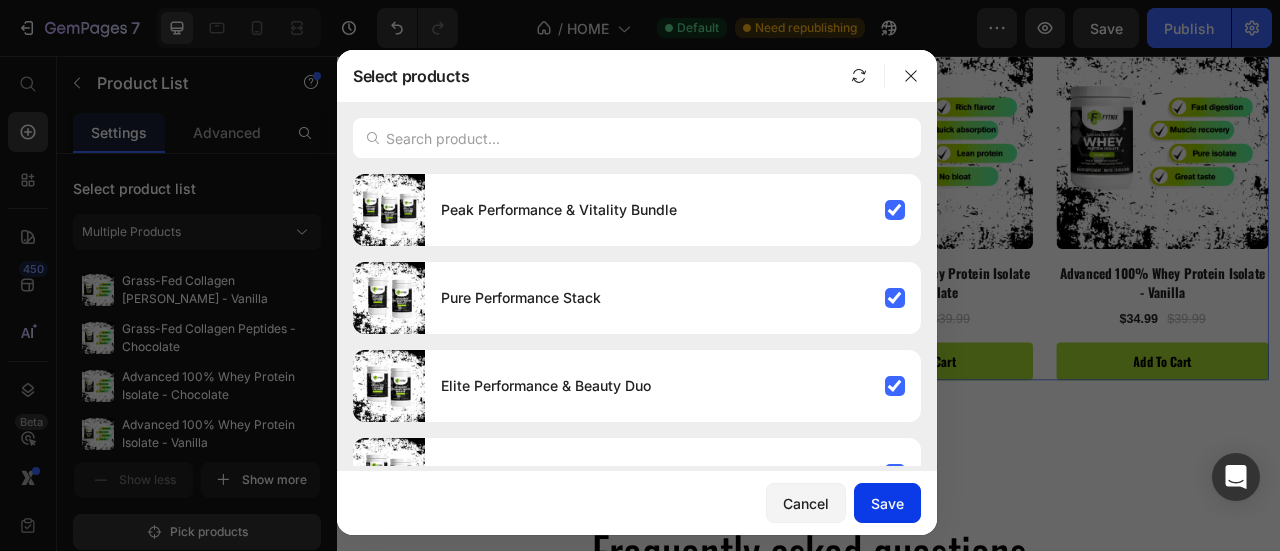 click on "Save" at bounding box center (887, 503) 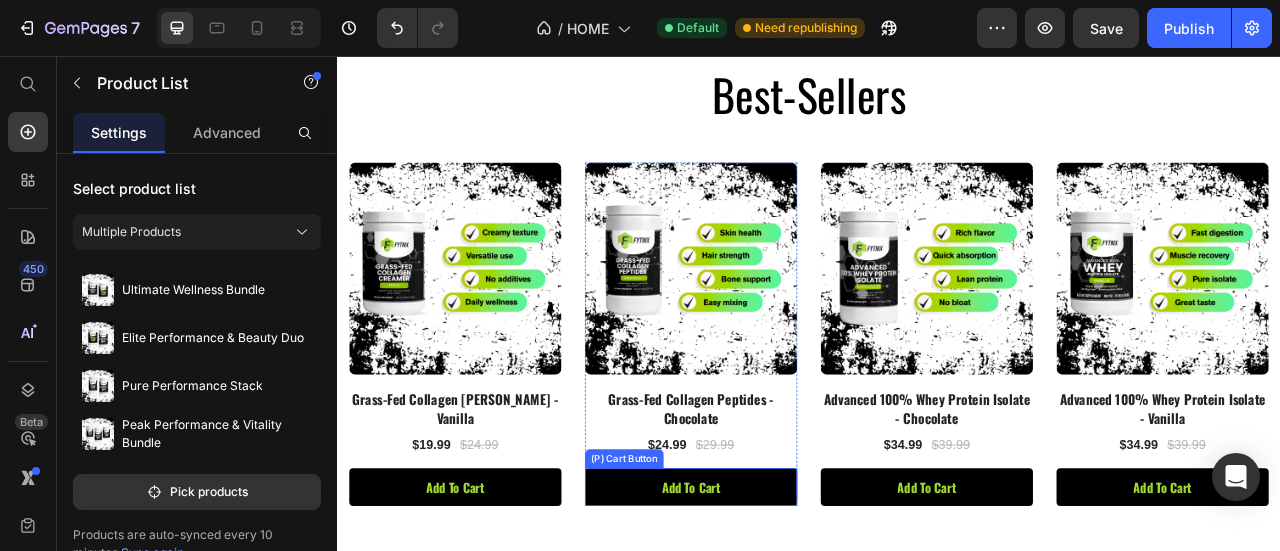 scroll, scrollTop: 2201, scrollLeft: 0, axis: vertical 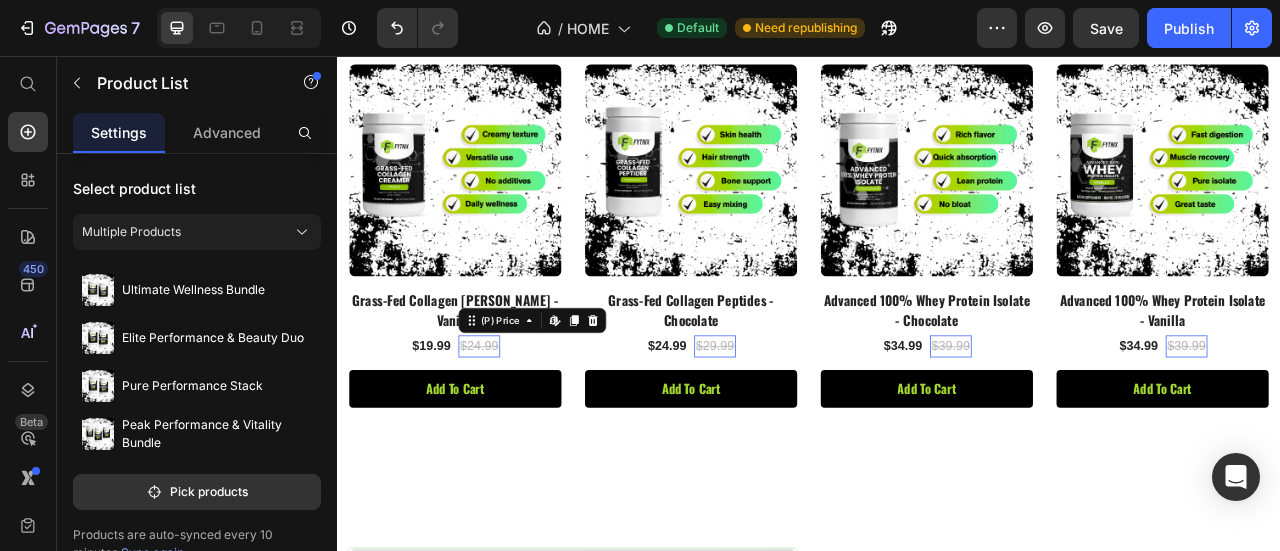 click on "$24.99" at bounding box center [517, 425] 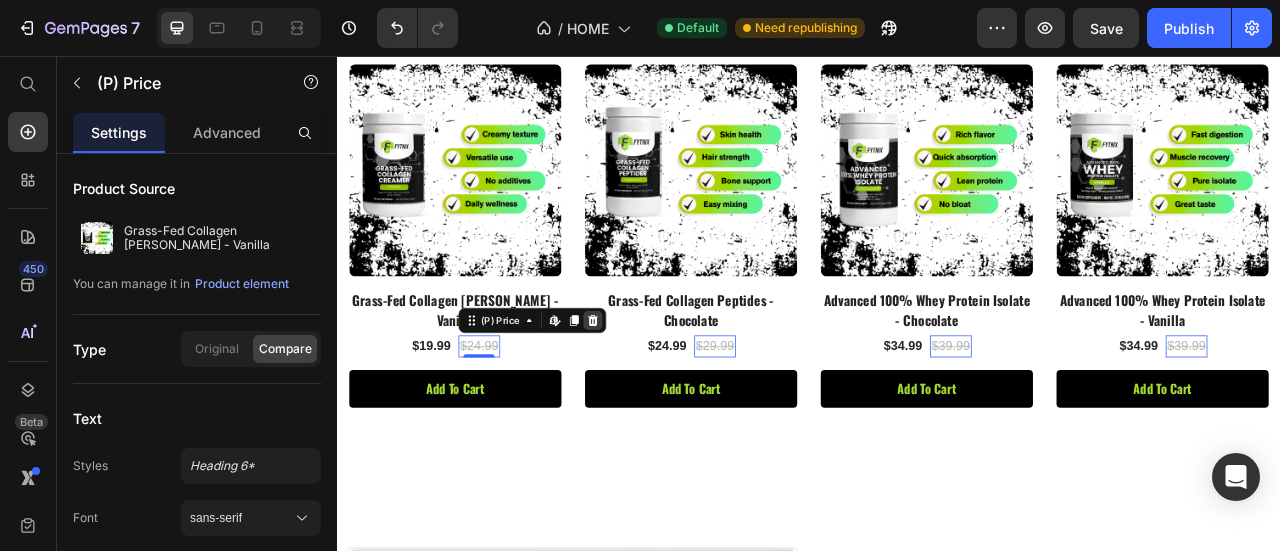 click 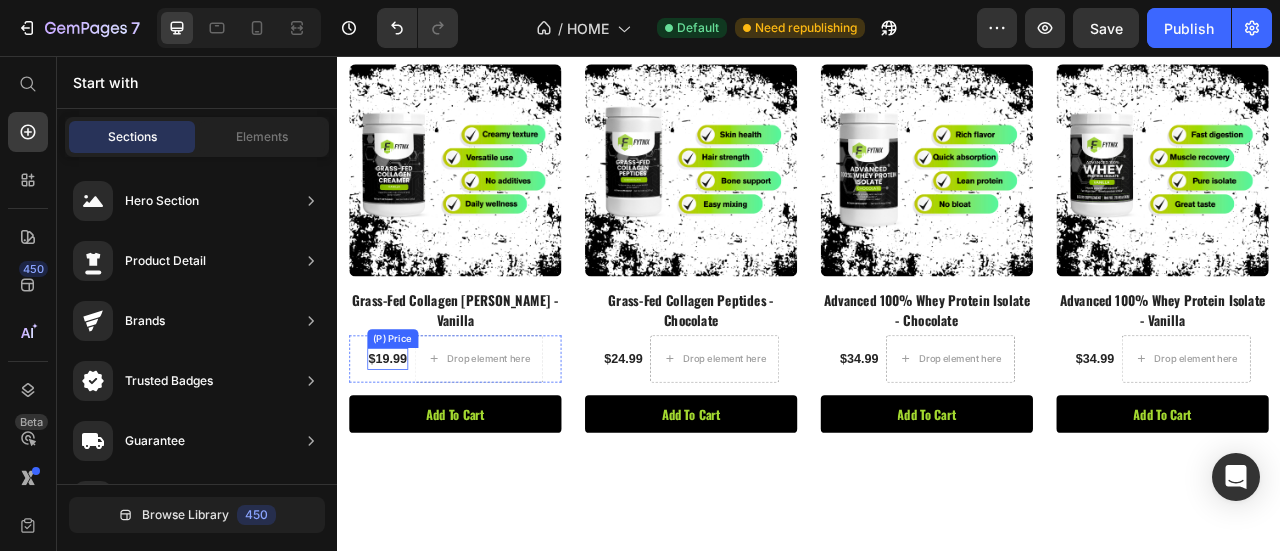 click on "$19.99" at bounding box center (401, 441) 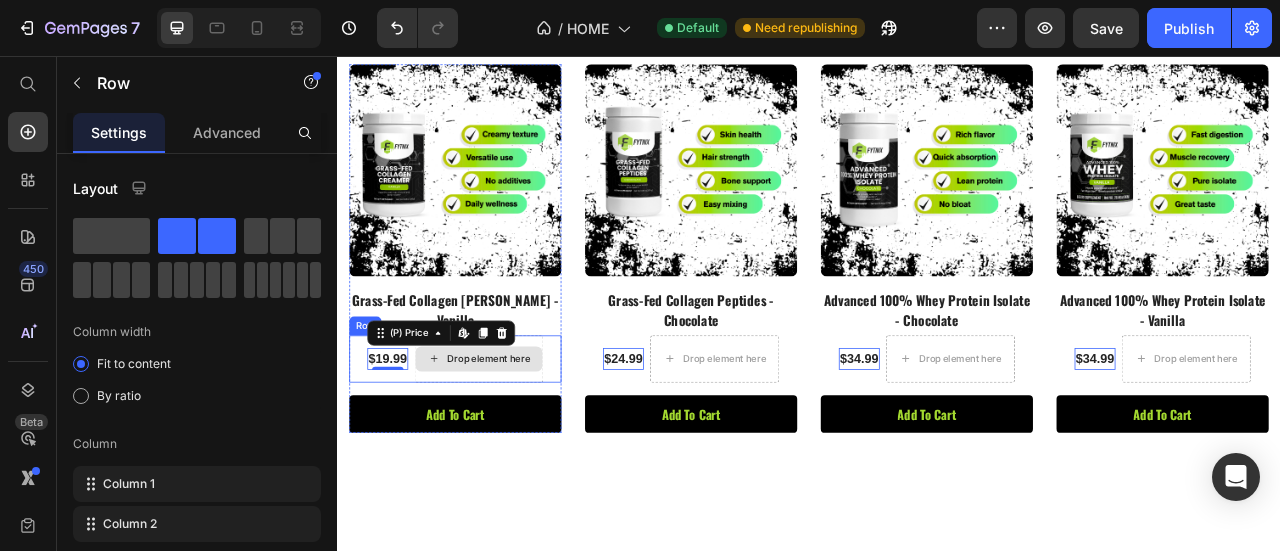 click on "Drop element here" at bounding box center [517, 441] 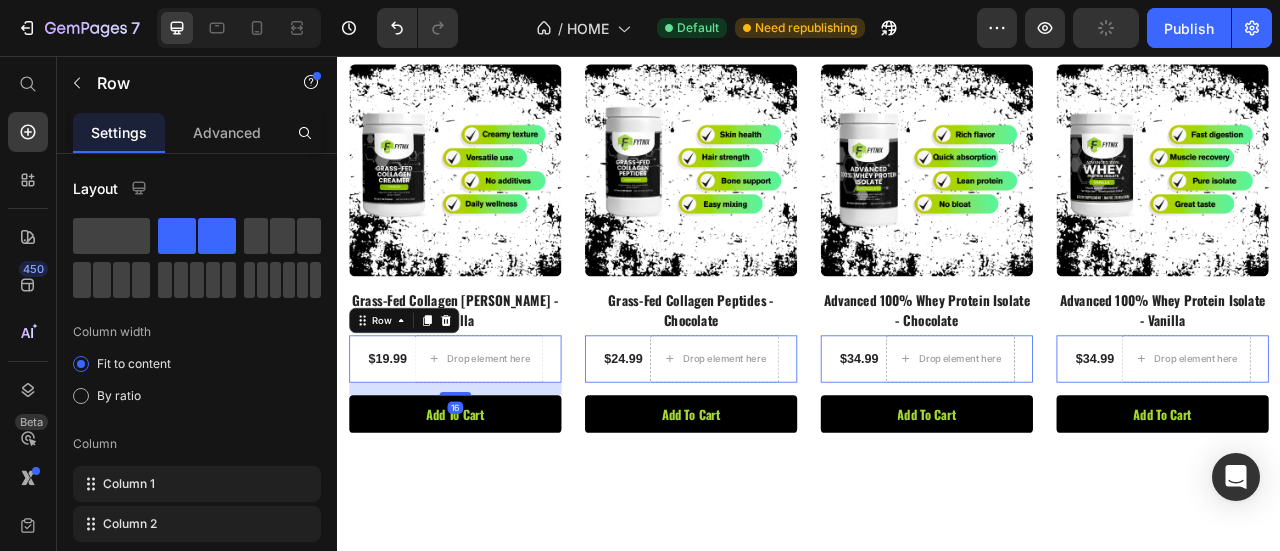 click on "$19.99 (P) Price
Drop element here Row   16" at bounding box center (487, 441) 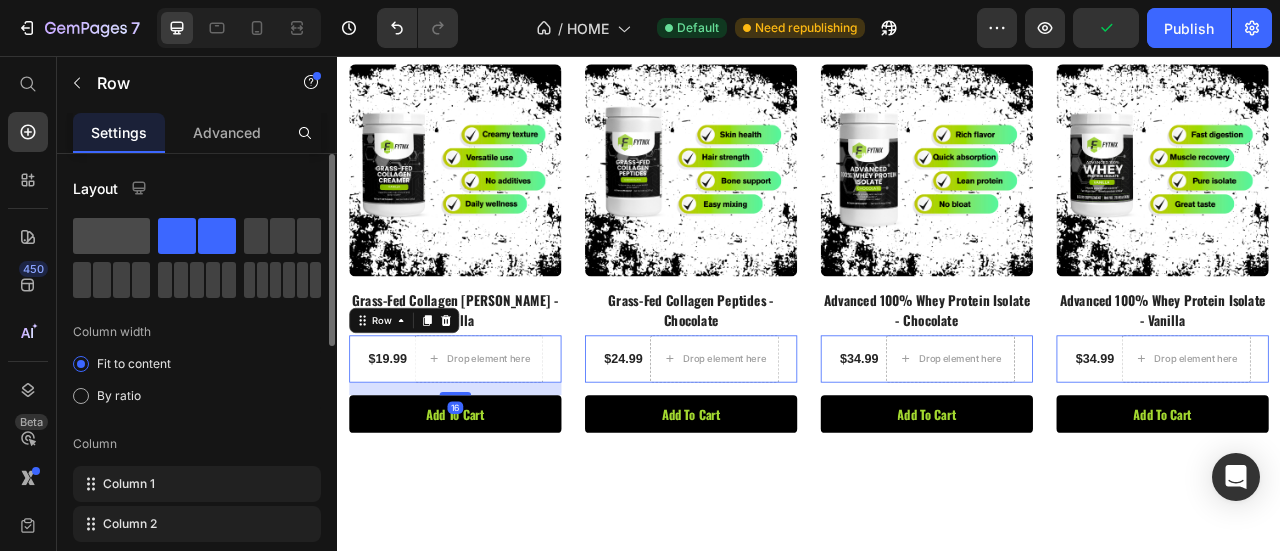 click 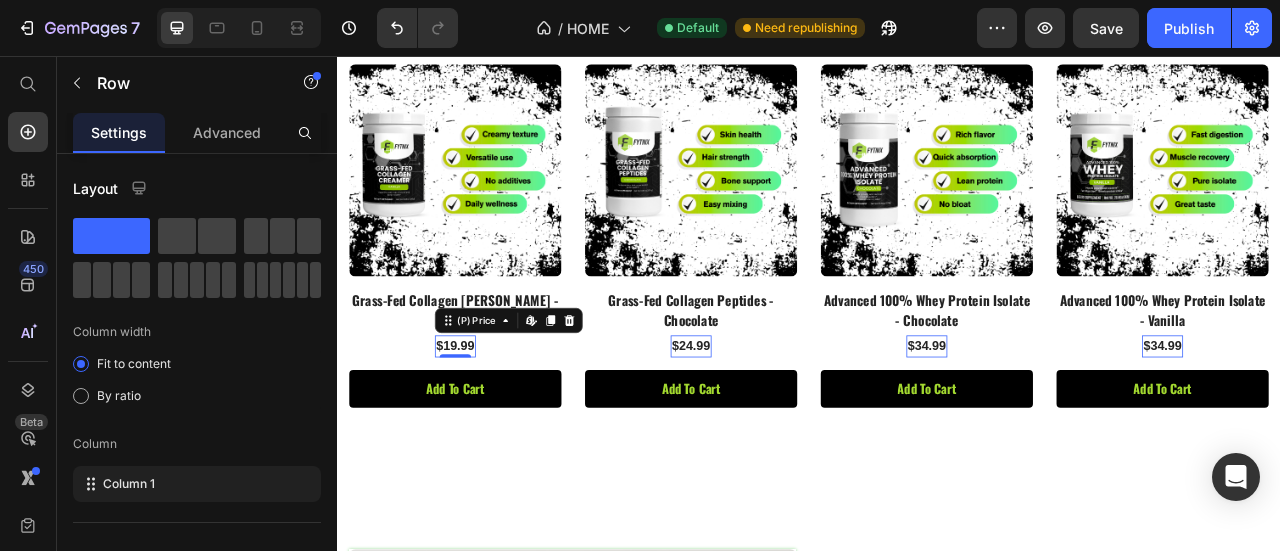 click on "$19.99" at bounding box center (487, 425) 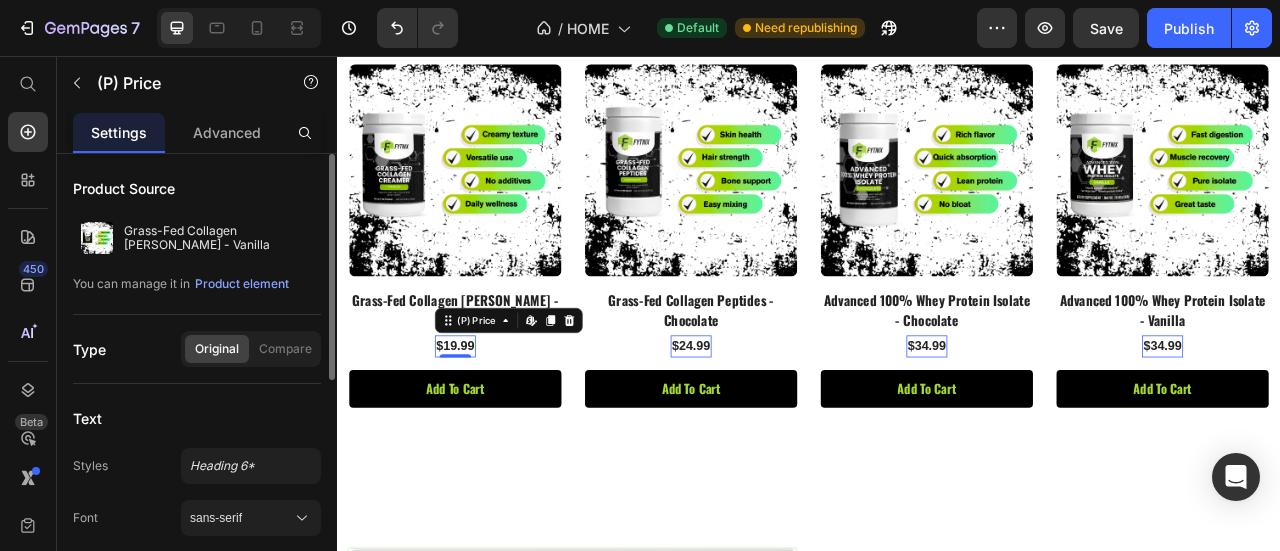 scroll, scrollTop: 300, scrollLeft: 0, axis: vertical 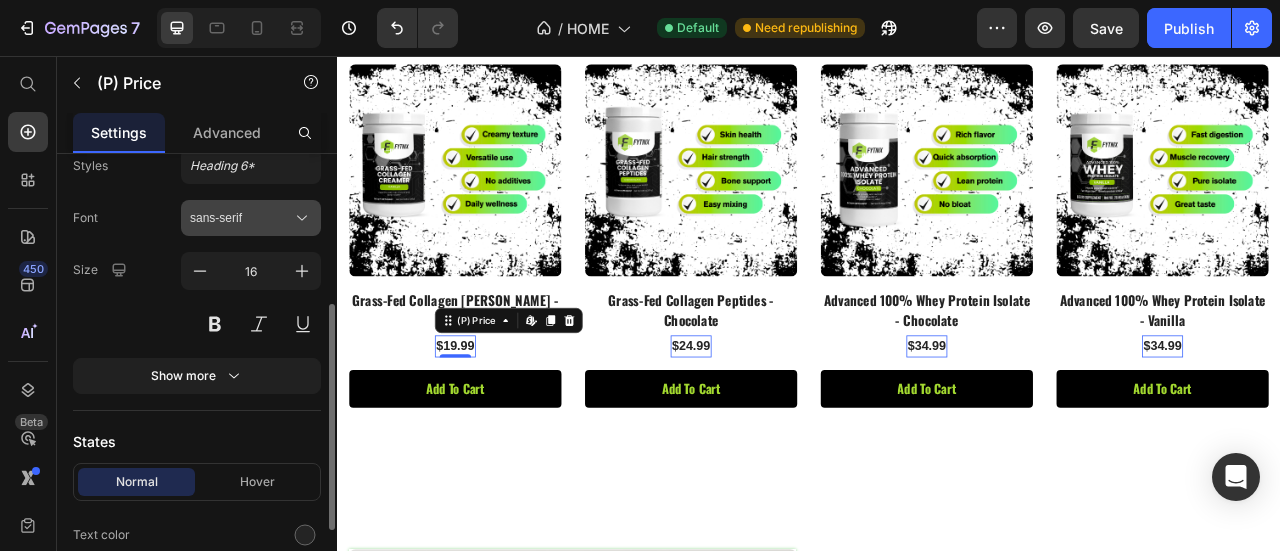 click on "sans-serif" at bounding box center (251, 218) 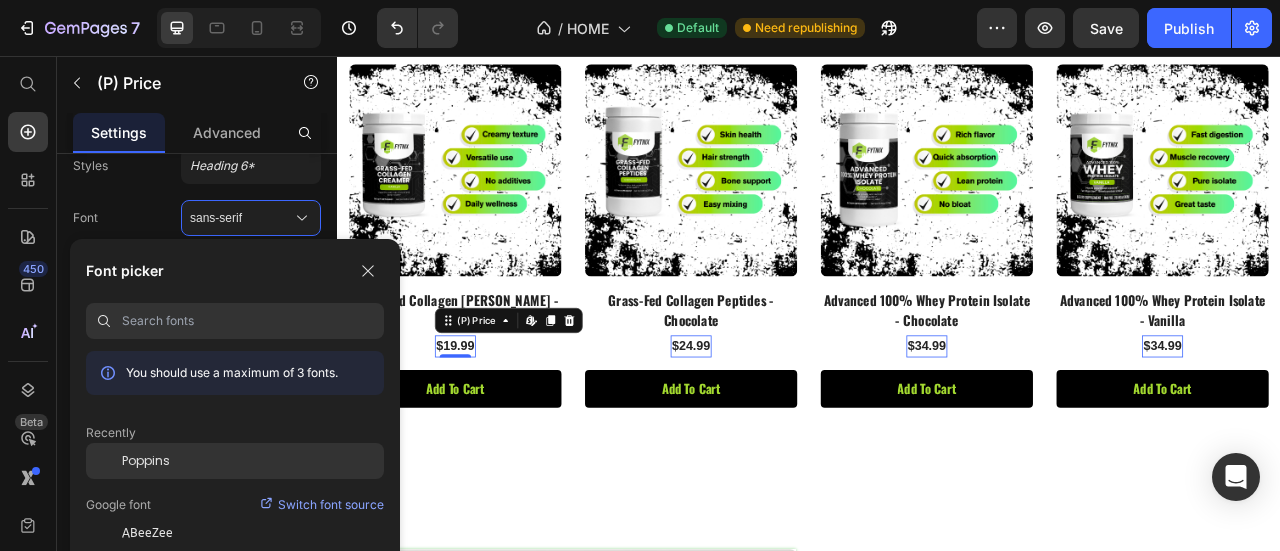 click on "Poppins" 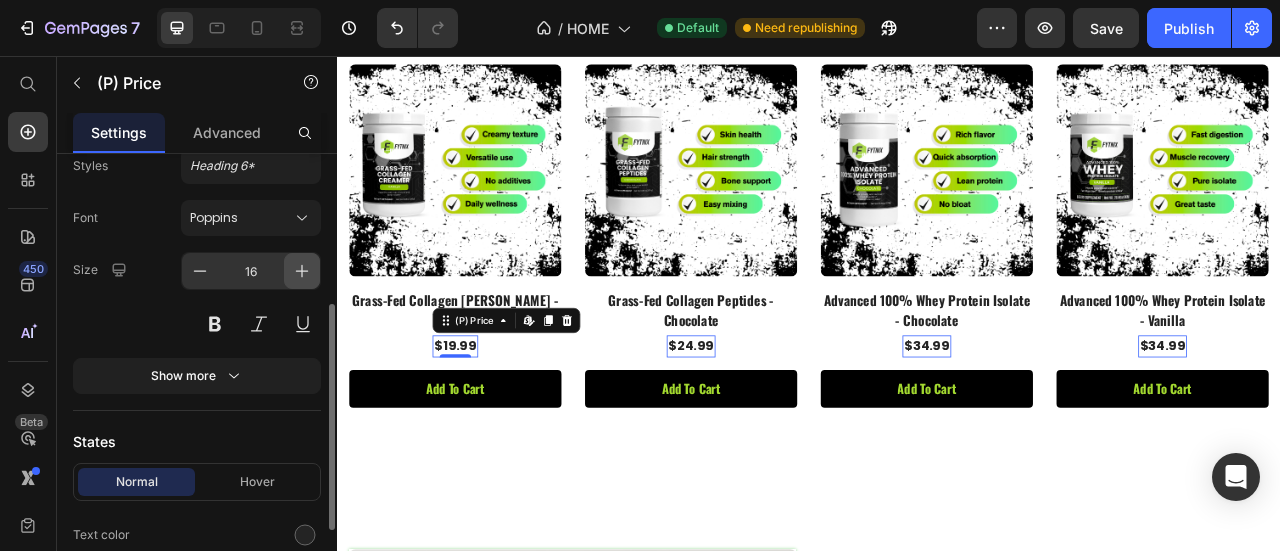 click 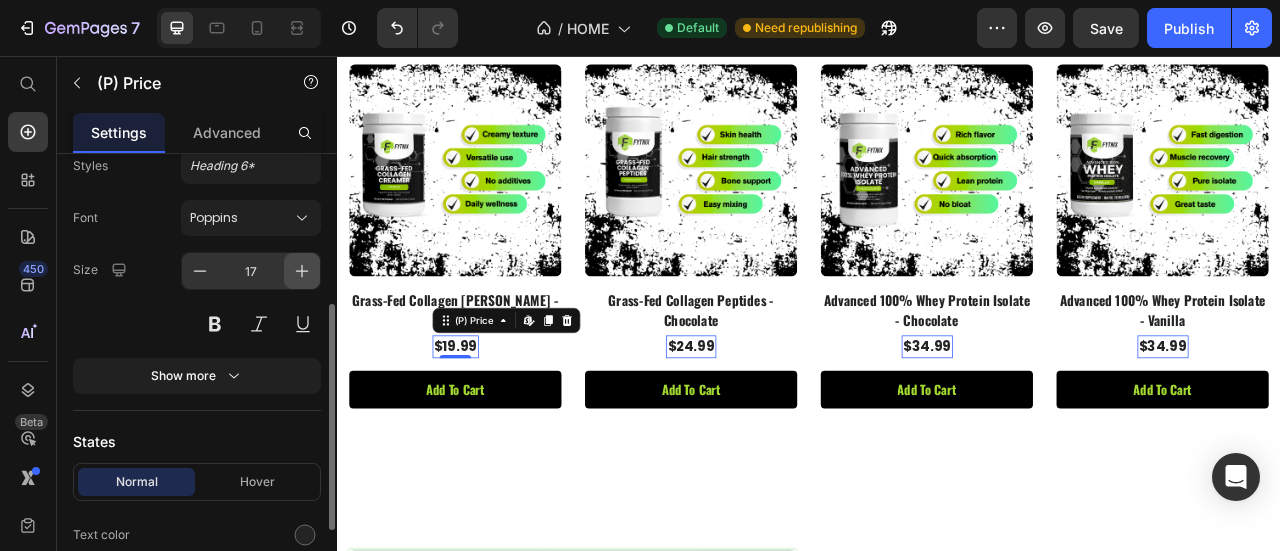 click 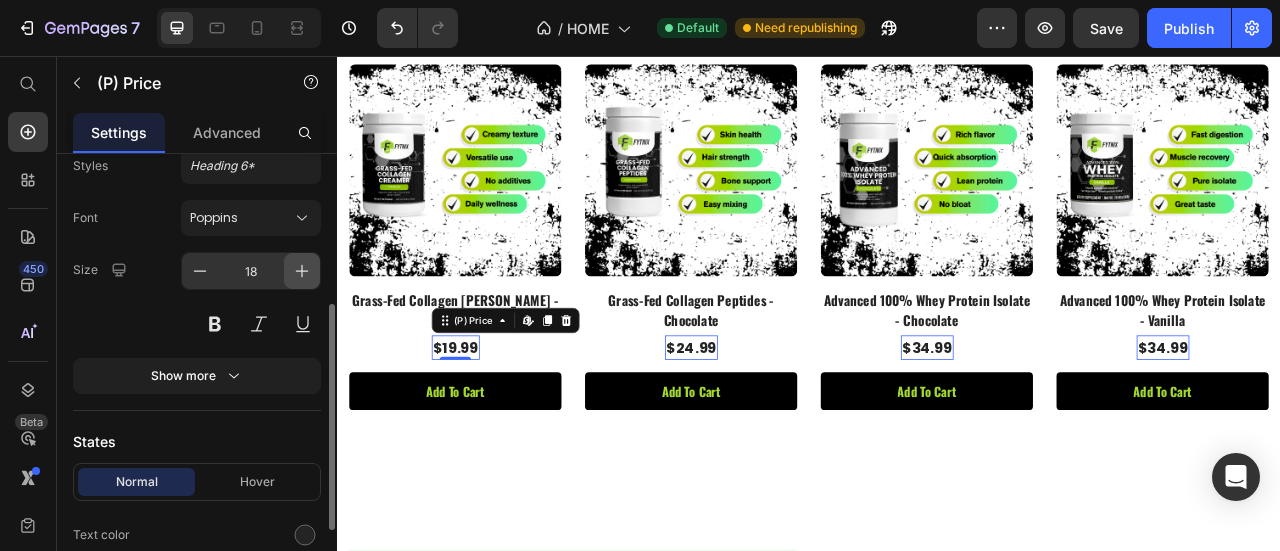 click 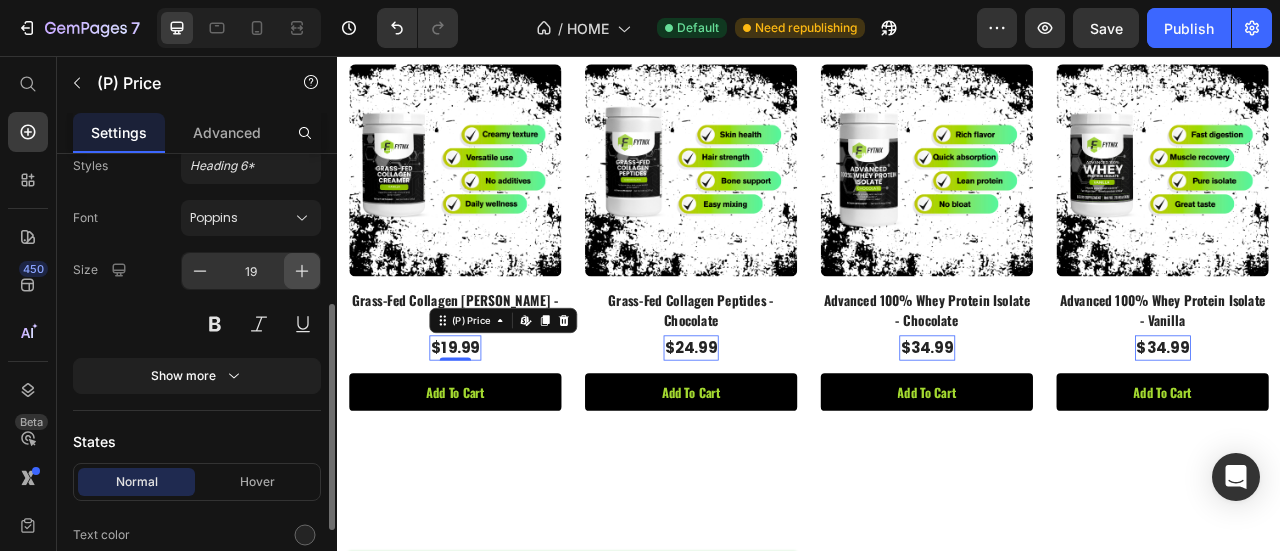 click 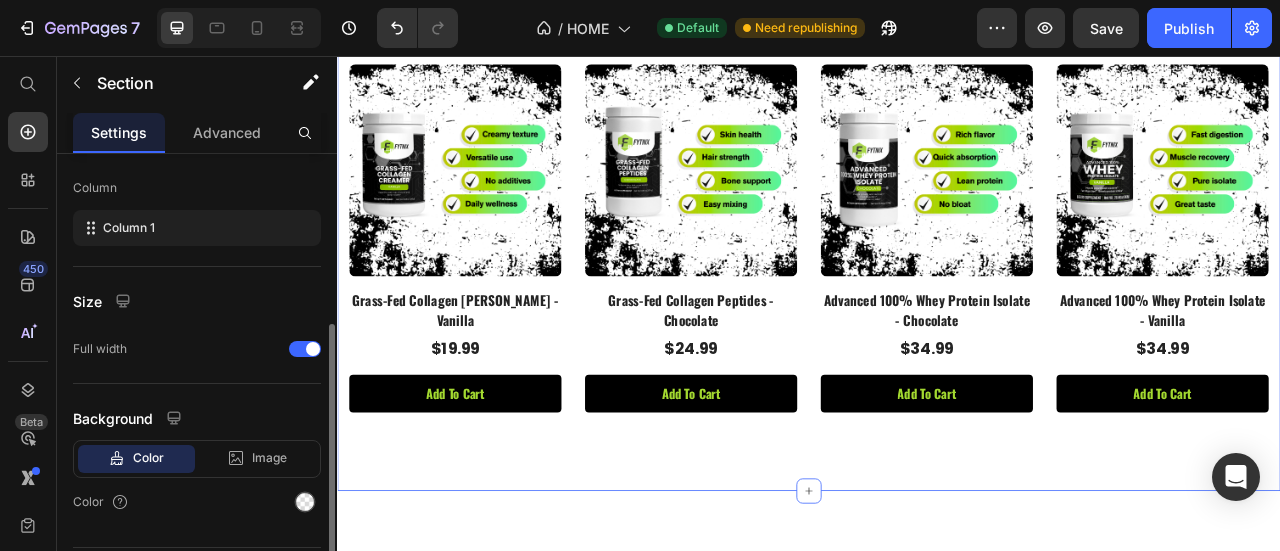 click on "Best-Sellers Heading Row (P) Images Row Grass-Fed Collagen [PERSON_NAME] - Vanilla (P) Title $19.99 (P) Price Row add to cart (P) Cart Button Row (P) Images Row Grass-Fed Collagen Peptides - Chocolate (P) Title $24.99 (P) Price Row add to cart (P) Cart Button Row (P) Images Row Advanced 100% Whey Protein Isolate - Chocolate (P) Title $34.99 (P) Price Row add to cart (P) Cart Button Row (P) Images Row Advanced 100% Whey Protein Isolate - Vanilla (P) Title $34.99 (P) Price Row add to cart (P) Cart Button Row Product List Row Section 6   Create Theme Section AI Content Write with GemAI What would you like to describe here? Tone and Voice Persuasive Product Show more Generate" at bounding box center [937, 244] 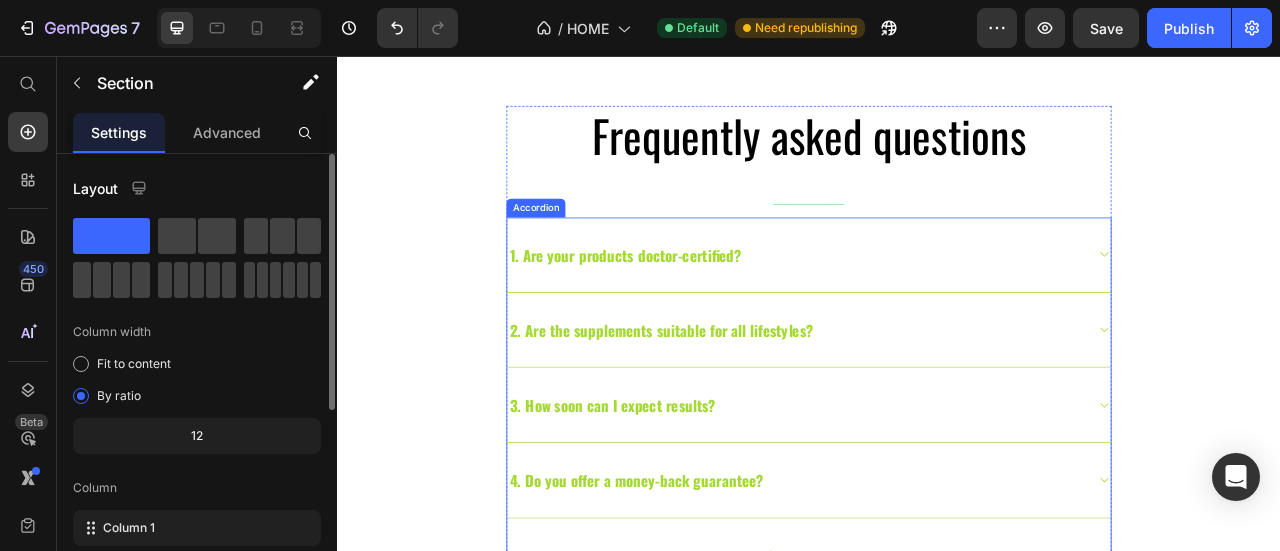 scroll, scrollTop: 5001, scrollLeft: 0, axis: vertical 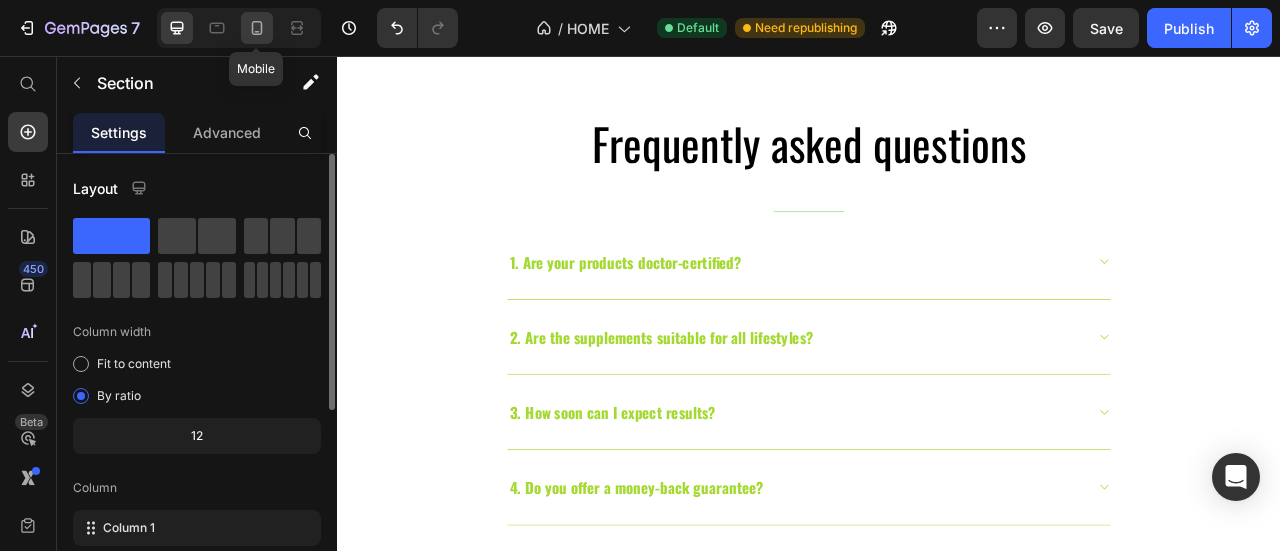 click 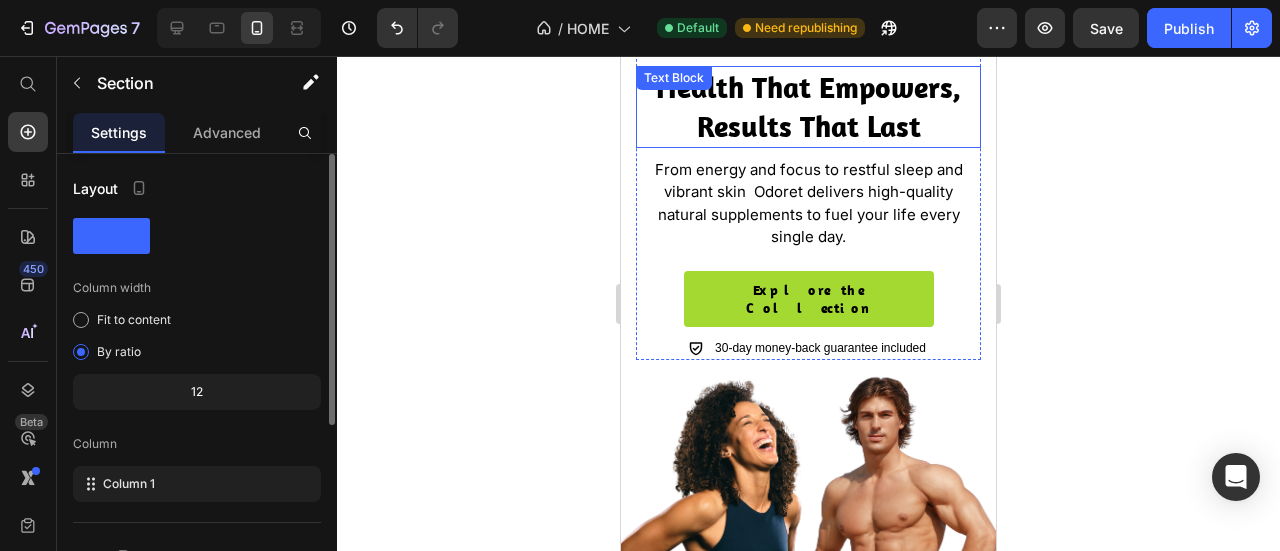 scroll, scrollTop: 0, scrollLeft: 0, axis: both 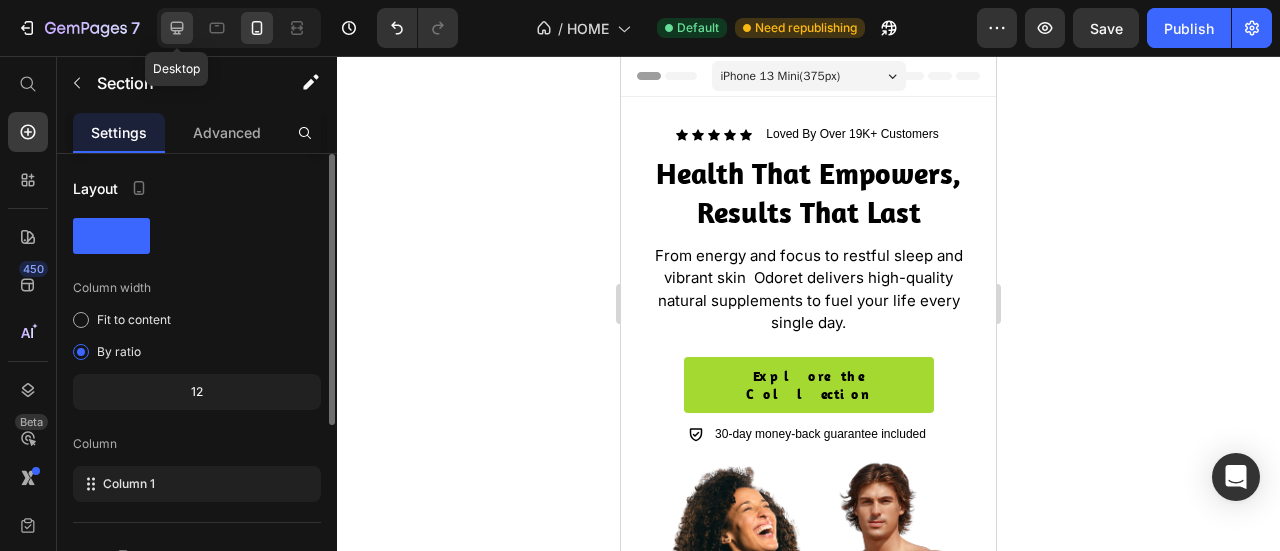 click 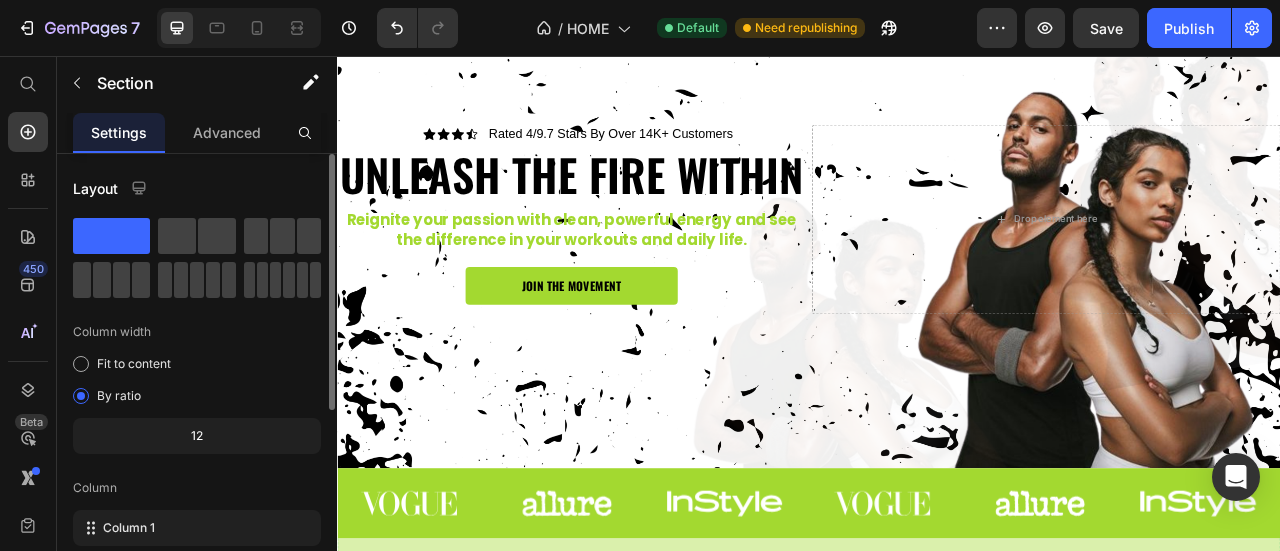 scroll, scrollTop: 22, scrollLeft: 0, axis: vertical 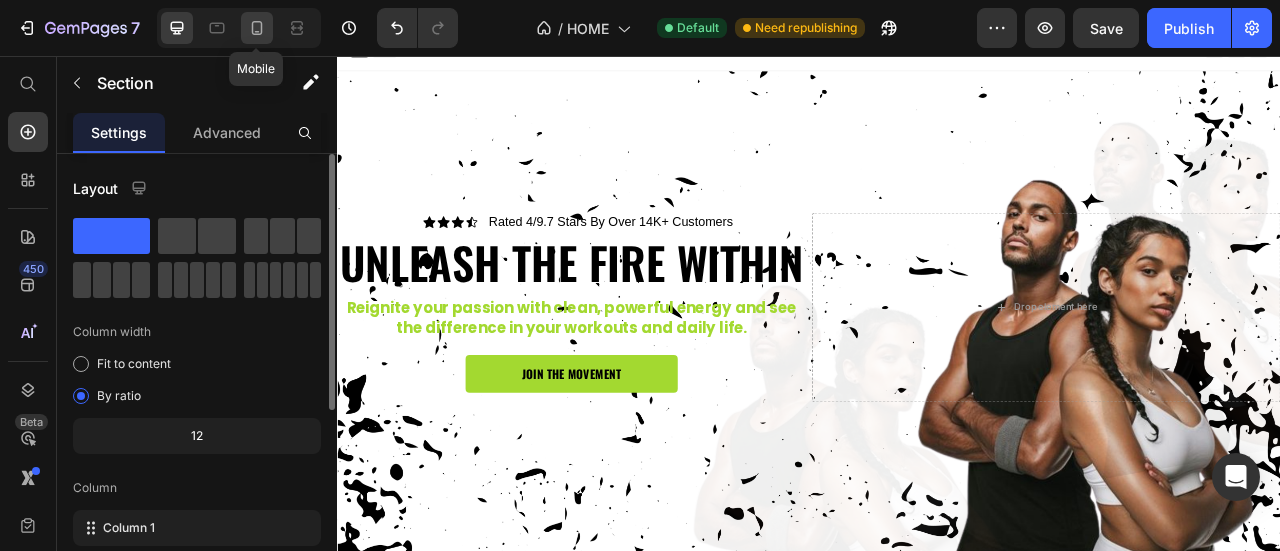 click 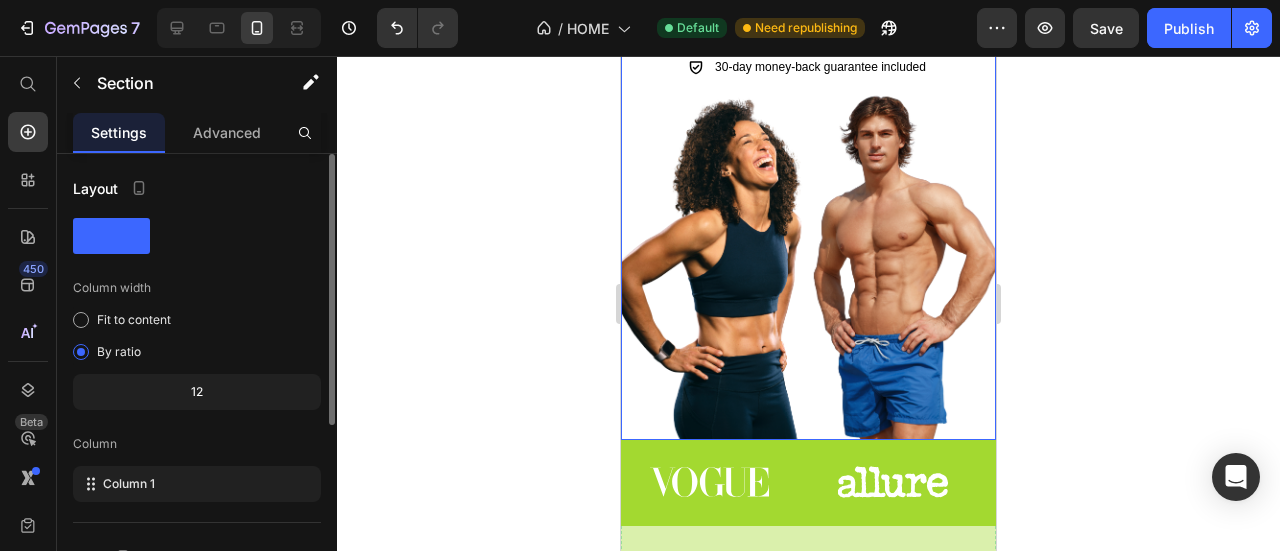 scroll, scrollTop: 365, scrollLeft: 0, axis: vertical 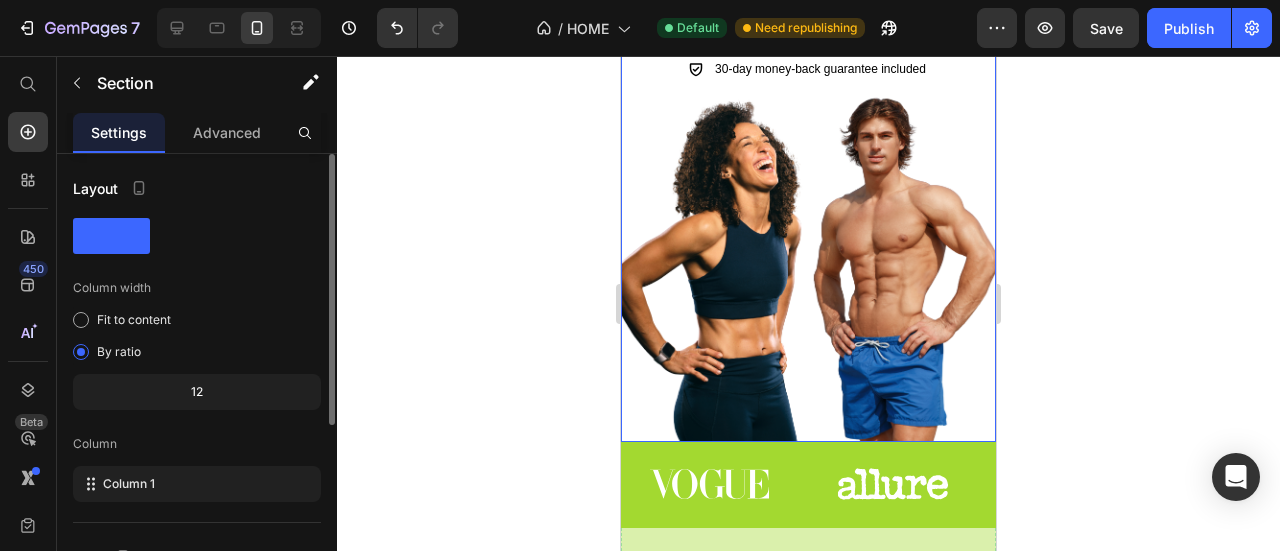 click at bounding box center [808, 87] 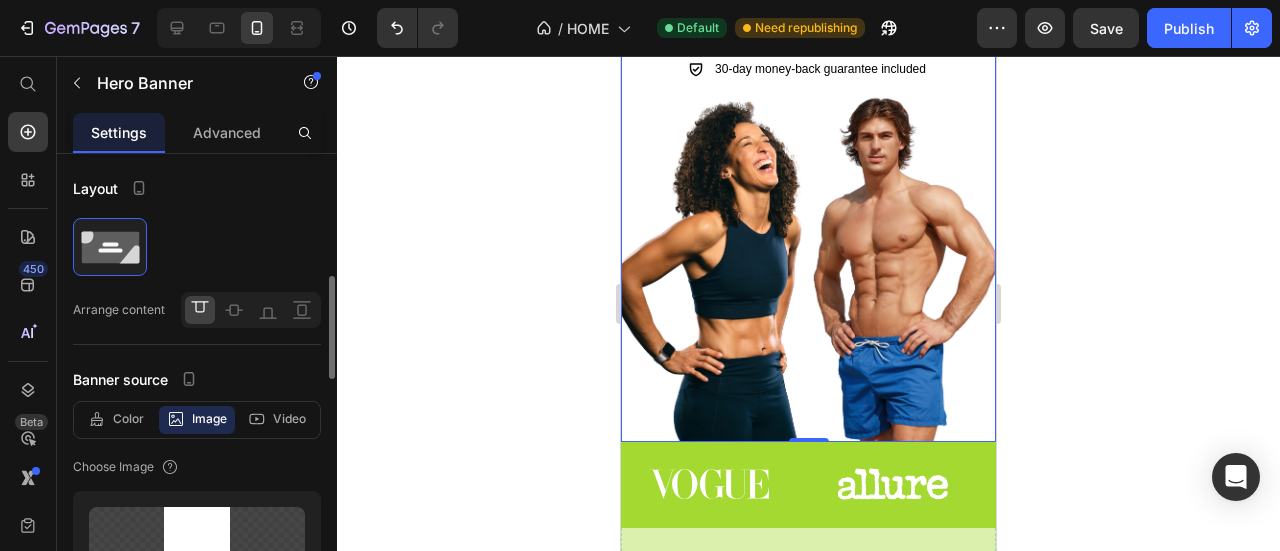 scroll, scrollTop: 200, scrollLeft: 0, axis: vertical 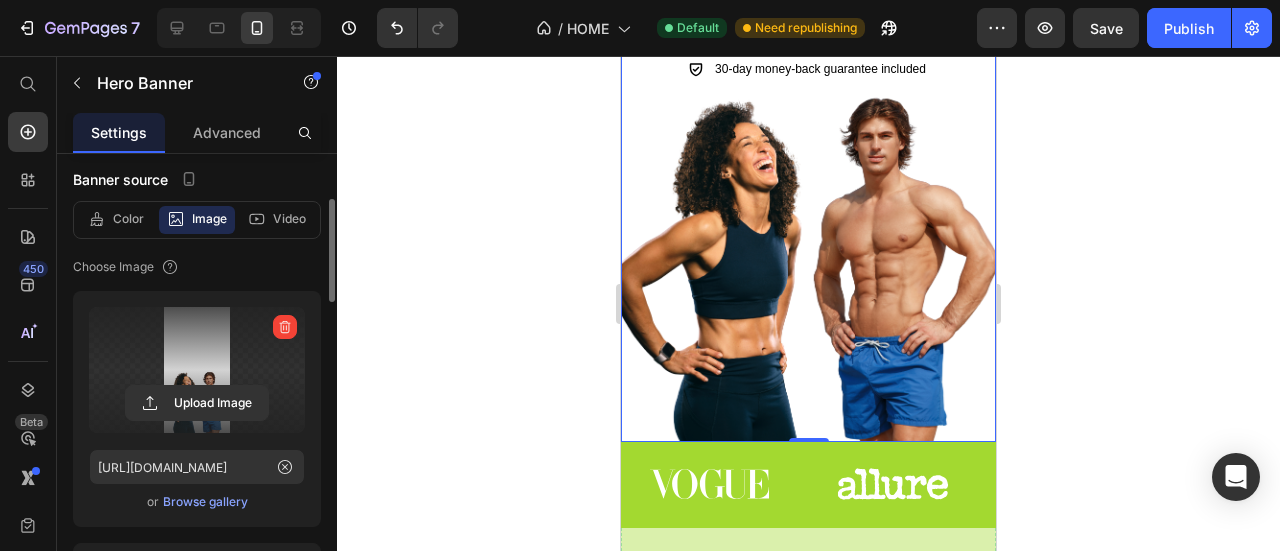 click at bounding box center (197, 370) 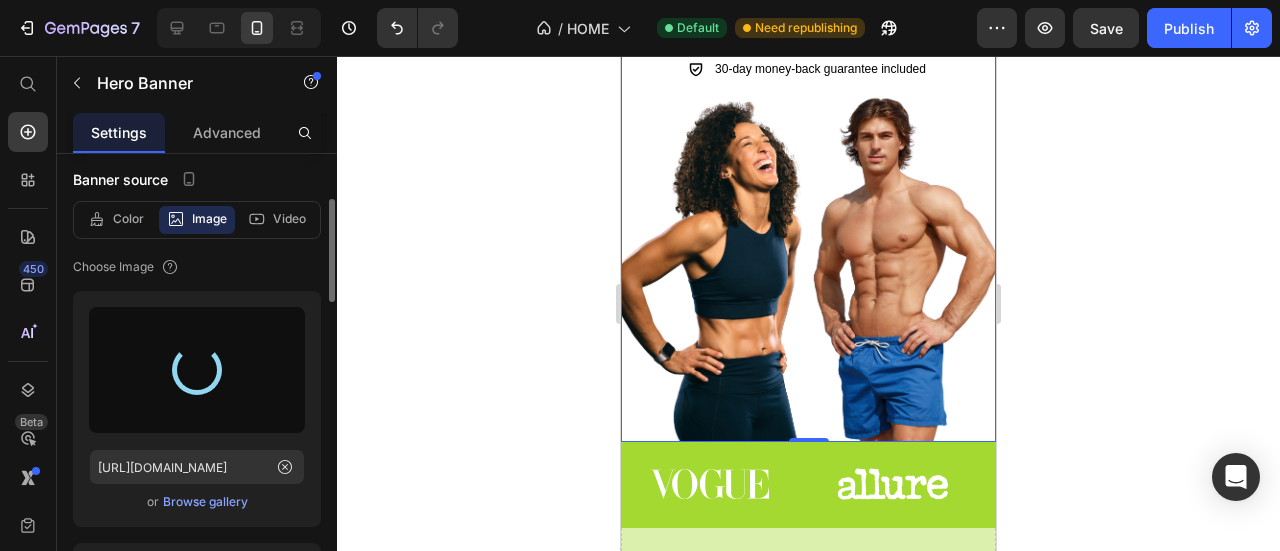 type on "[URL][DOMAIN_NAME]" 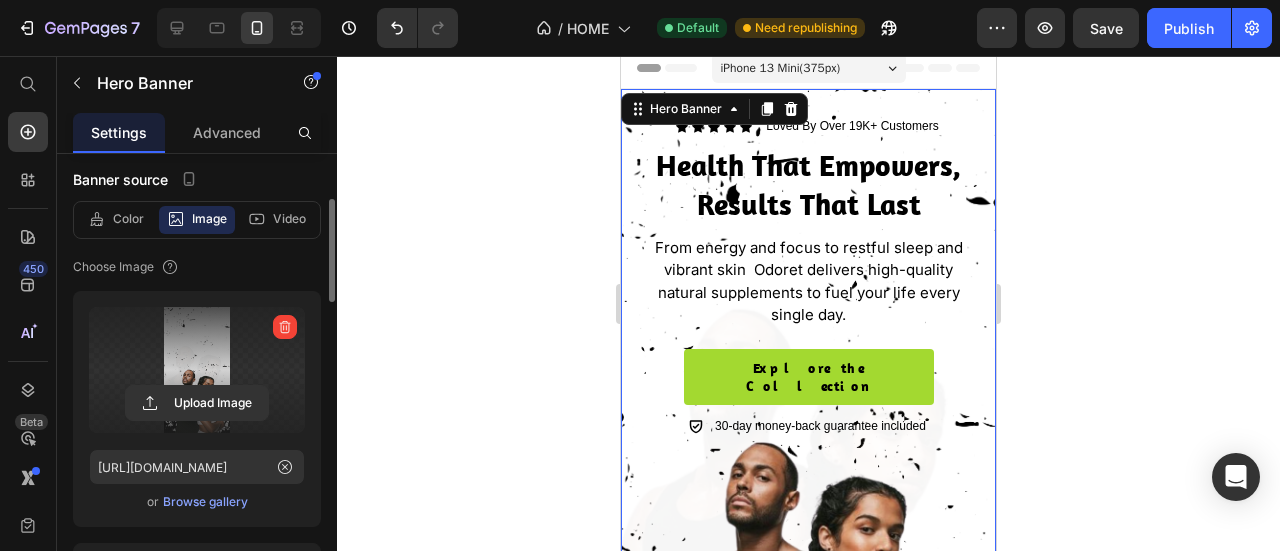 scroll, scrollTop: 0, scrollLeft: 0, axis: both 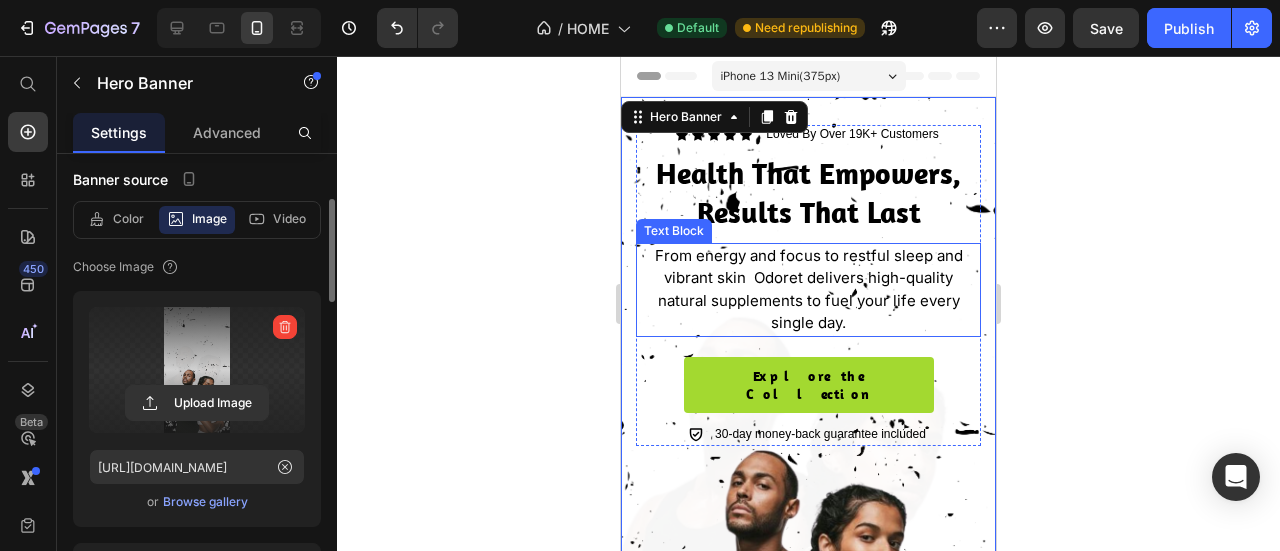 click on "From energy and focus to restful sleep and vibrant skin  Odoret delivers high-quality natural supplements to fuel your life every single day." at bounding box center (808, 290) 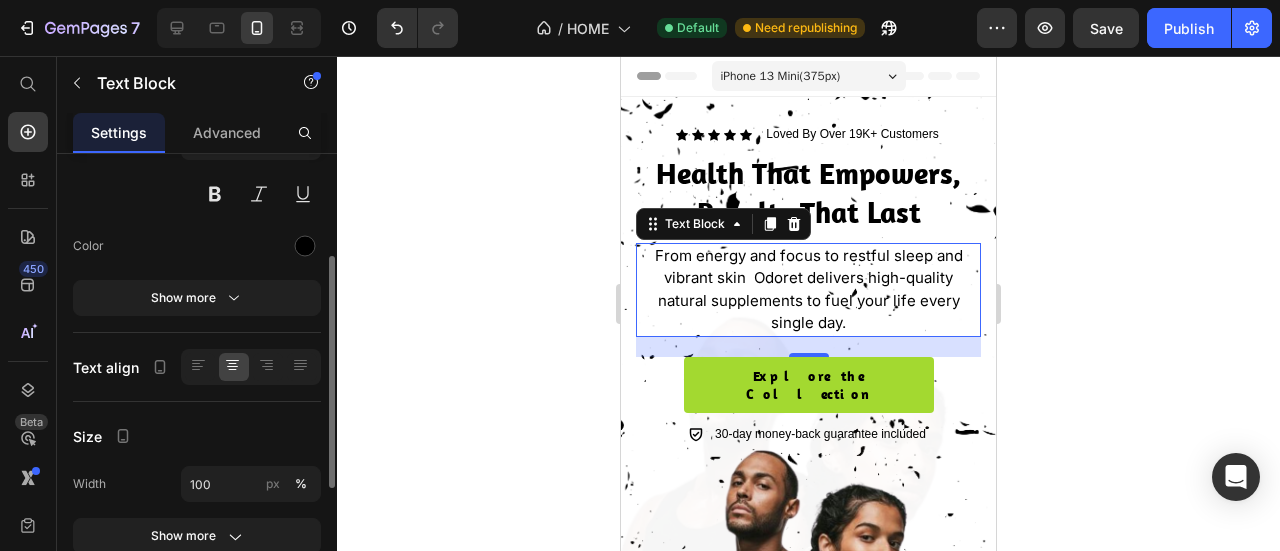 scroll, scrollTop: 0, scrollLeft: 0, axis: both 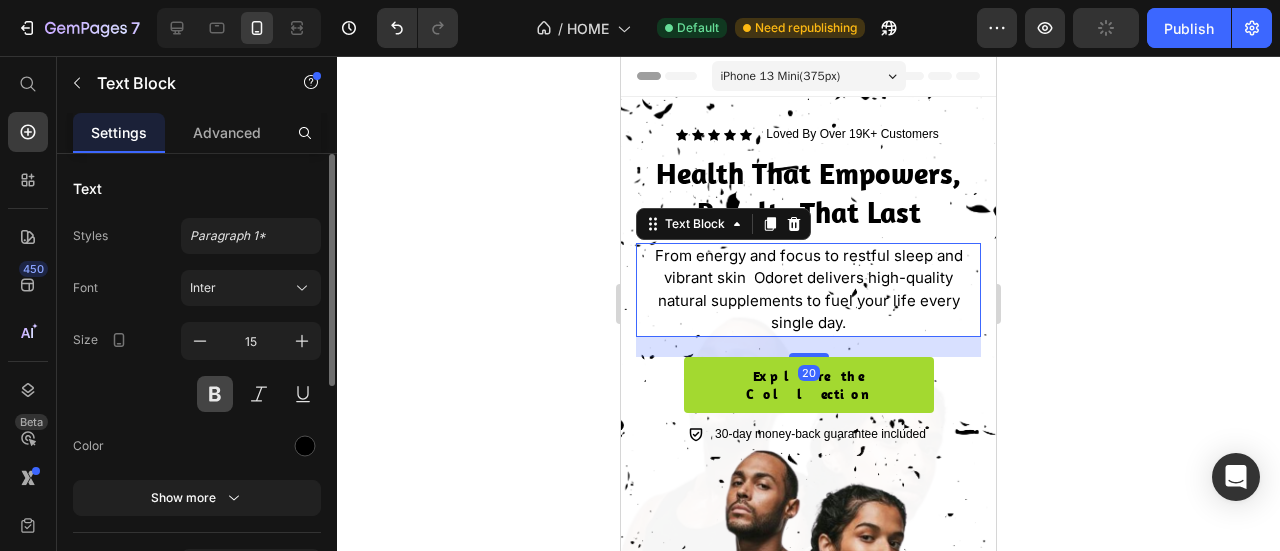 click at bounding box center [215, 394] 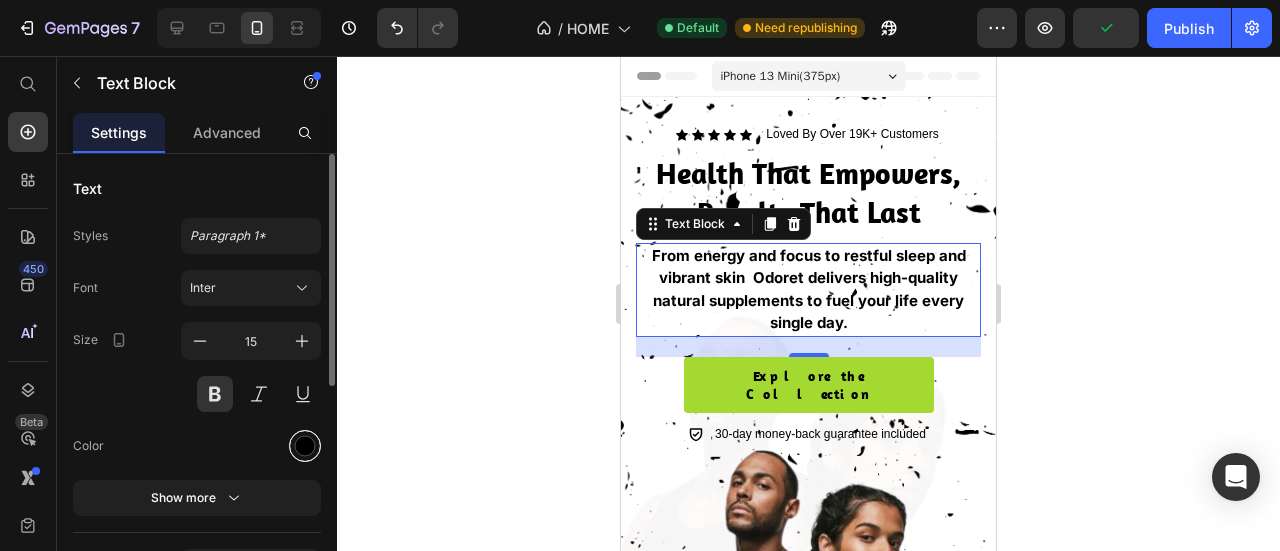 click at bounding box center [305, 446] 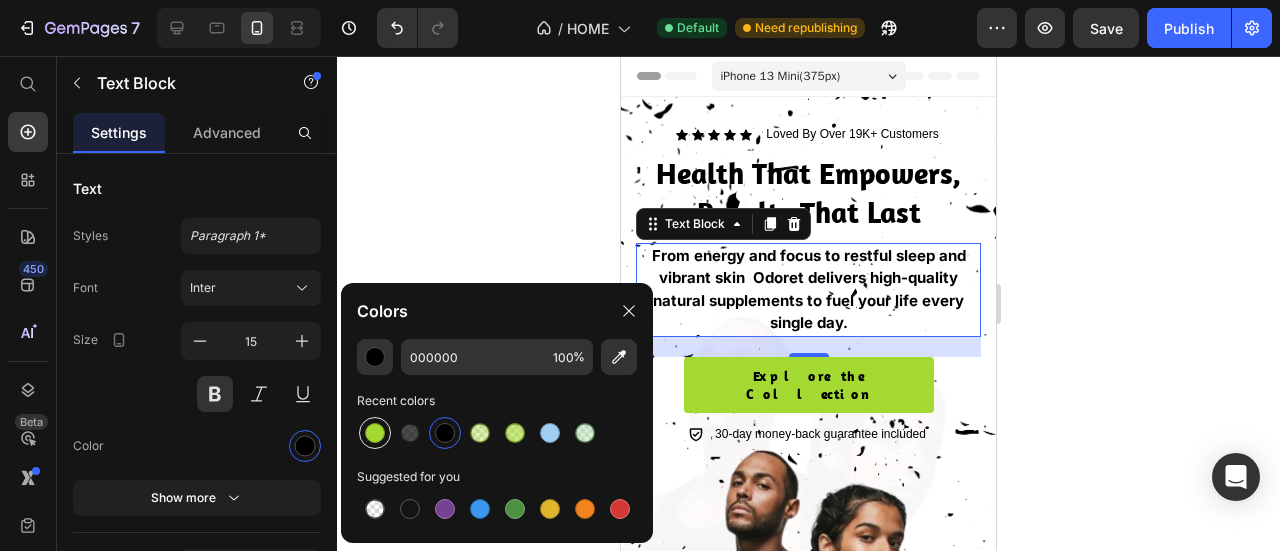 click at bounding box center [375, 433] 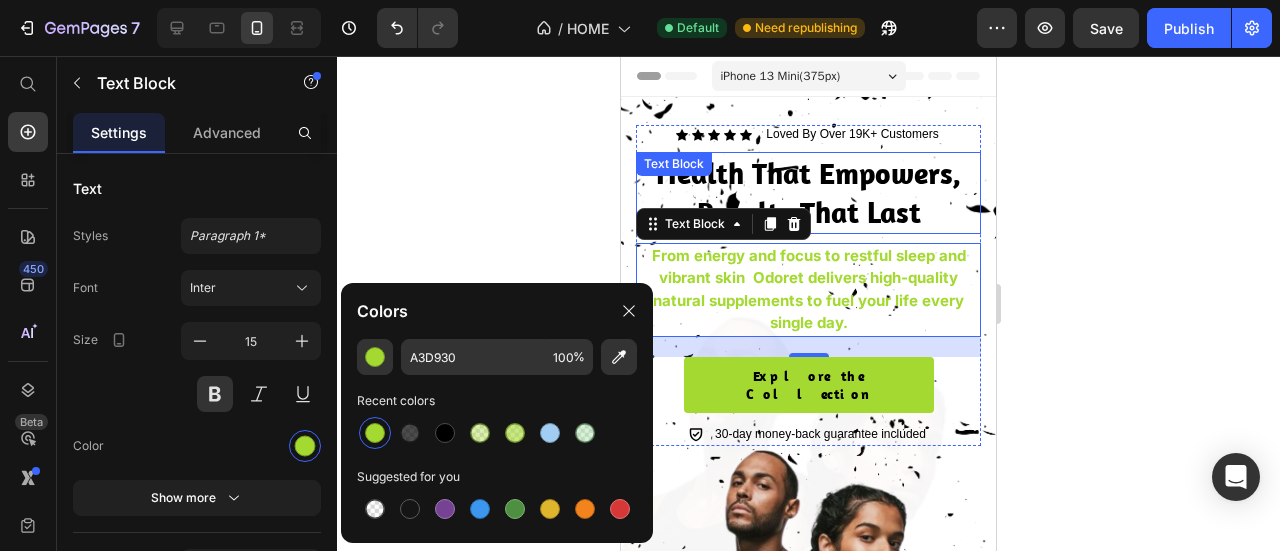 click on "Health That Empowers, Results That Last" at bounding box center [808, 192] 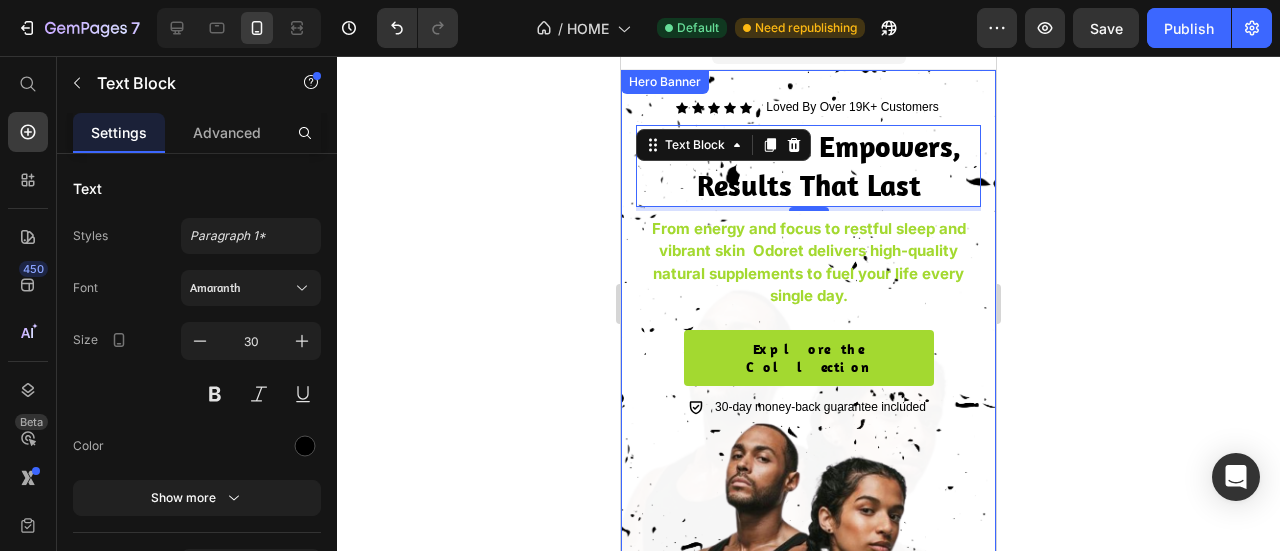scroll, scrollTop: 0, scrollLeft: 0, axis: both 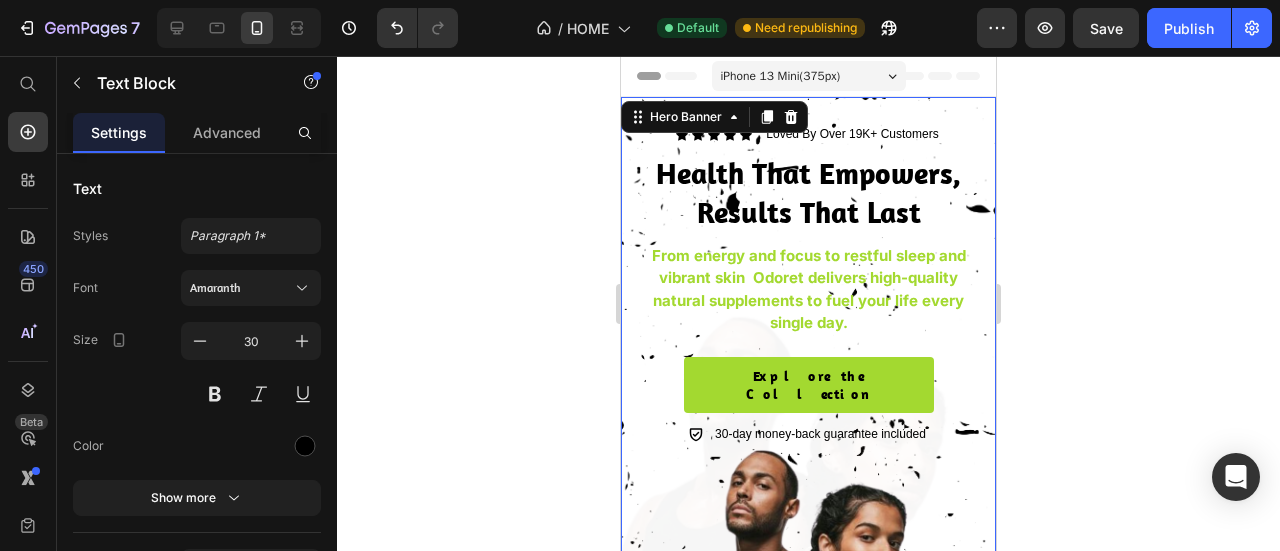 drag, startPoint x: 713, startPoint y: 481, endPoint x: 796, endPoint y: 471, distance: 83.60024 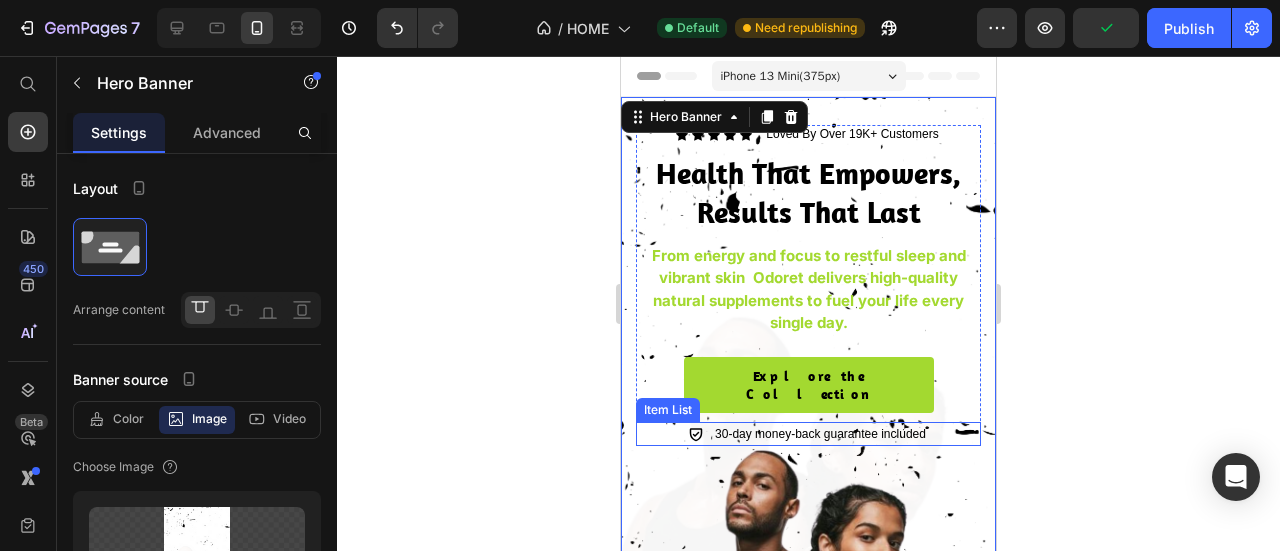 click on "30-day money-back guarantee included" at bounding box center [820, 434] 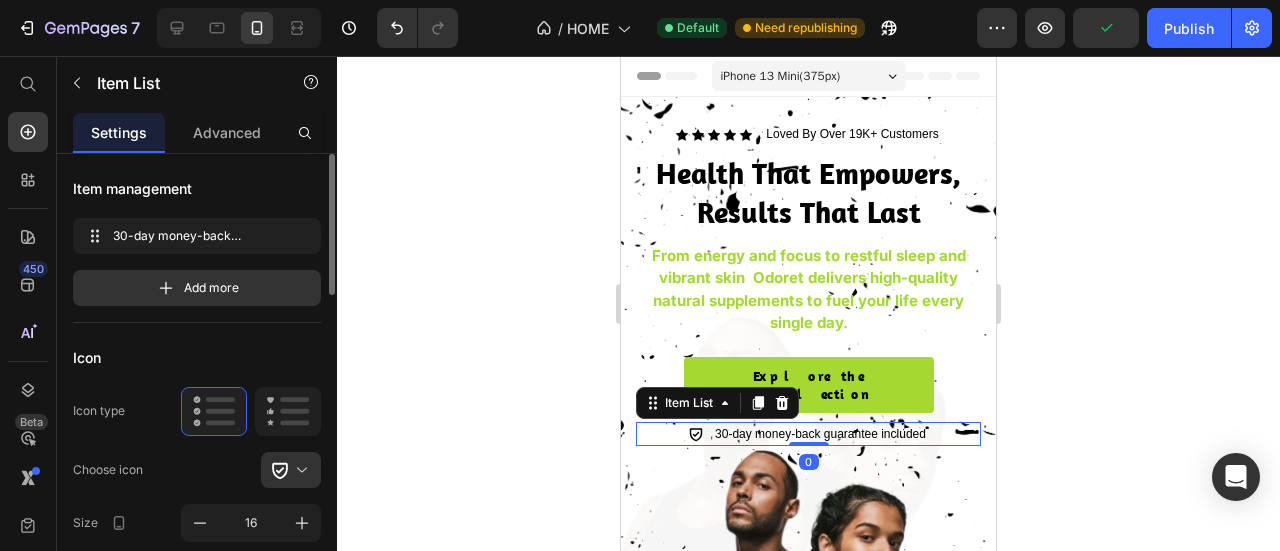 scroll, scrollTop: 200, scrollLeft: 0, axis: vertical 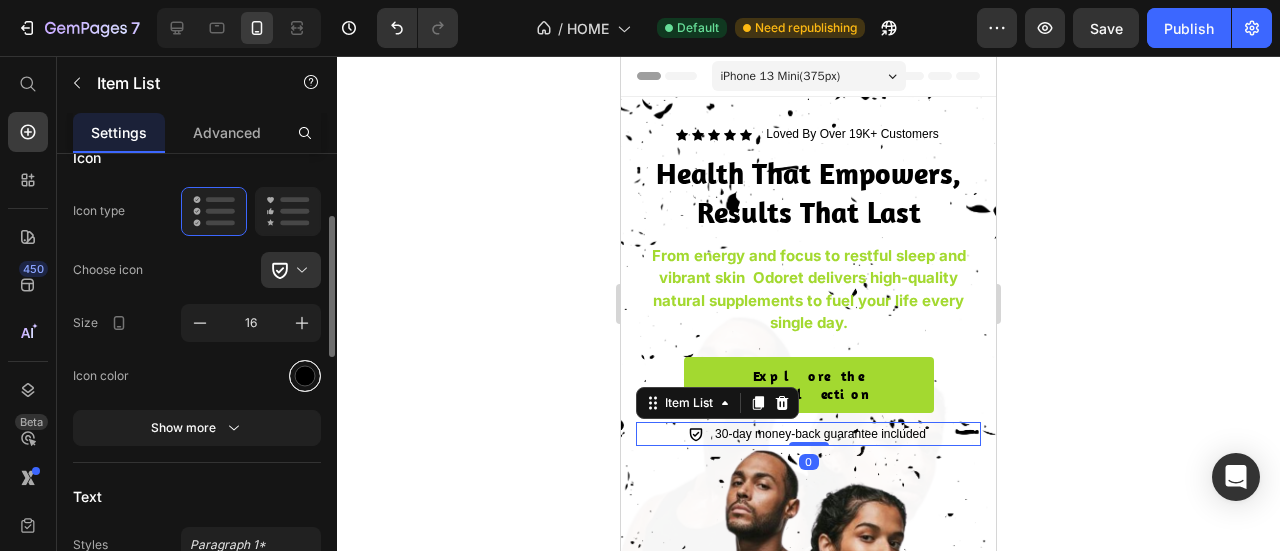 click at bounding box center [305, 376] 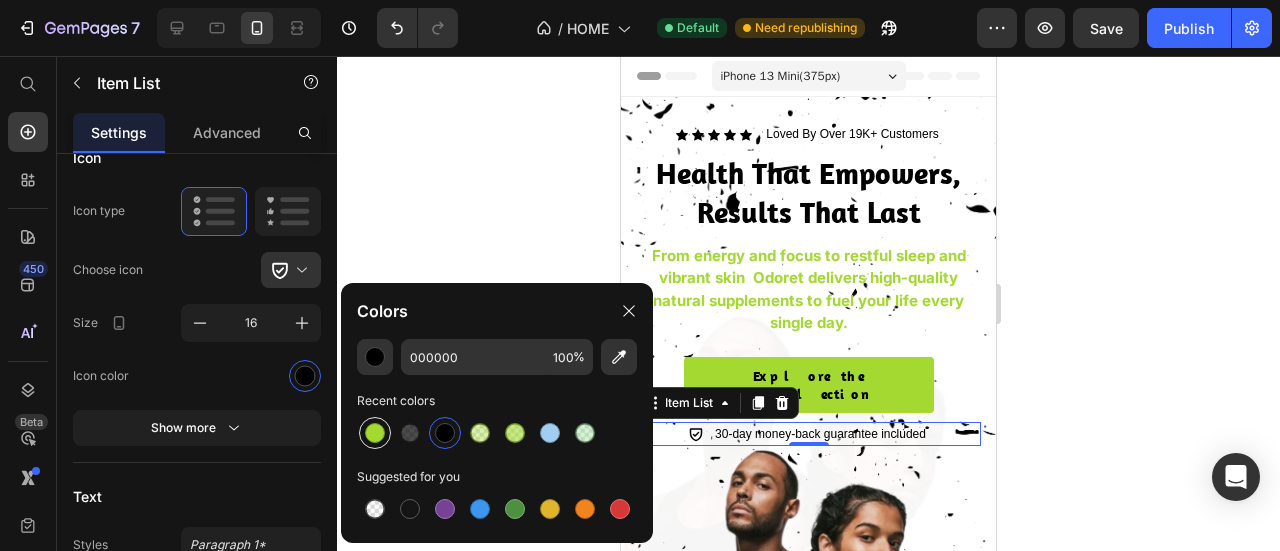 click at bounding box center (375, 433) 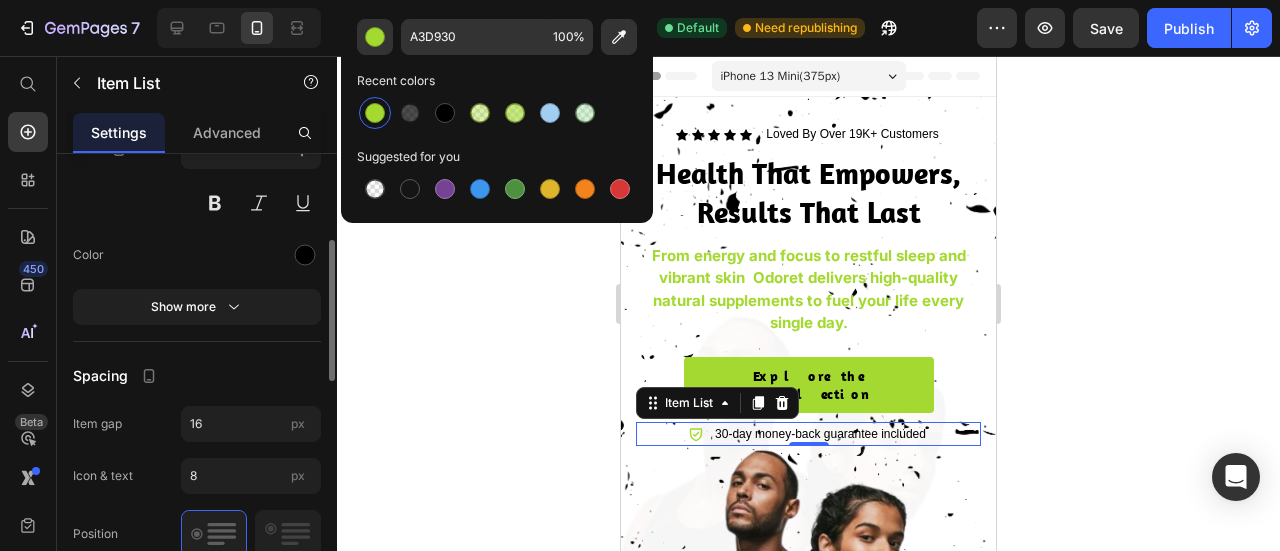 scroll, scrollTop: 600, scrollLeft: 0, axis: vertical 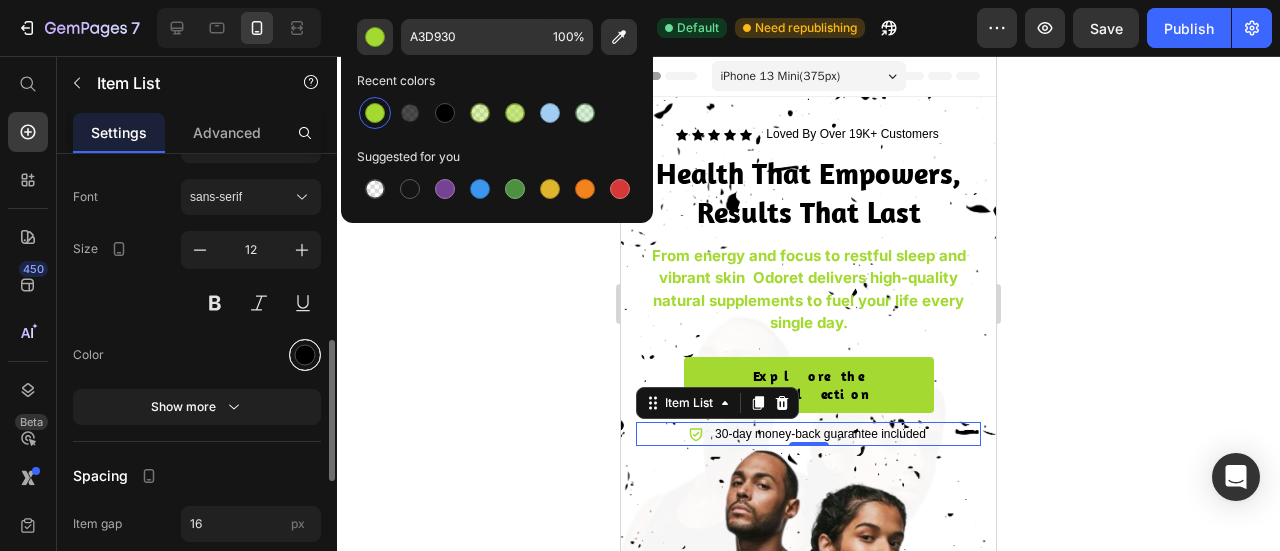 click at bounding box center [305, 354] 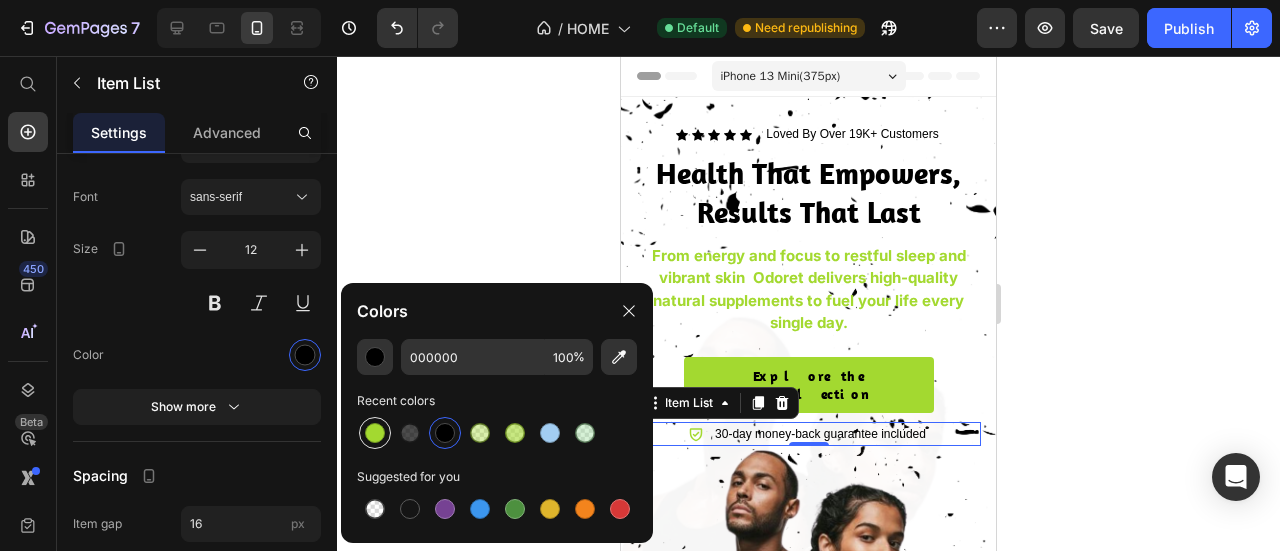 click at bounding box center [375, 433] 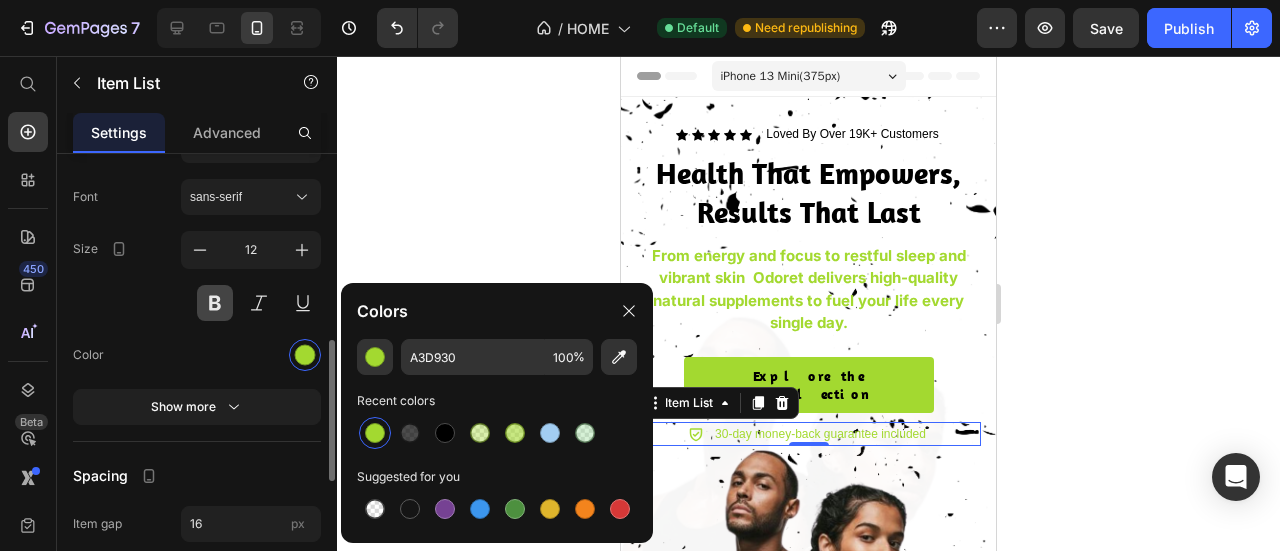 click at bounding box center (215, 303) 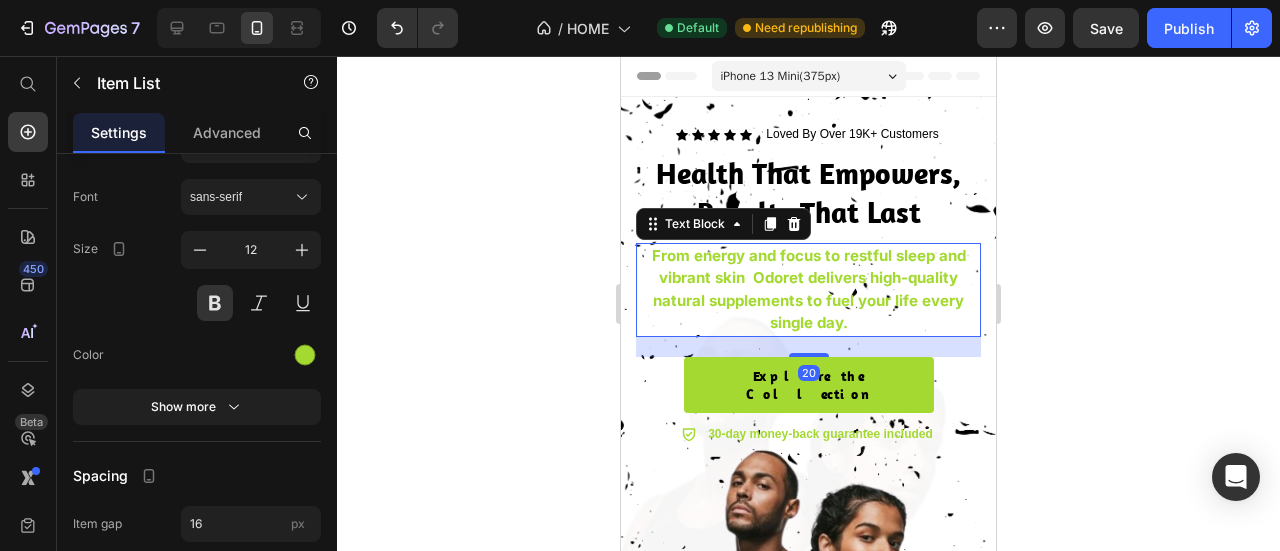 click on "From energy and focus to restful sleep and vibrant skin  Odoret delivers high-quality natural supplements to fuel your life every single day." at bounding box center [808, 290] 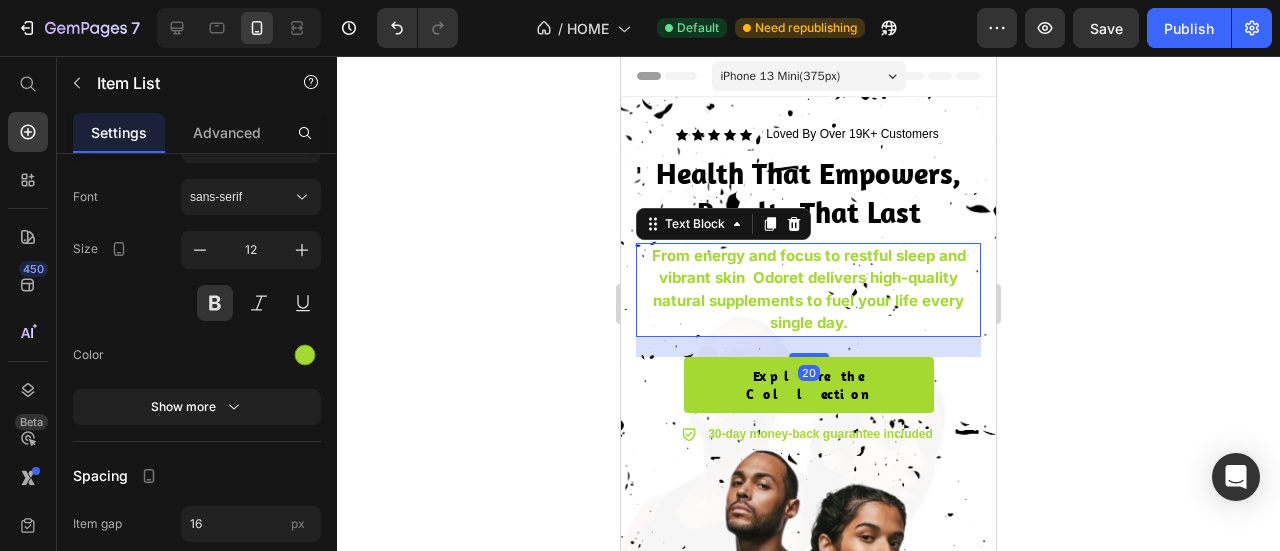 scroll, scrollTop: 0, scrollLeft: 0, axis: both 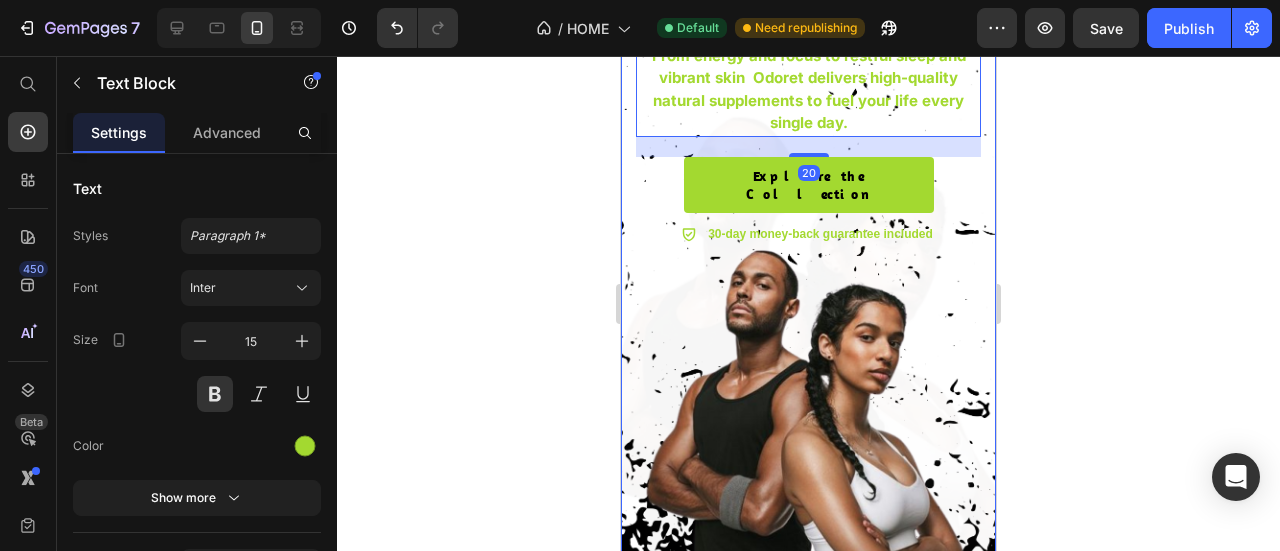 click at bounding box center [808, 252] 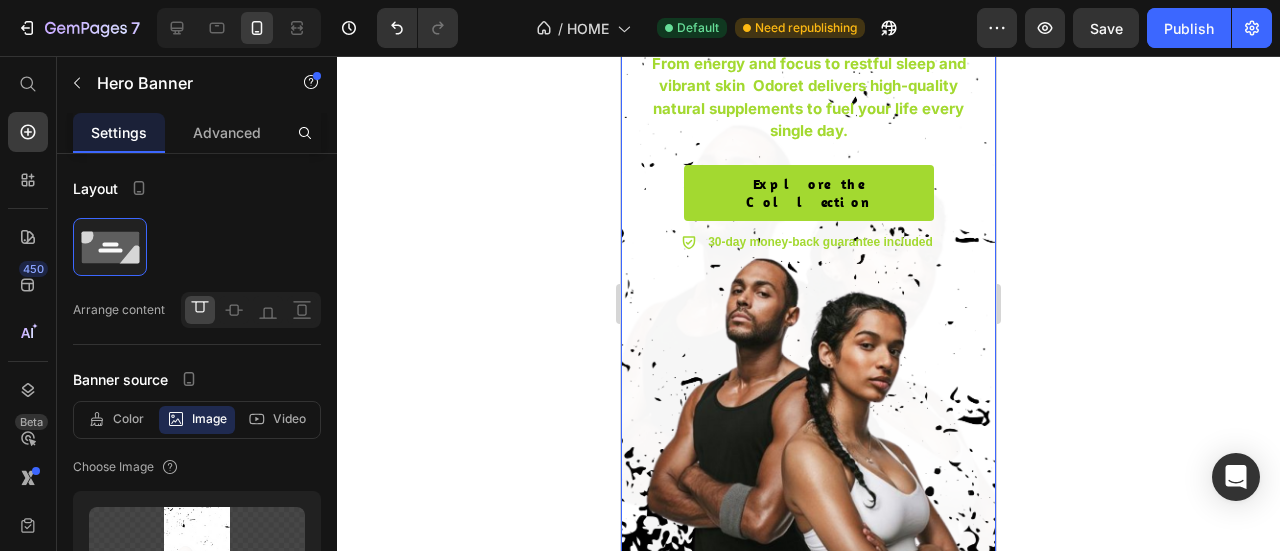 scroll, scrollTop: 0, scrollLeft: 0, axis: both 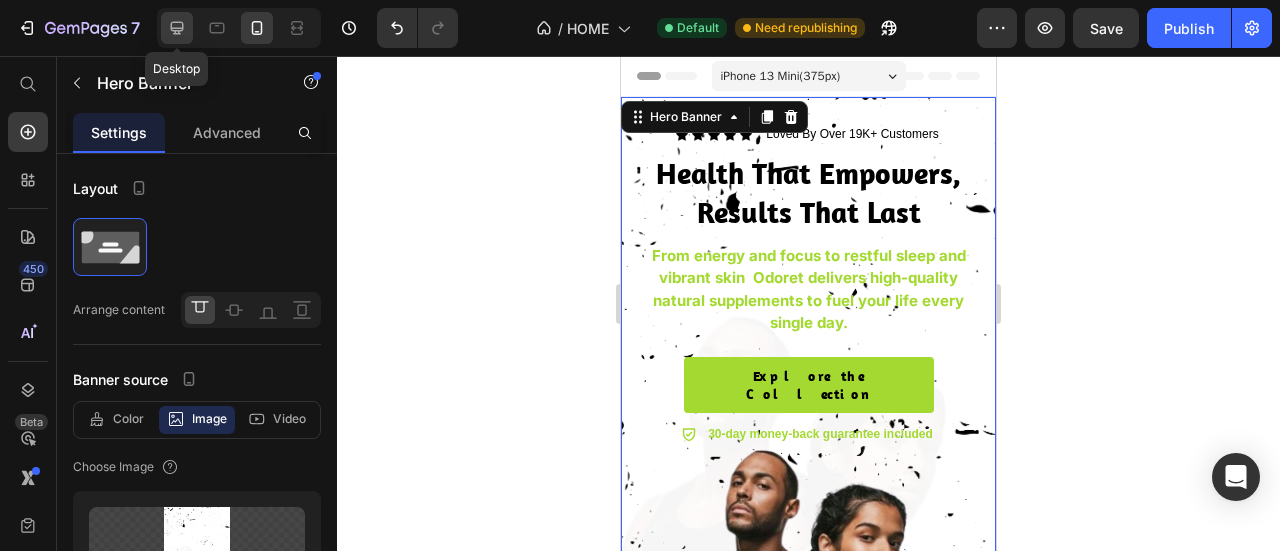 click 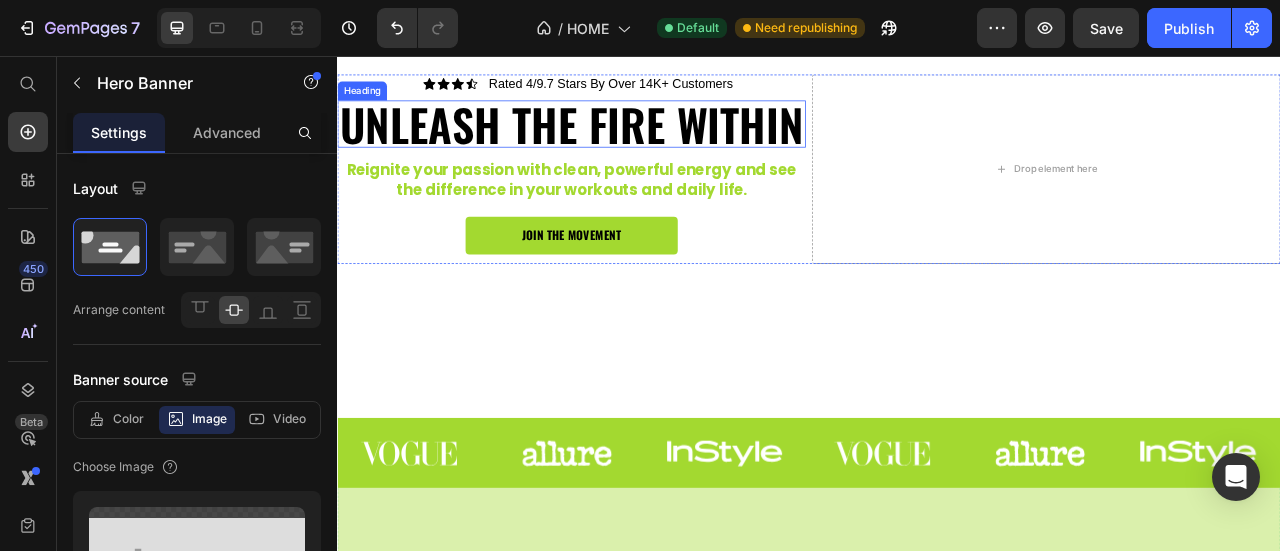scroll, scrollTop: 200, scrollLeft: 0, axis: vertical 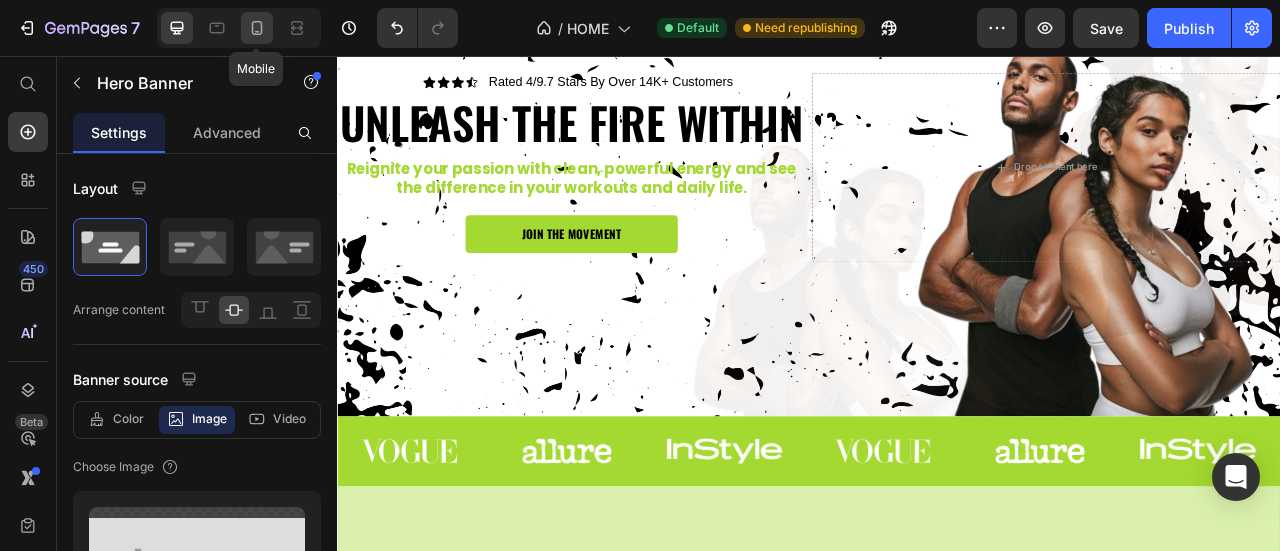 click 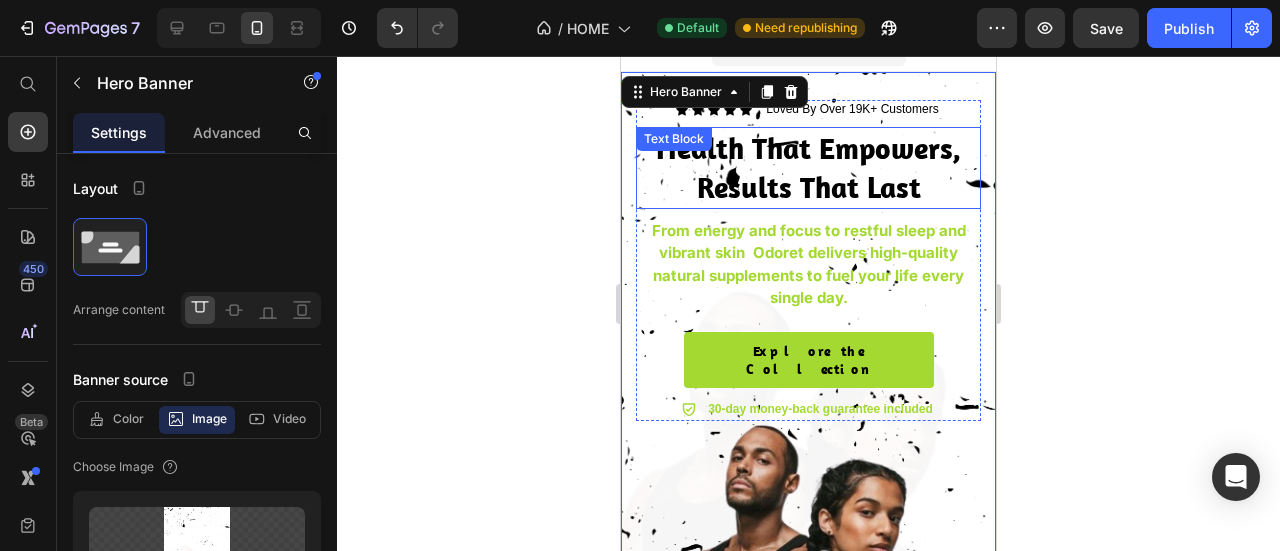 scroll, scrollTop: 0, scrollLeft: 0, axis: both 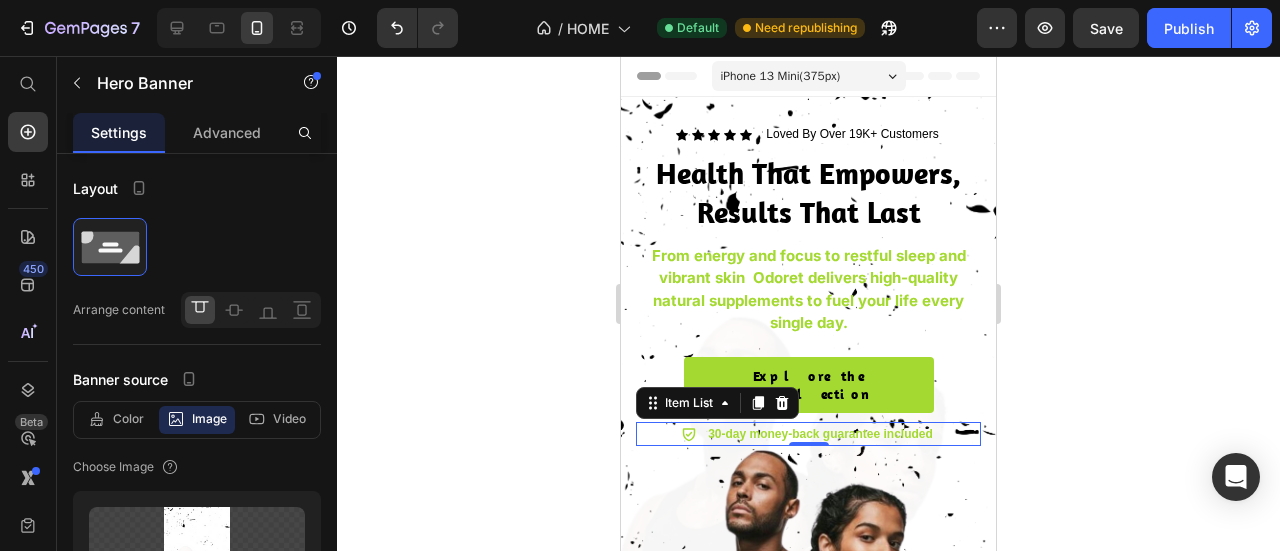 click on "30-day money-back guarantee included" at bounding box center [820, 434] 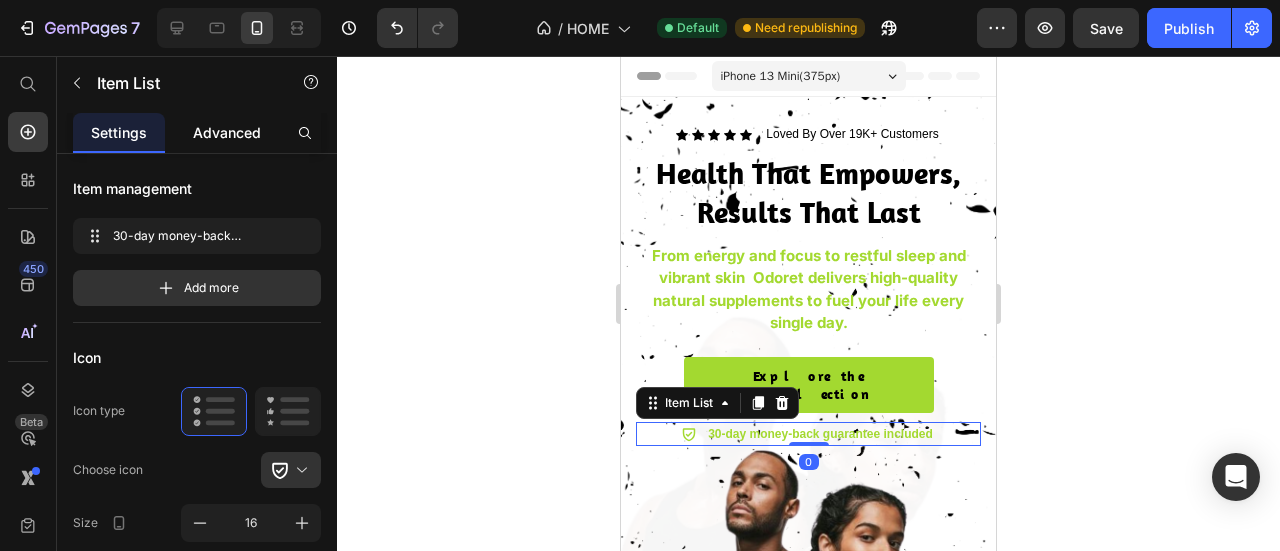 click on "Advanced" at bounding box center (227, 132) 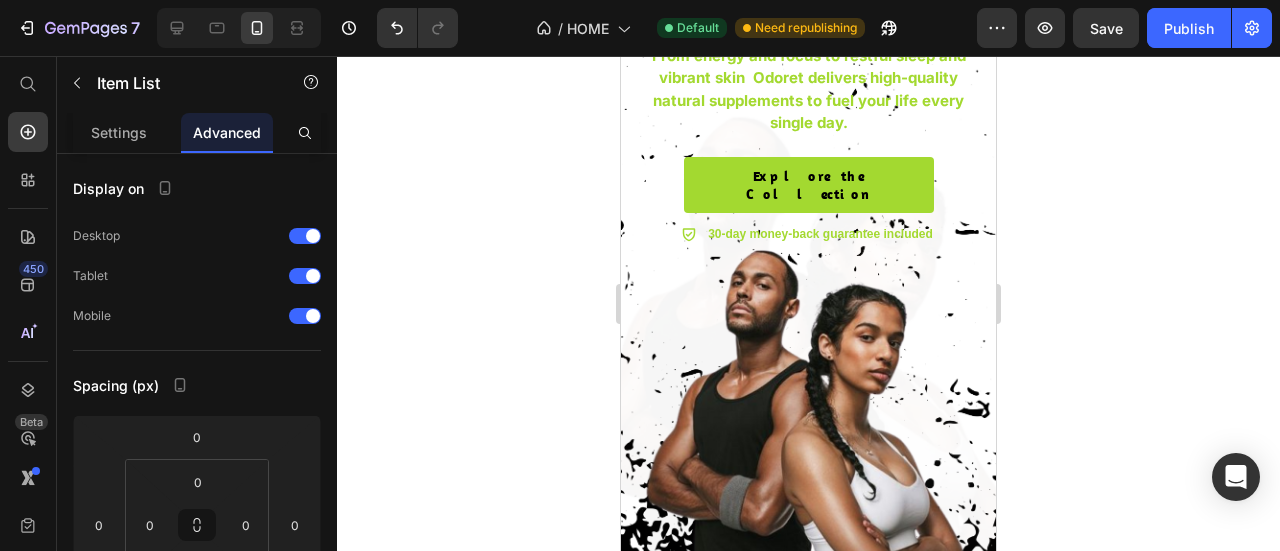 scroll, scrollTop: 100, scrollLeft: 0, axis: vertical 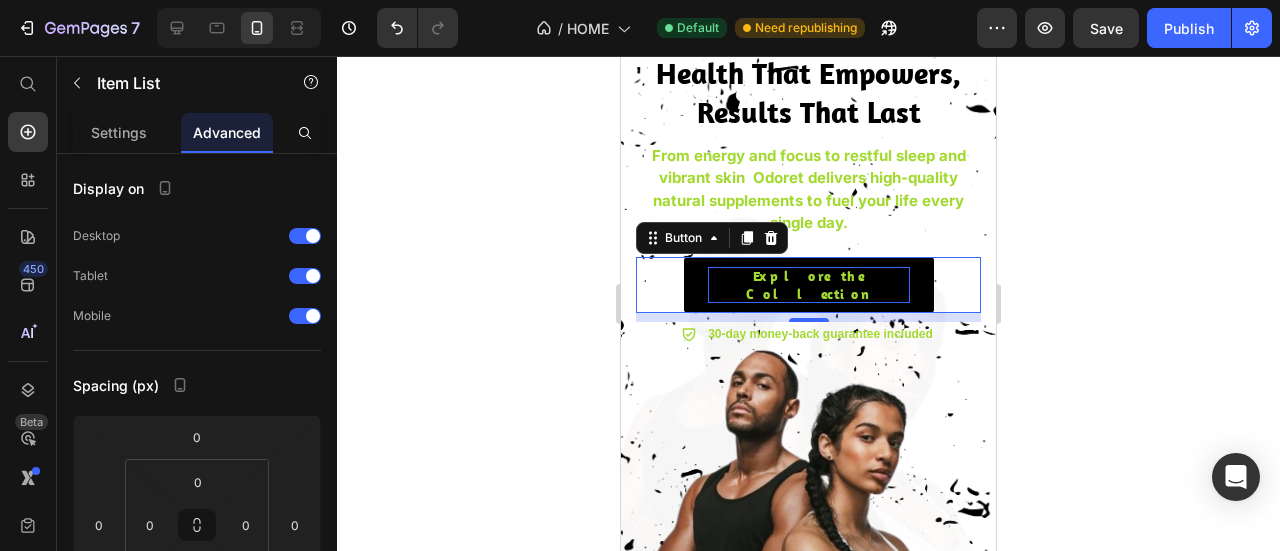 click on "Explore the Collection" at bounding box center [809, 285] 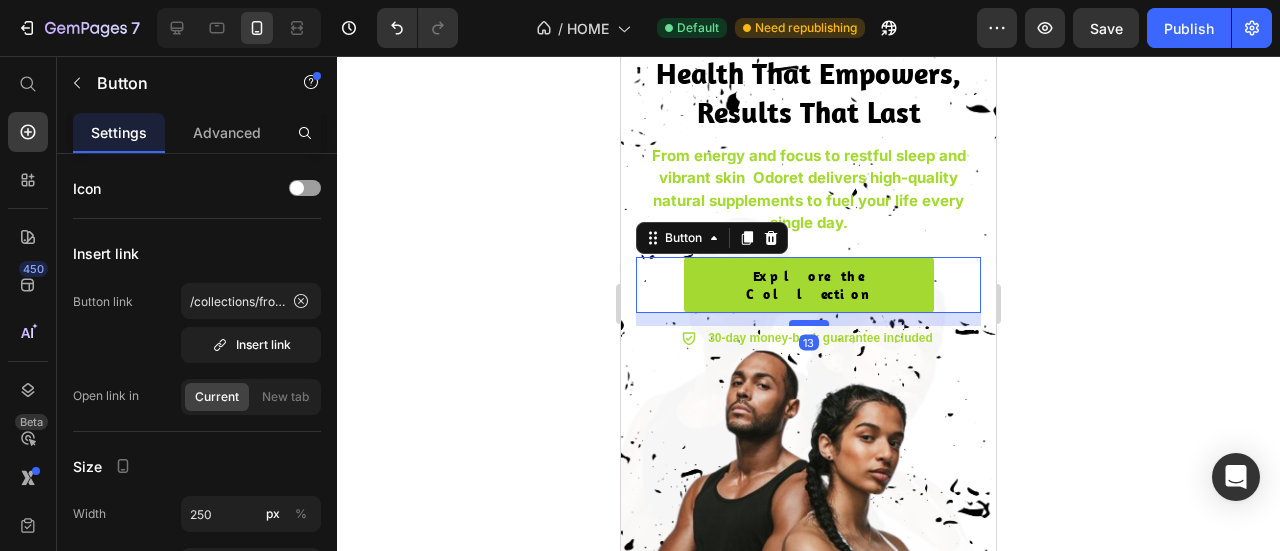 click at bounding box center (809, 323) 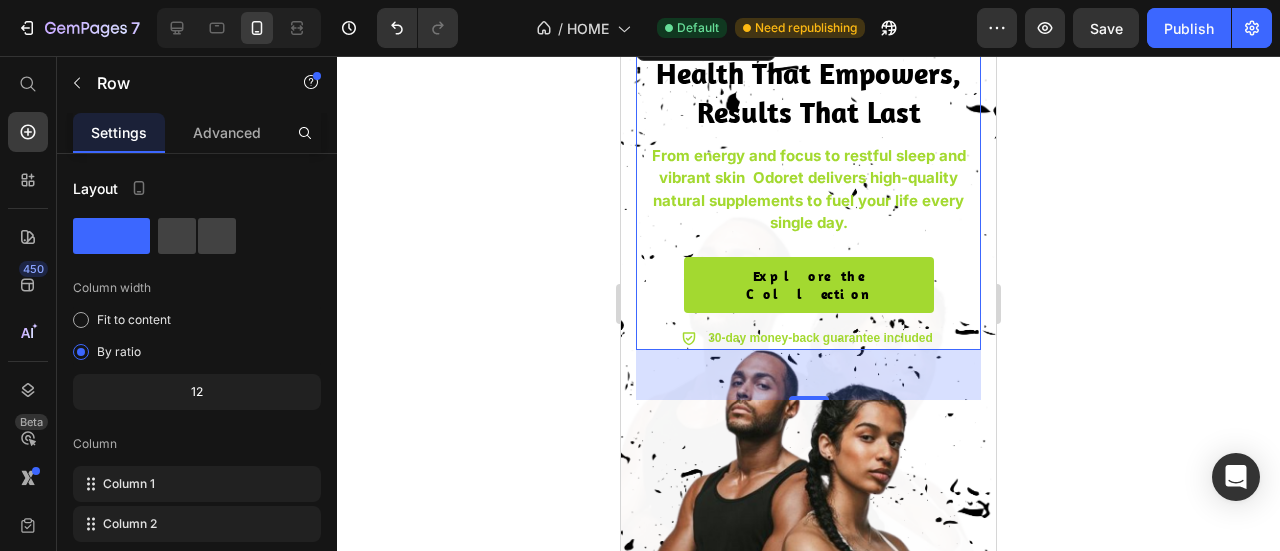 click on "Icon Icon Icon Icon Icon Icon List Loved By Over 19K+ Customers  Text Block Row Health That Empowers, Results That Last Text Block From energy and focus to restful sleep and vibrant skin  Odoret delivers high-quality natural supplements to fuel your life every single day. Text Block Explore the Collection Button" at bounding box center [808, 175] 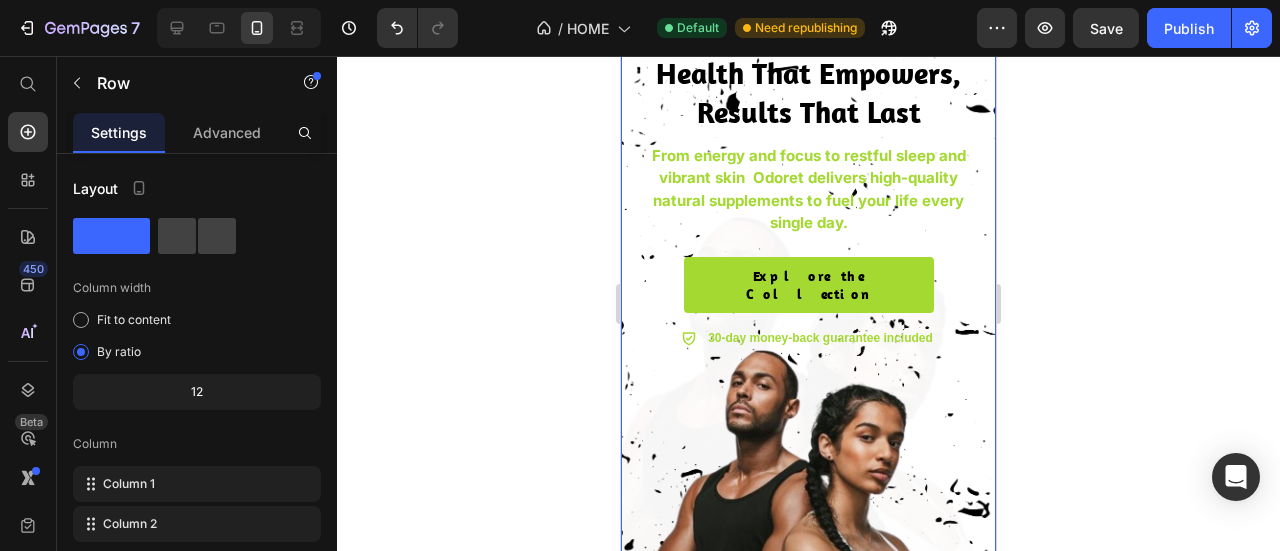 click at bounding box center [808, 352] 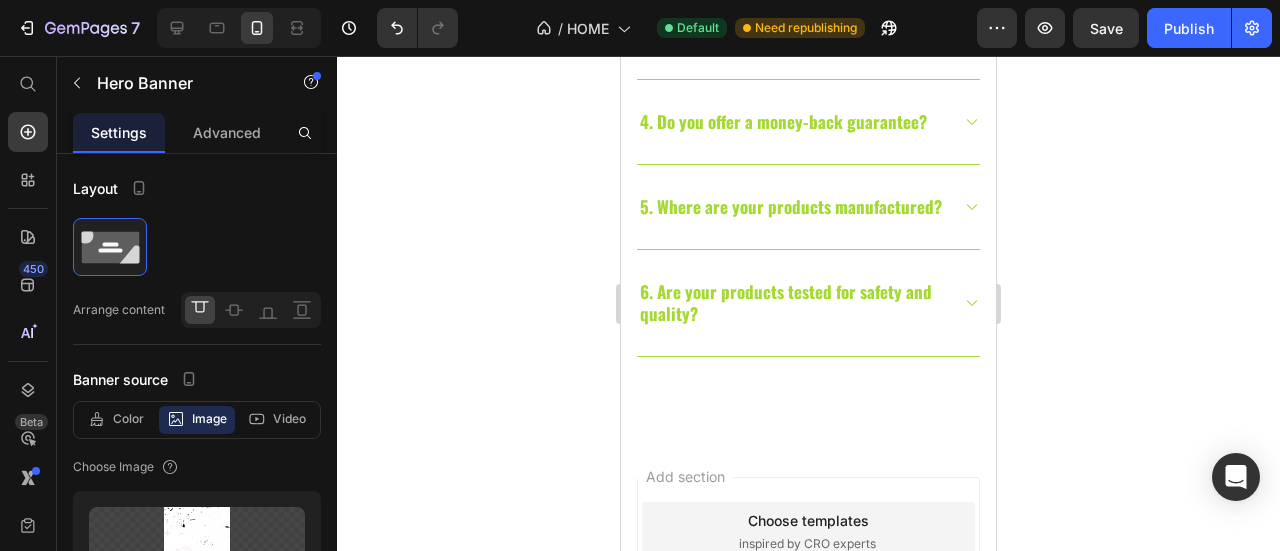 scroll, scrollTop: 5668, scrollLeft: 0, axis: vertical 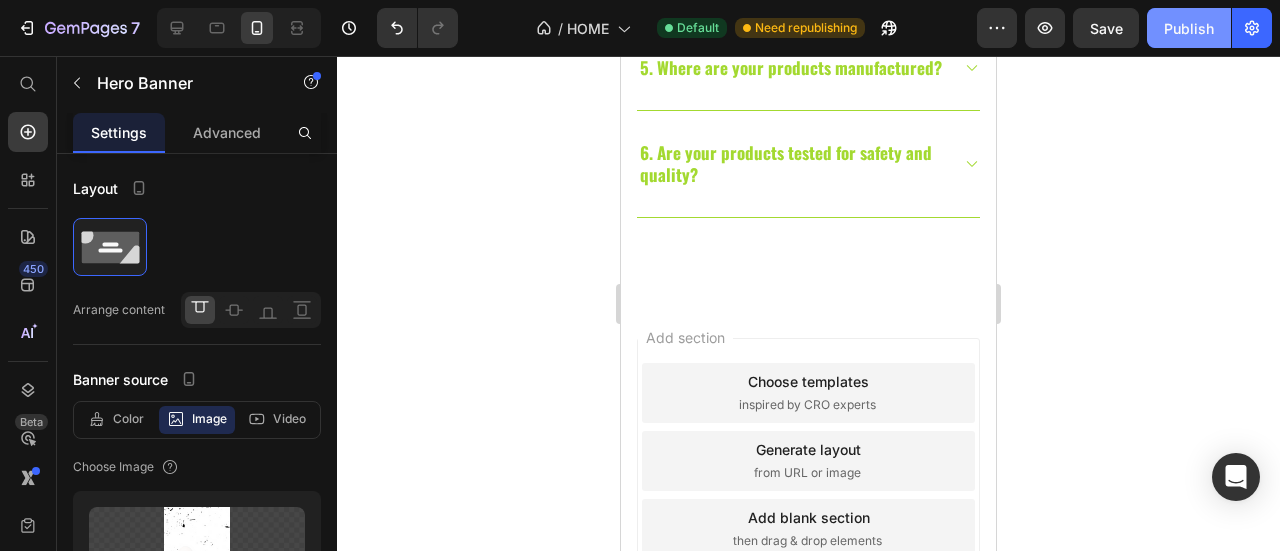 click on "Publish" at bounding box center [1189, 28] 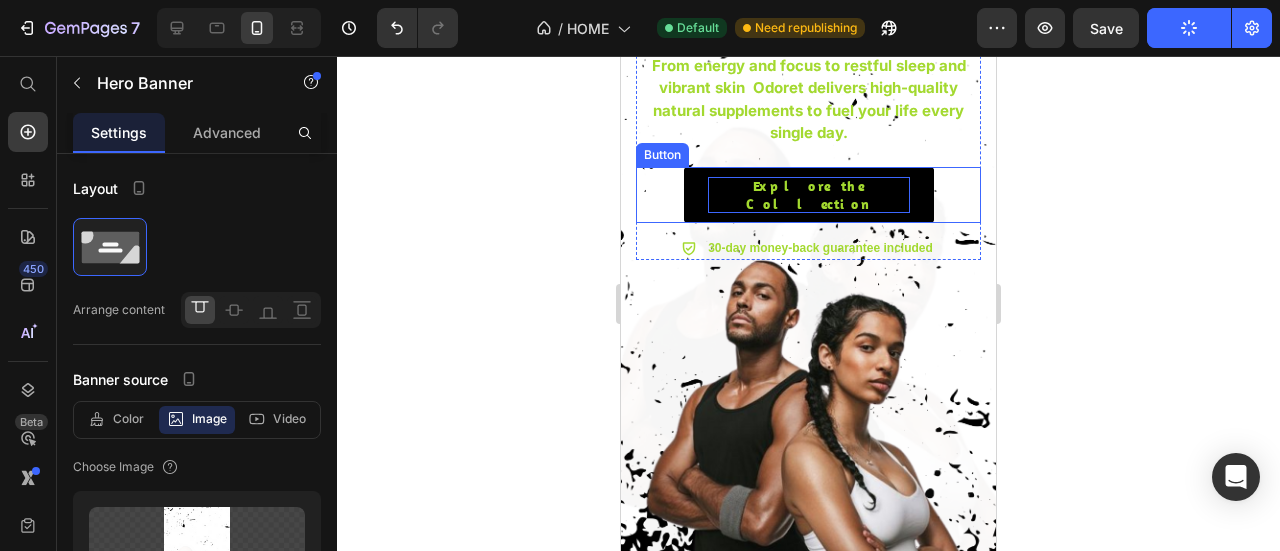 scroll, scrollTop: 0, scrollLeft: 0, axis: both 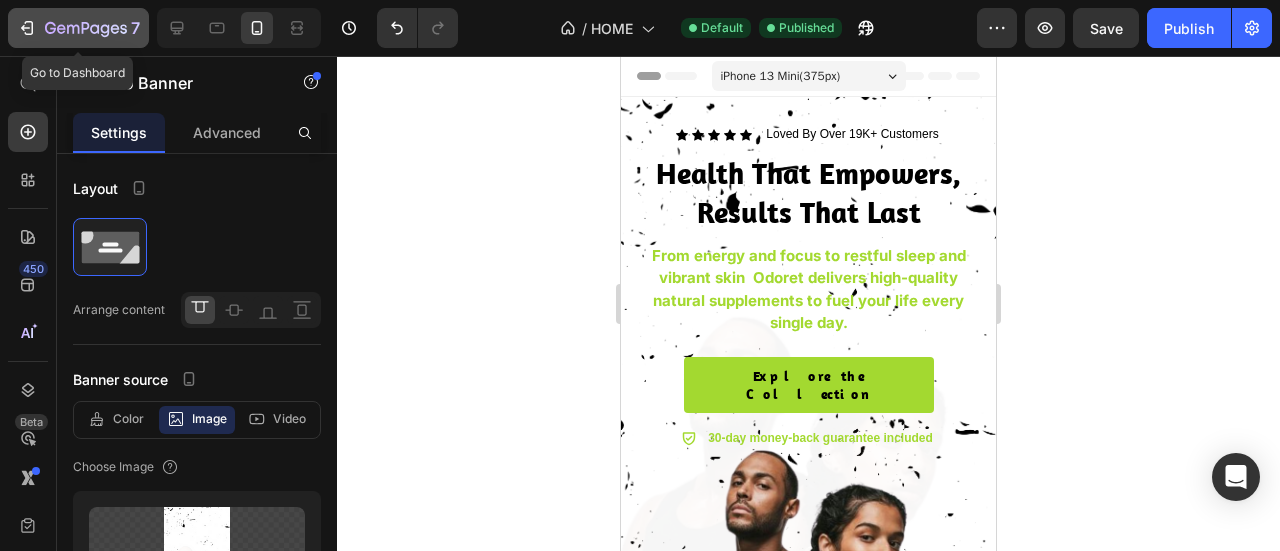 click 